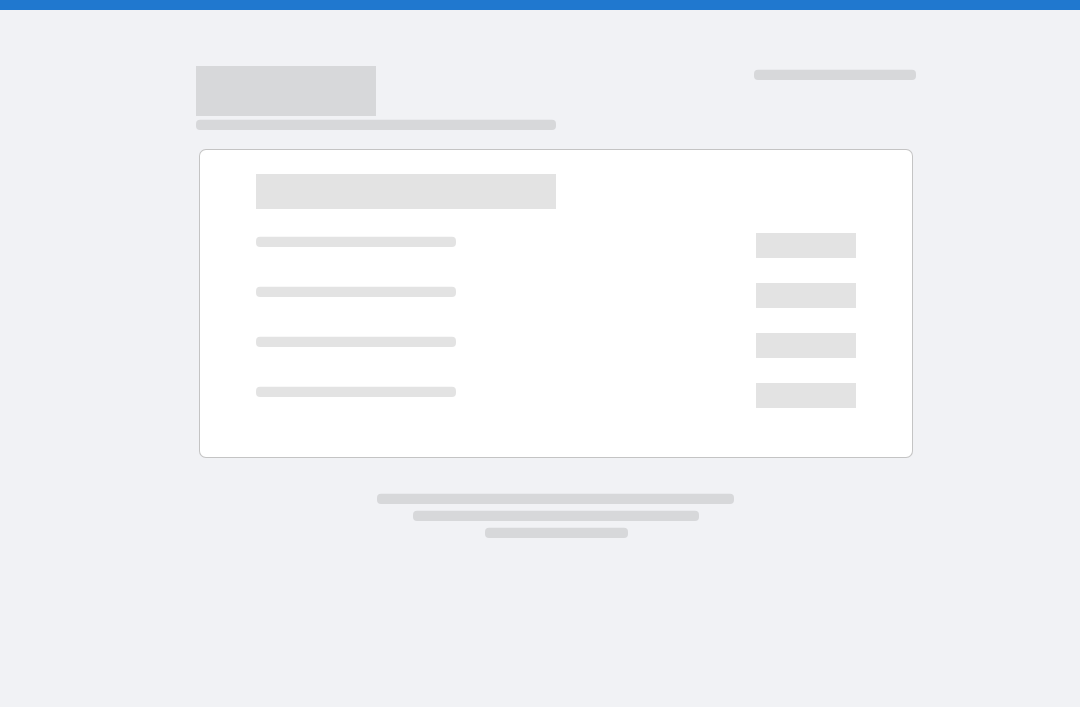 scroll, scrollTop: 0, scrollLeft: 0, axis: both 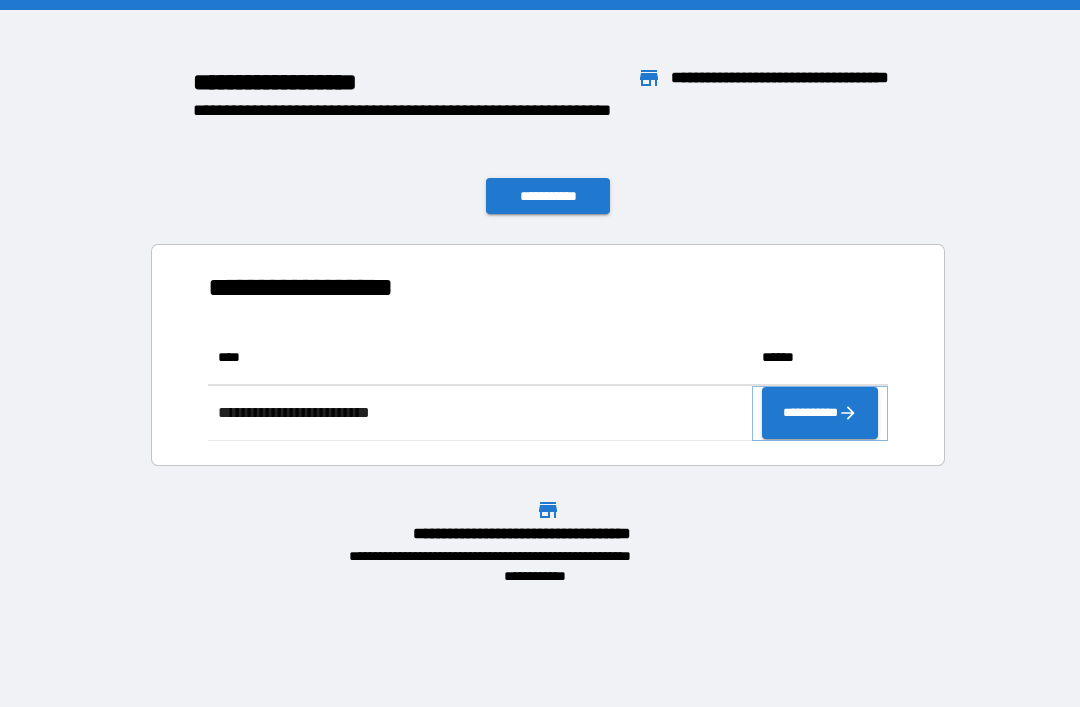 click on "**********" at bounding box center (820, 413) 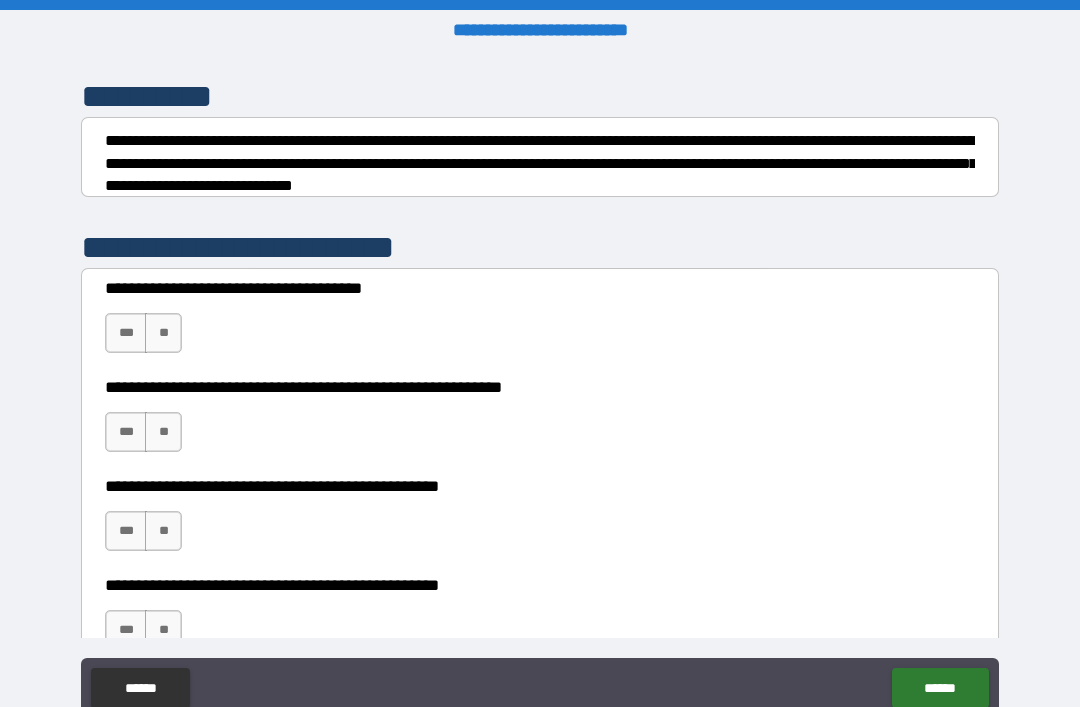 scroll, scrollTop: 248, scrollLeft: 0, axis: vertical 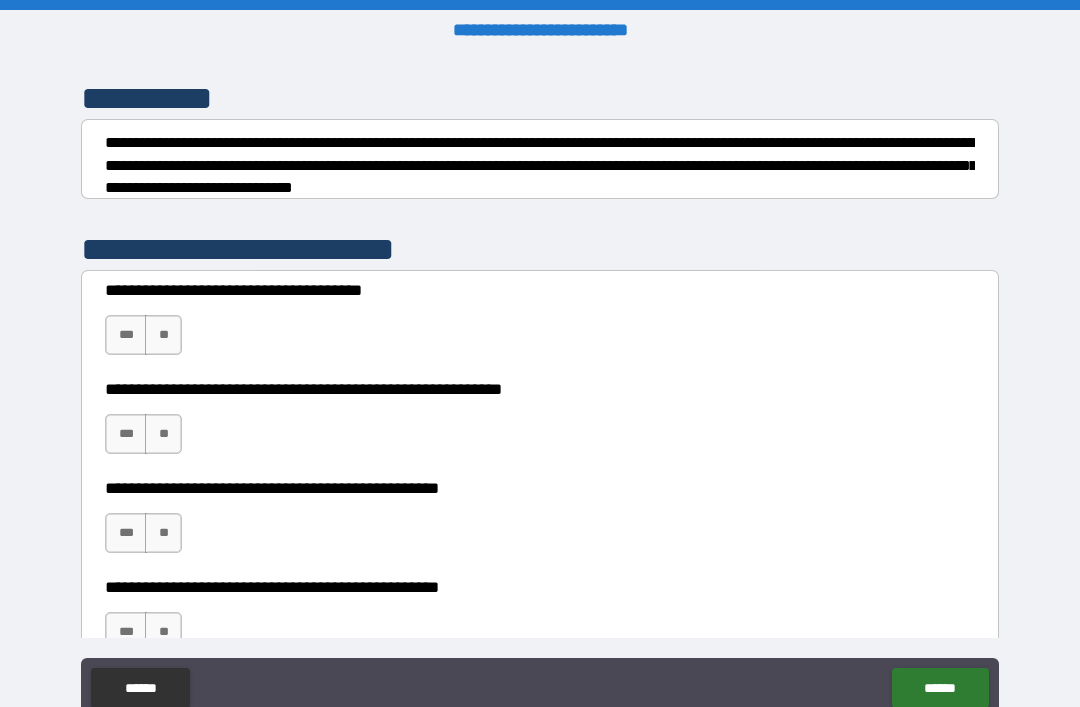 click on "**" at bounding box center [163, 335] 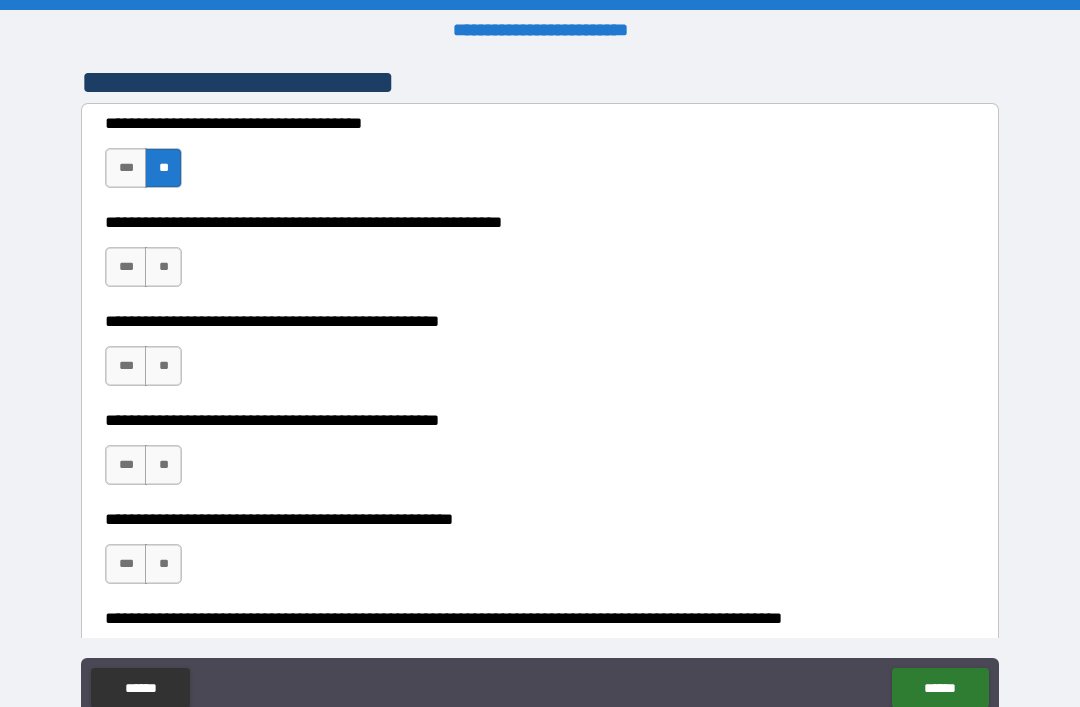 scroll, scrollTop: 410, scrollLeft: 0, axis: vertical 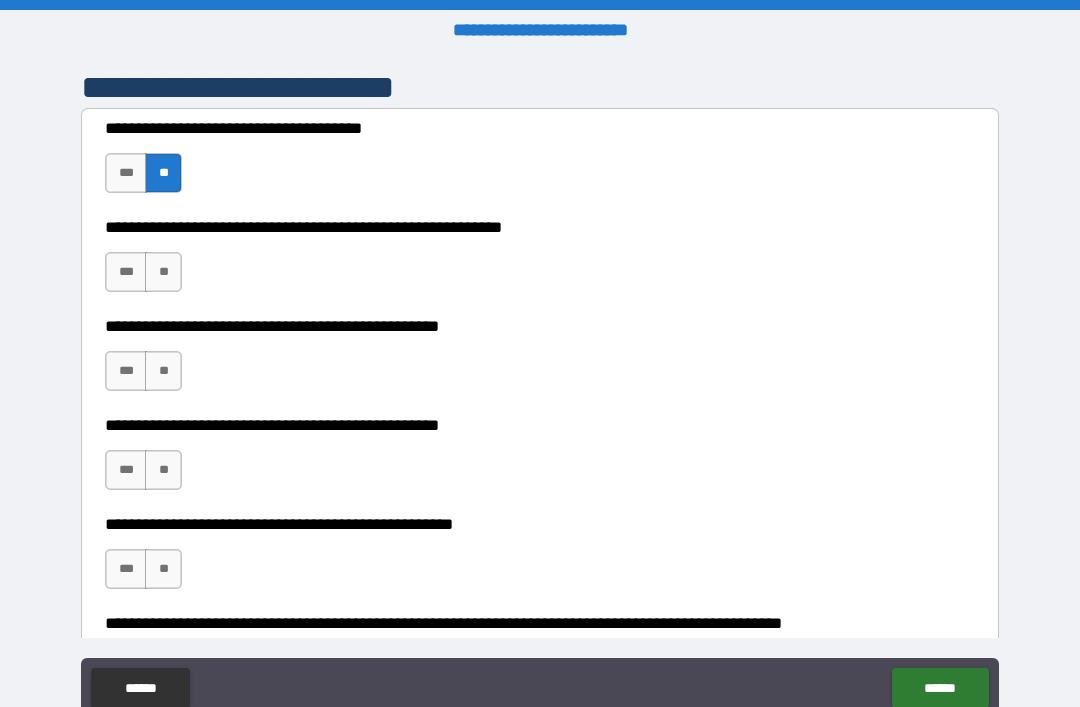 click on "**" at bounding box center [163, 272] 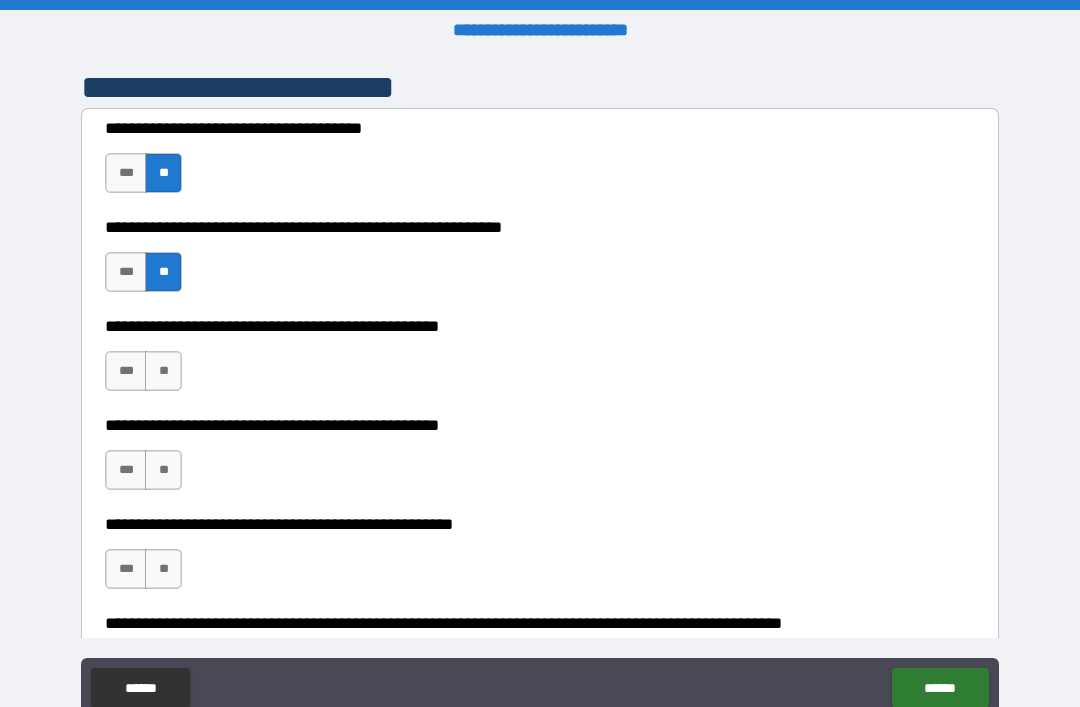 click on "**" at bounding box center (163, 371) 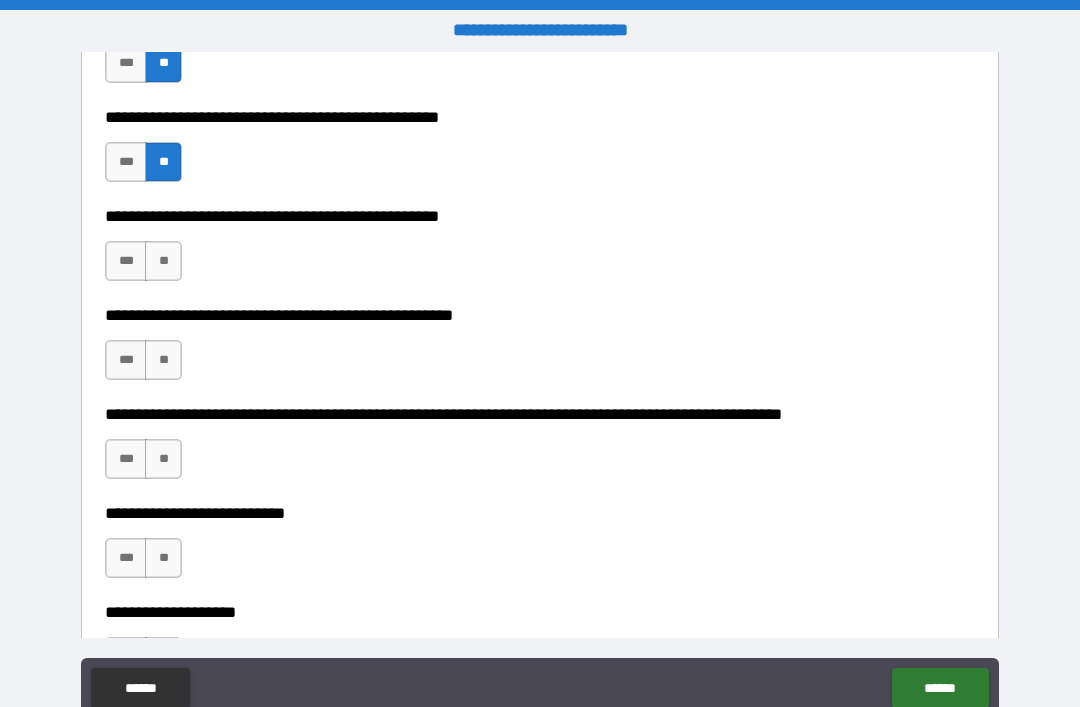 scroll, scrollTop: 622, scrollLeft: 0, axis: vertical 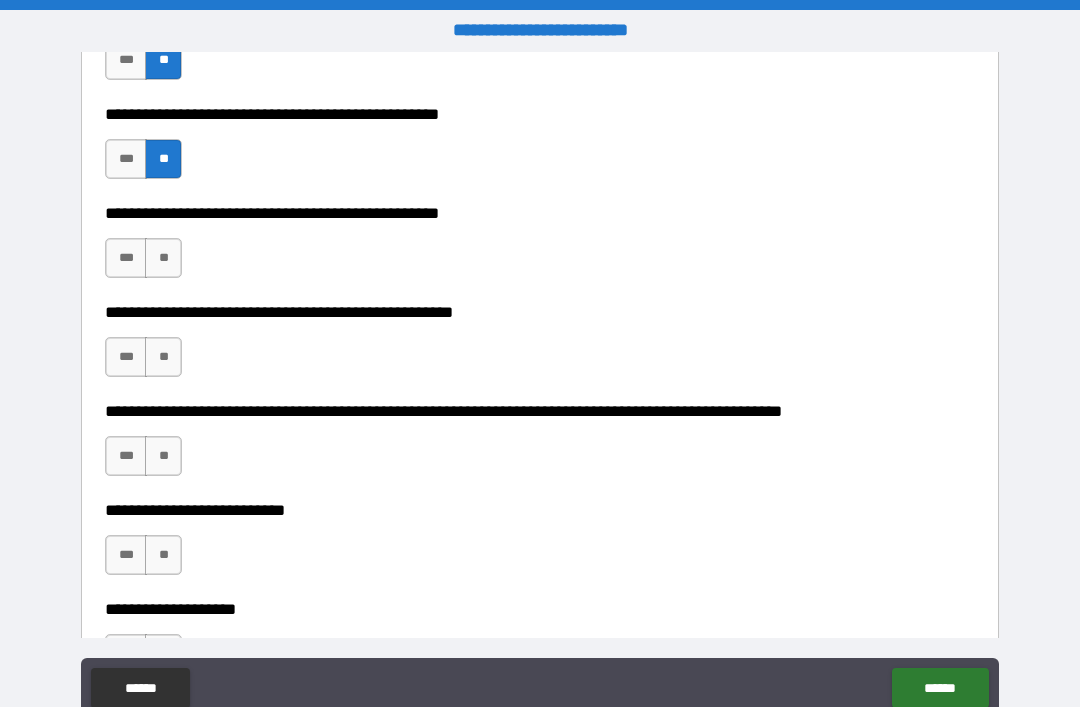 click on "**" at bounding box center [163, 258] 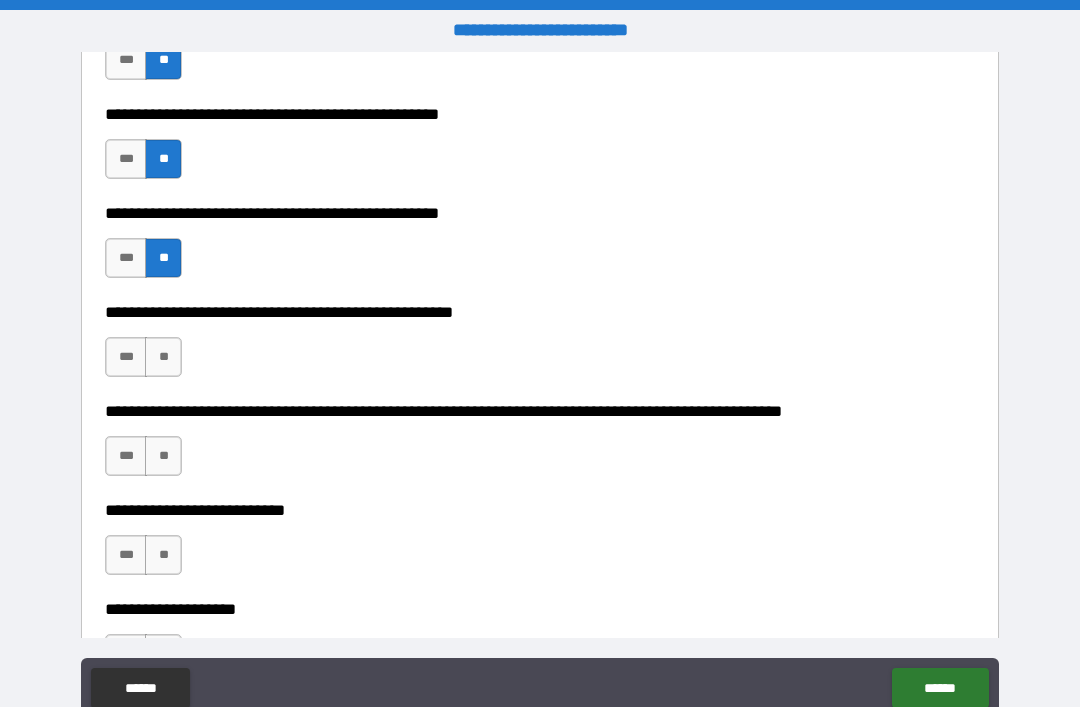 click on "**" at bounding box center (163, 357) 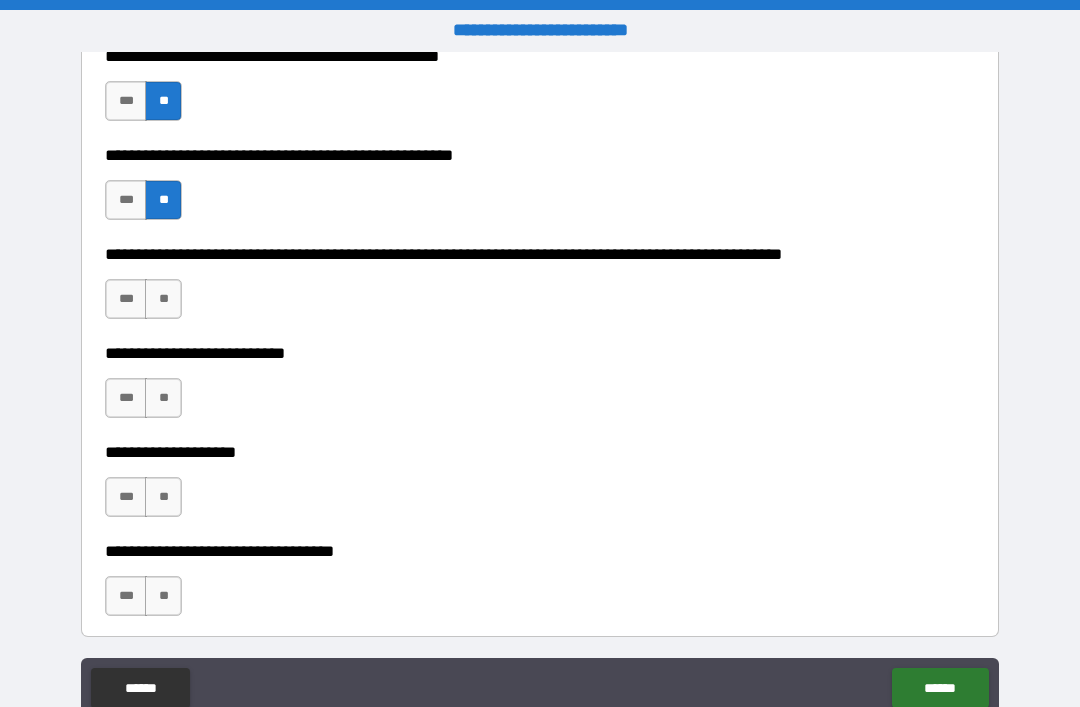 scroll, scrollTop: 787, scrollLeft: 0, axis: vertical 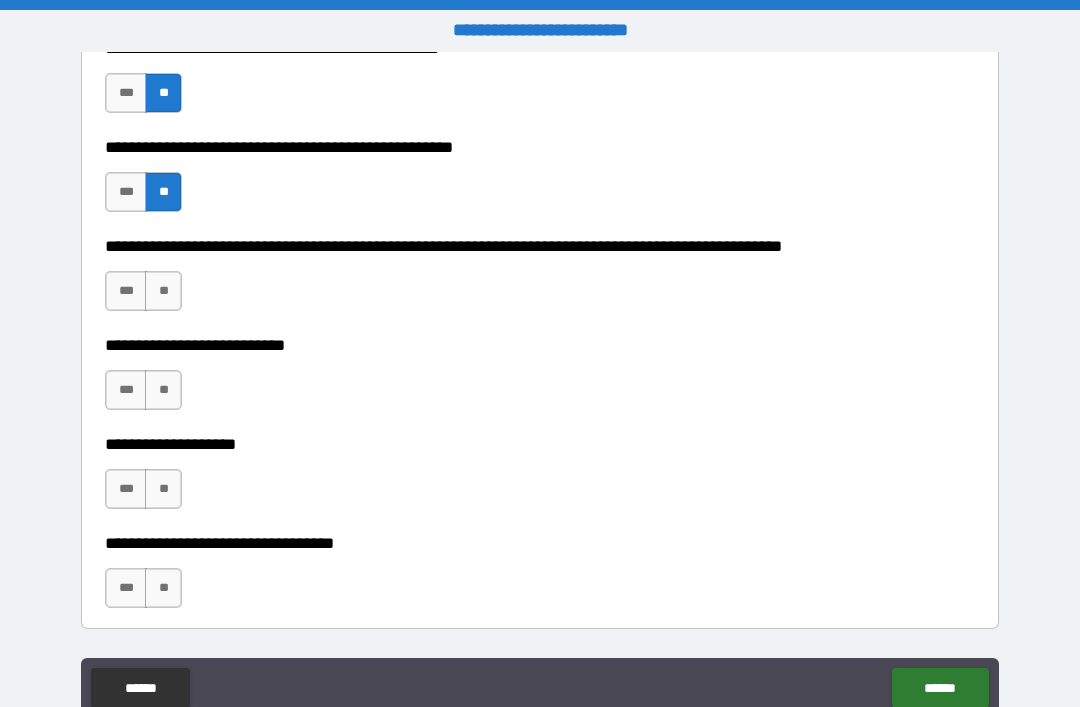 click on "**" at bounding box center (163, 291) 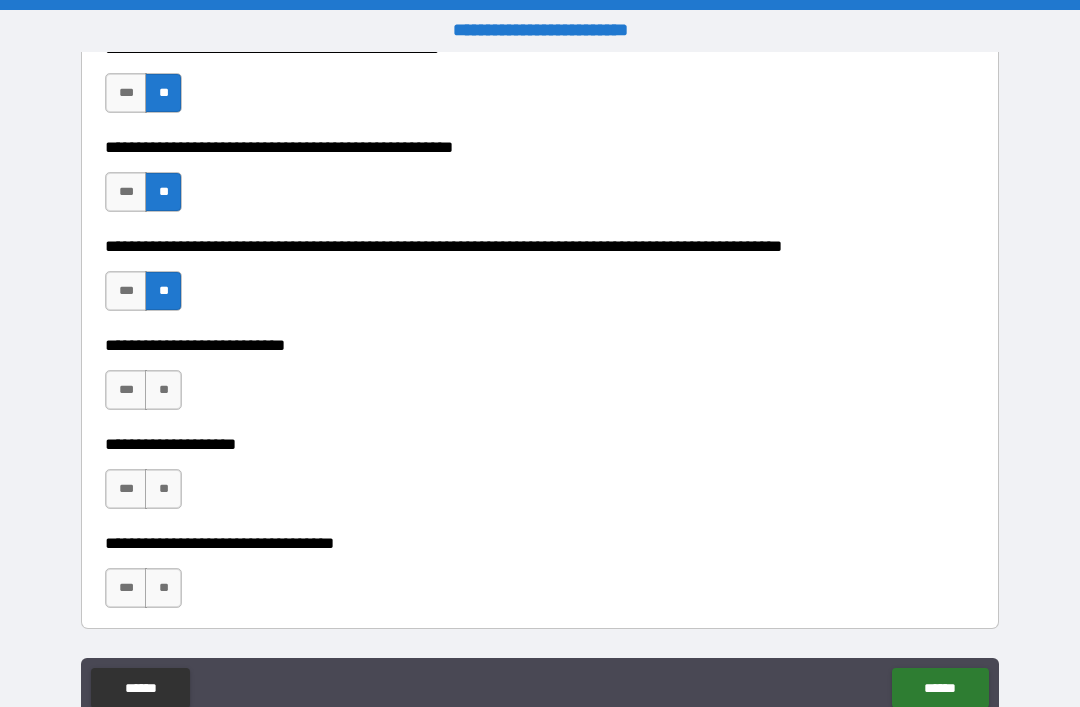 click on "**" at bounding box center [163, 390] 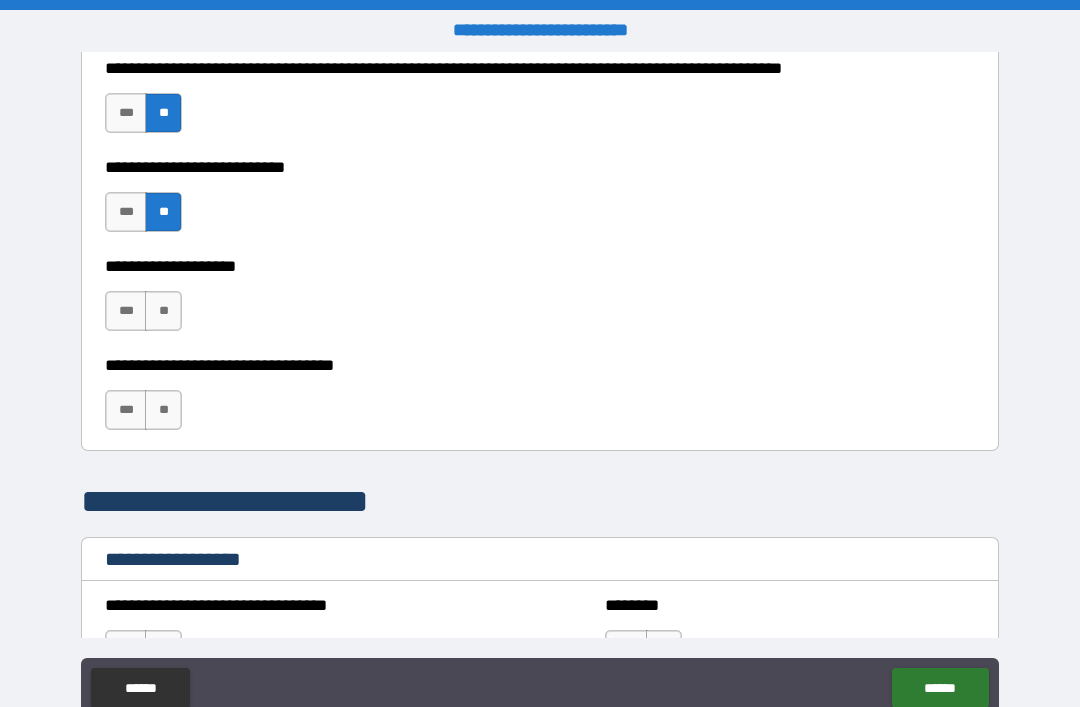 scroll, scrollTop: 1033, scrollLeft: 0, axis: vertical 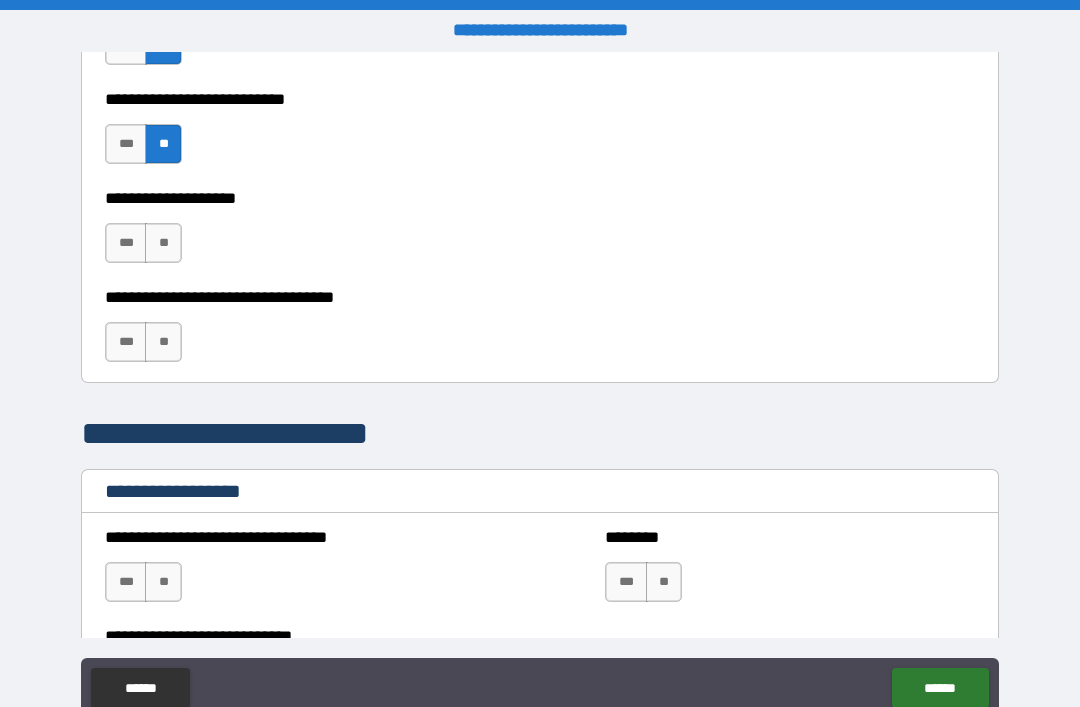 click on "**" at bounding box center [163, 243] 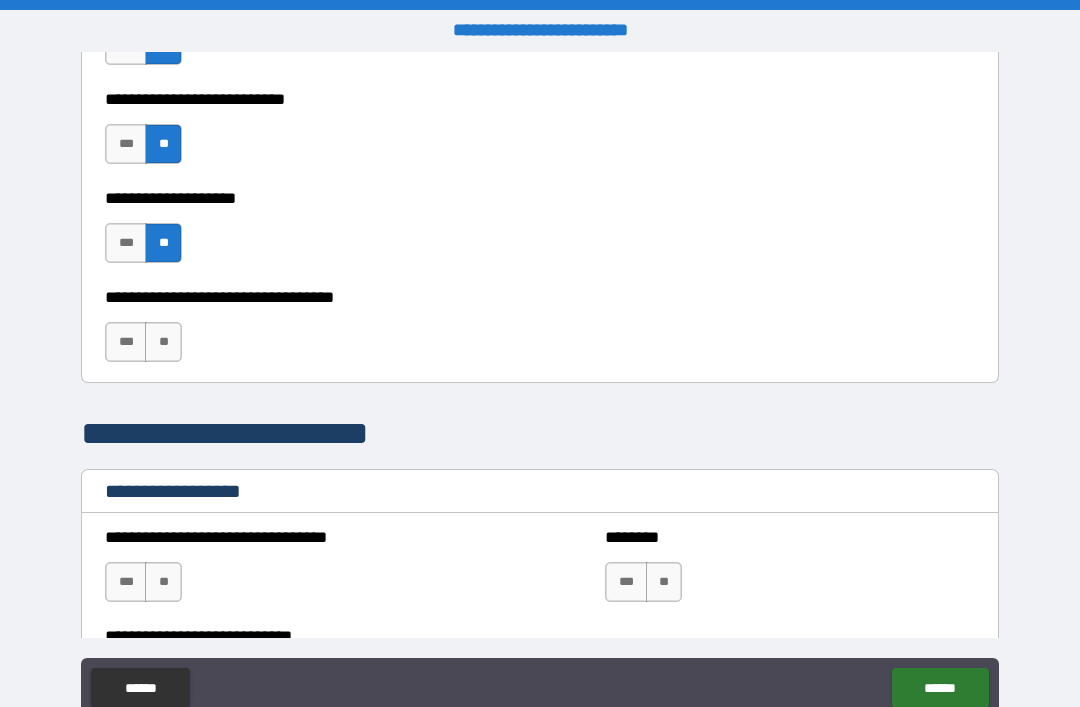click on "**" at bounding box center [163, 342] 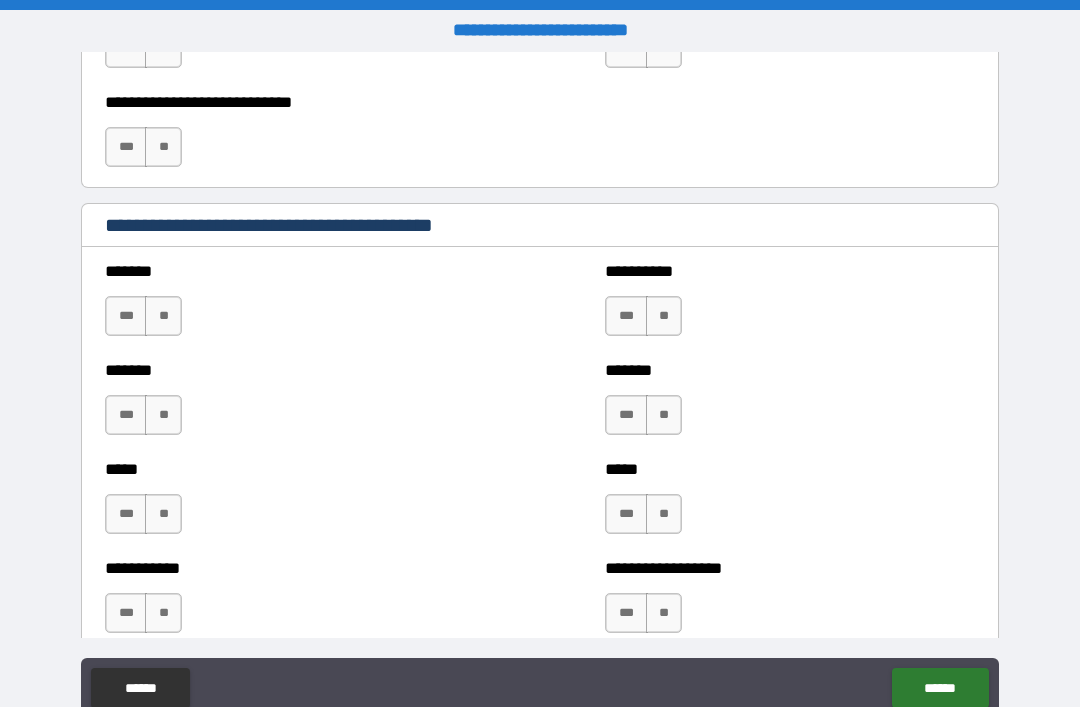 scroll, scrollTop: 1596, scrollLeft: 0, axis: vertical 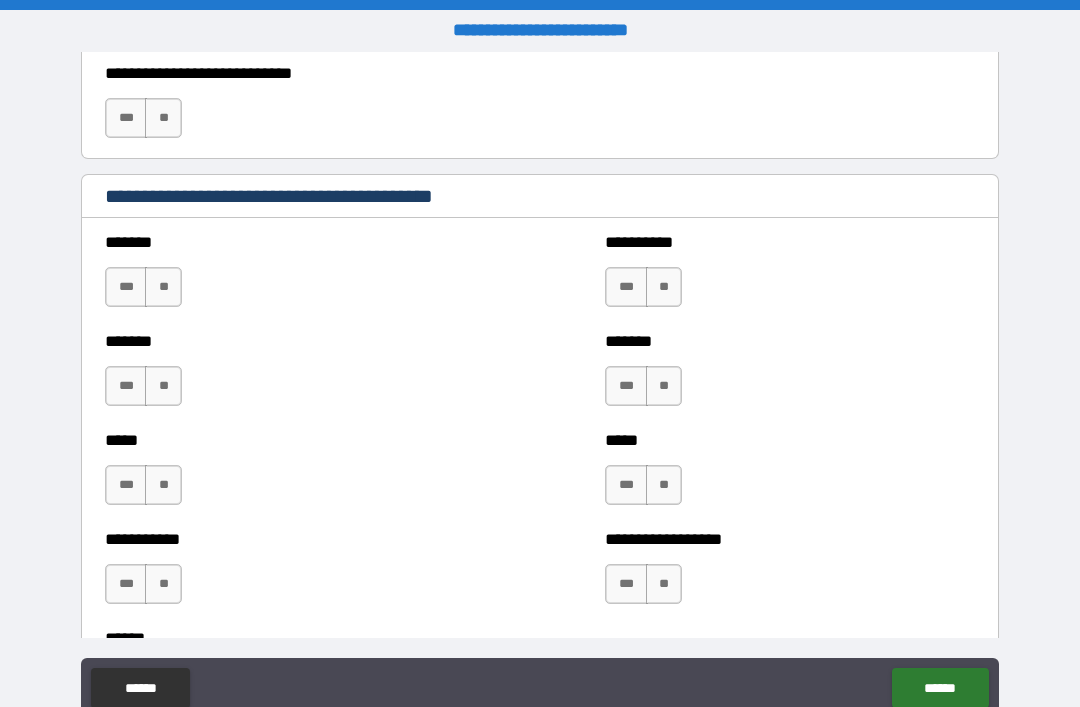 click on "**" at bounding box center (163, 287) 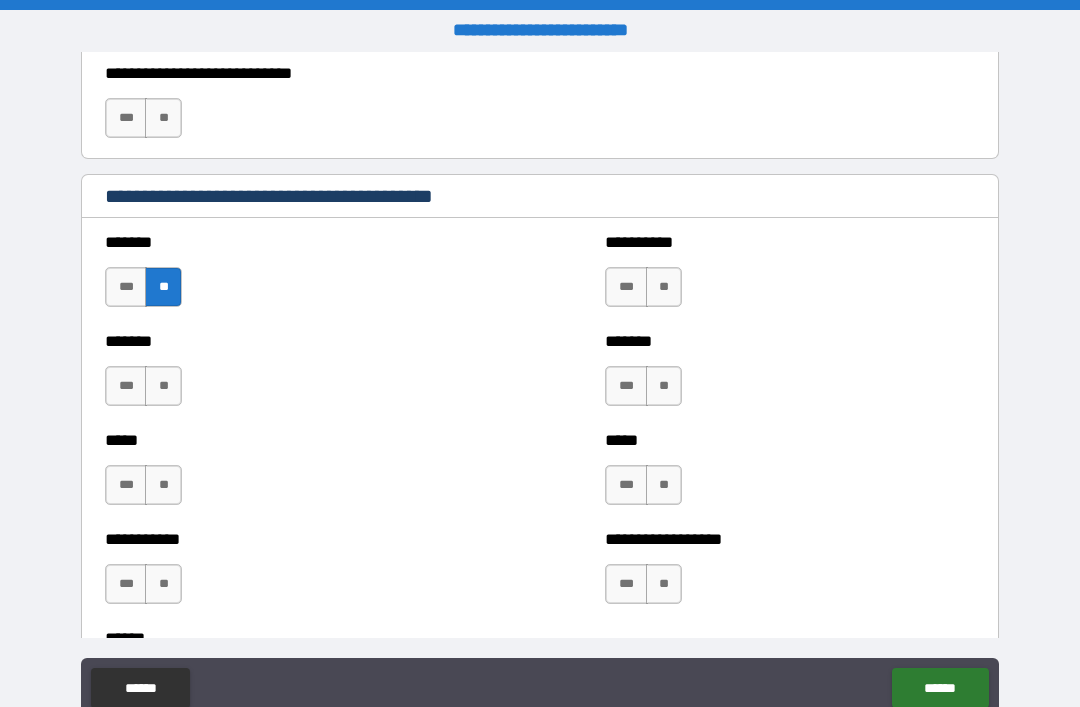 click on "**" at bounding box center (163, 386) 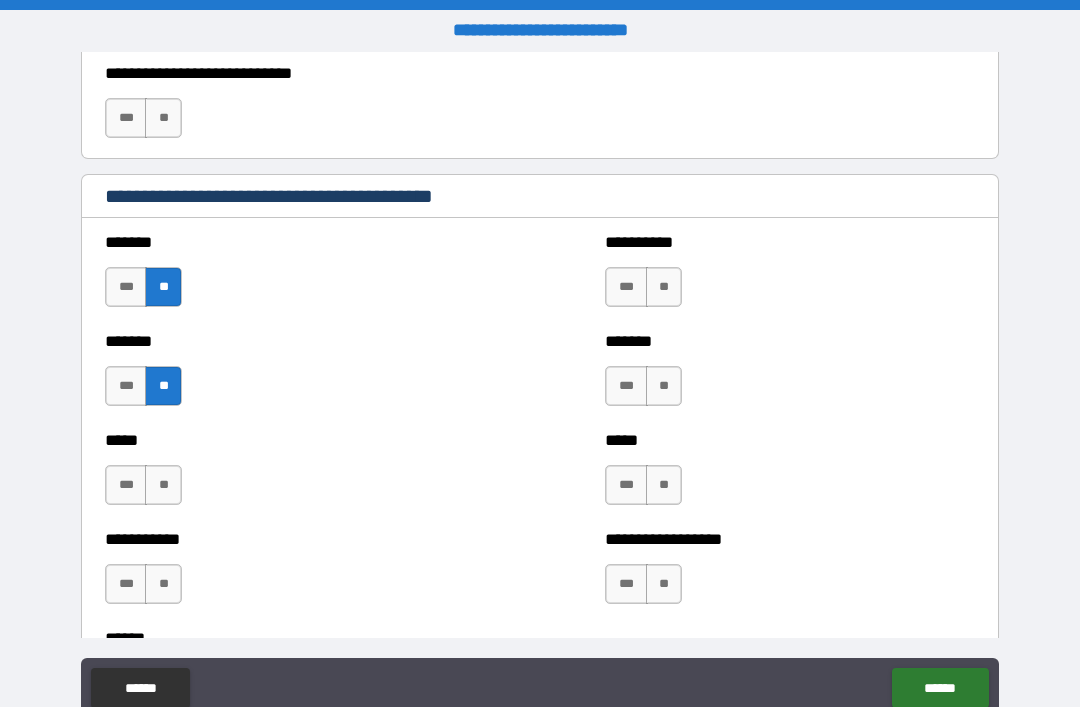 click on "**" at bounding box center (163, 485) 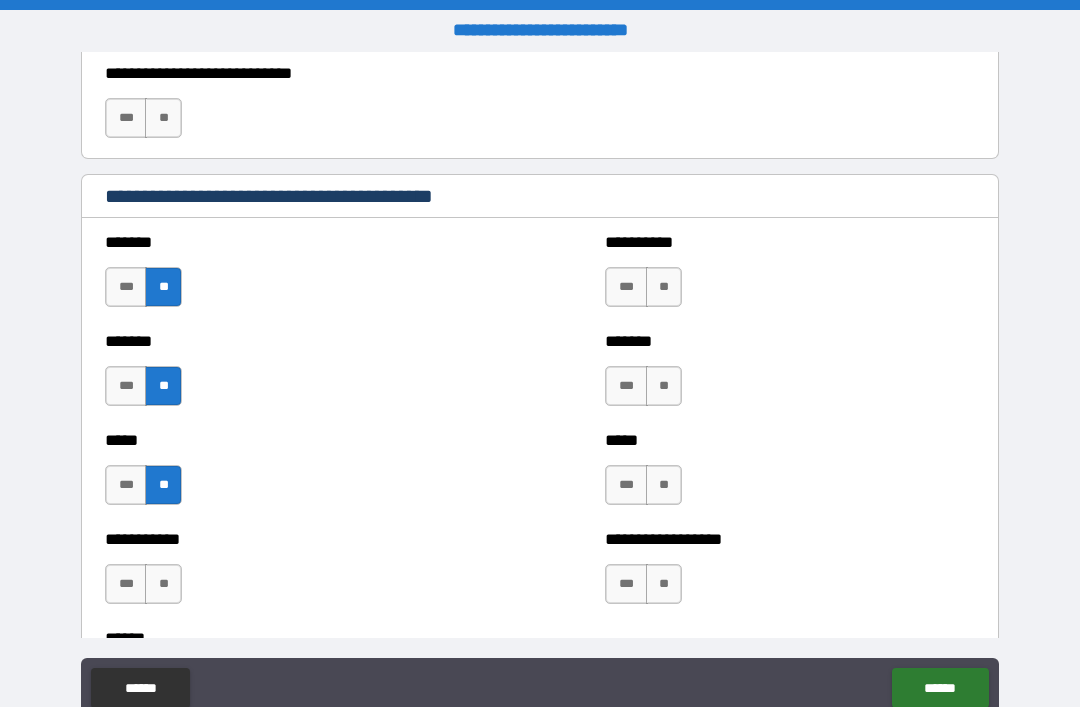 click on "**" at bounding box center [163, 584] 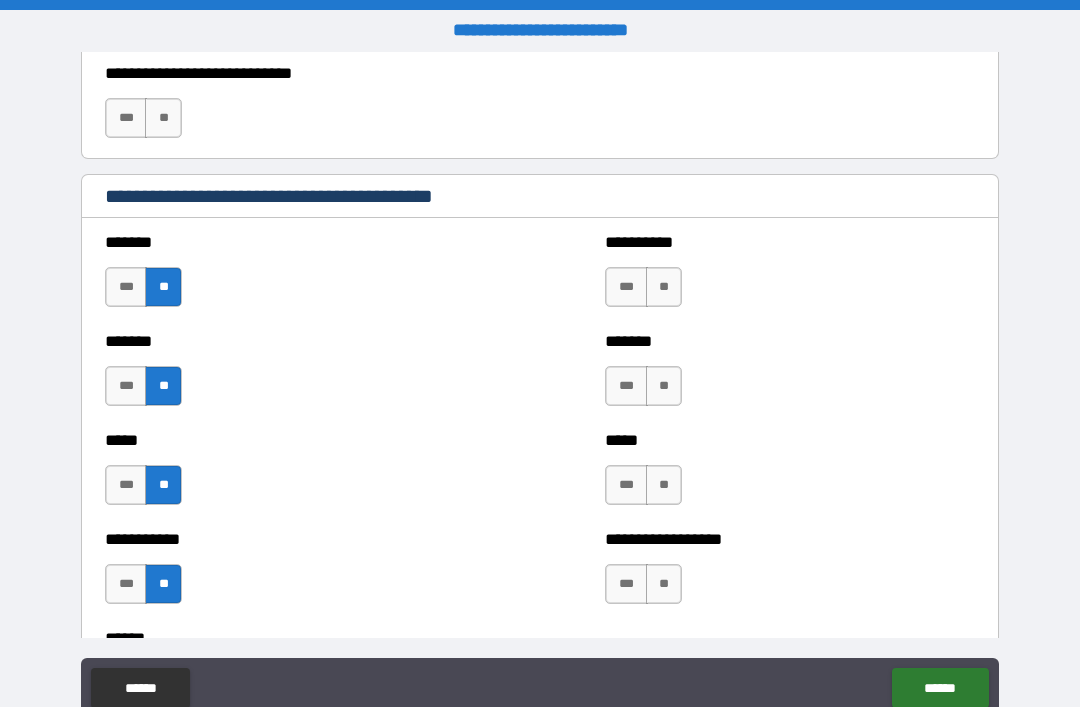 click on "**" at bounding box center (664, 287) 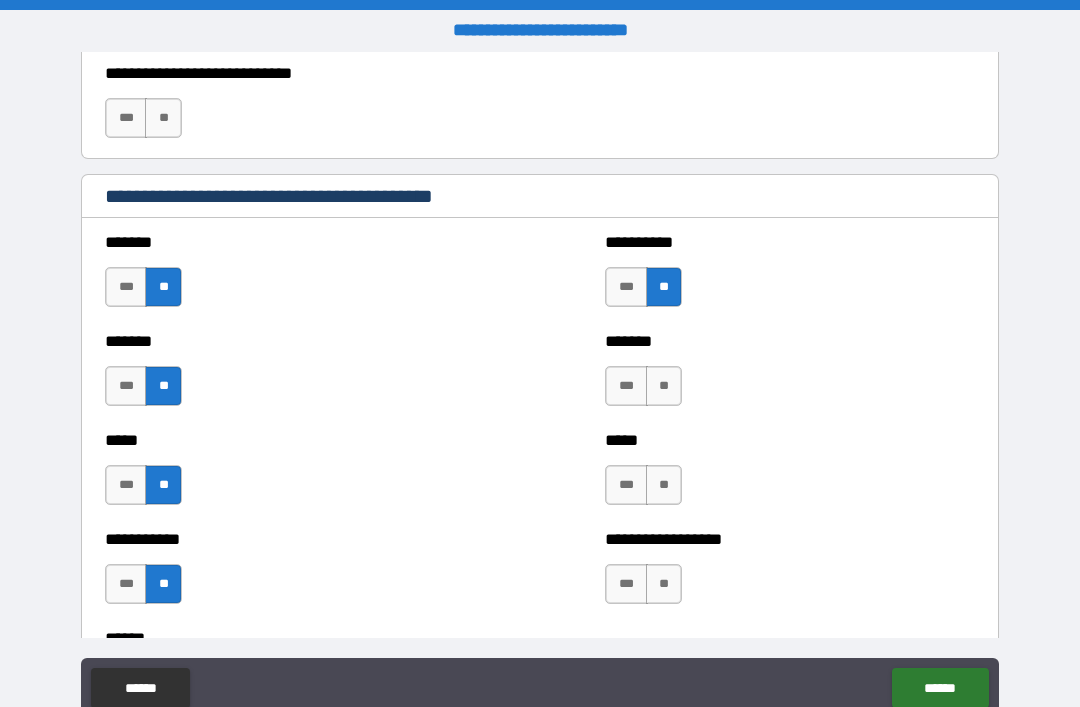 click on "**" at bounding box center (664, 386) 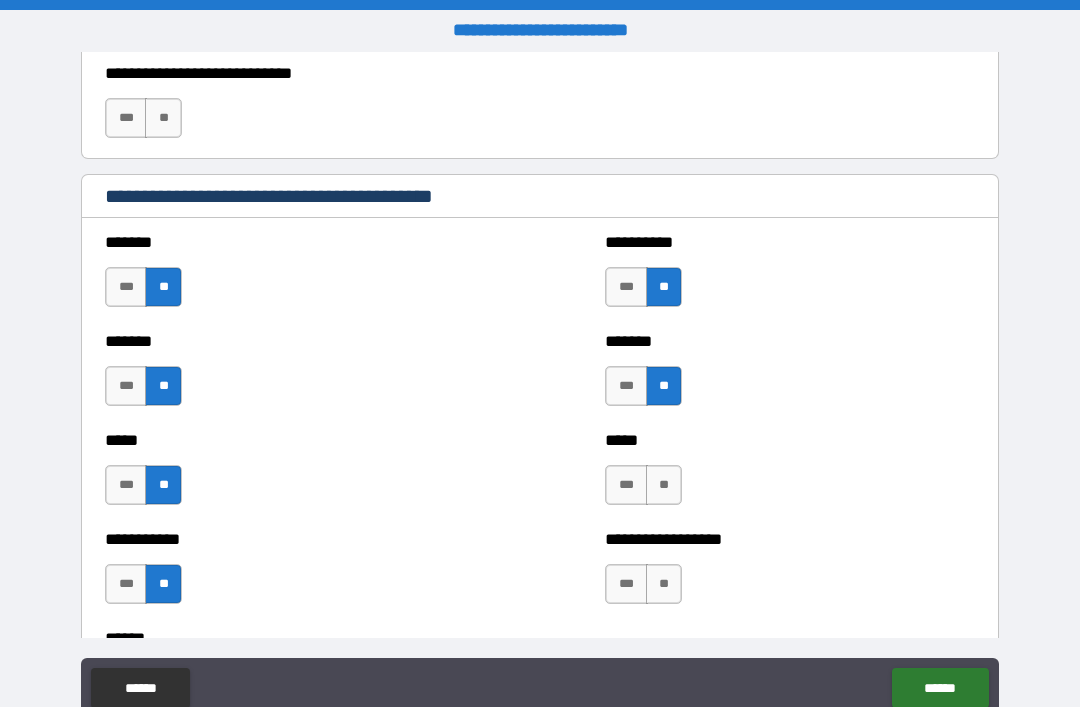 click on "**" at bounding box center [664, 485] 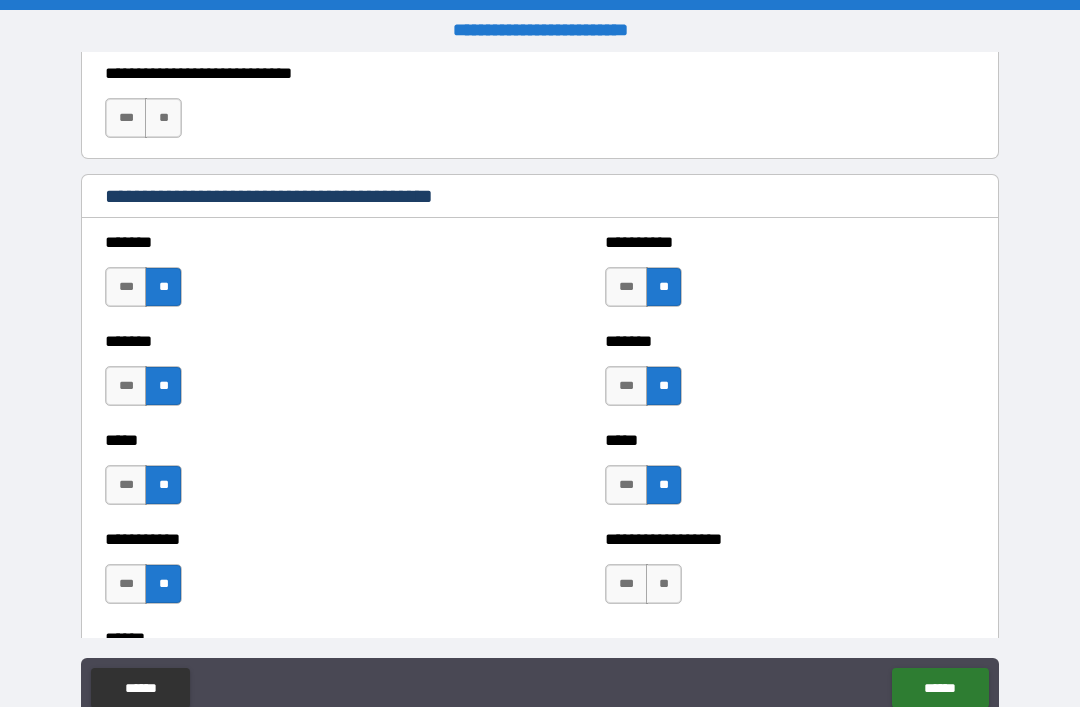 click on "**" at bounding box center [664, 584] 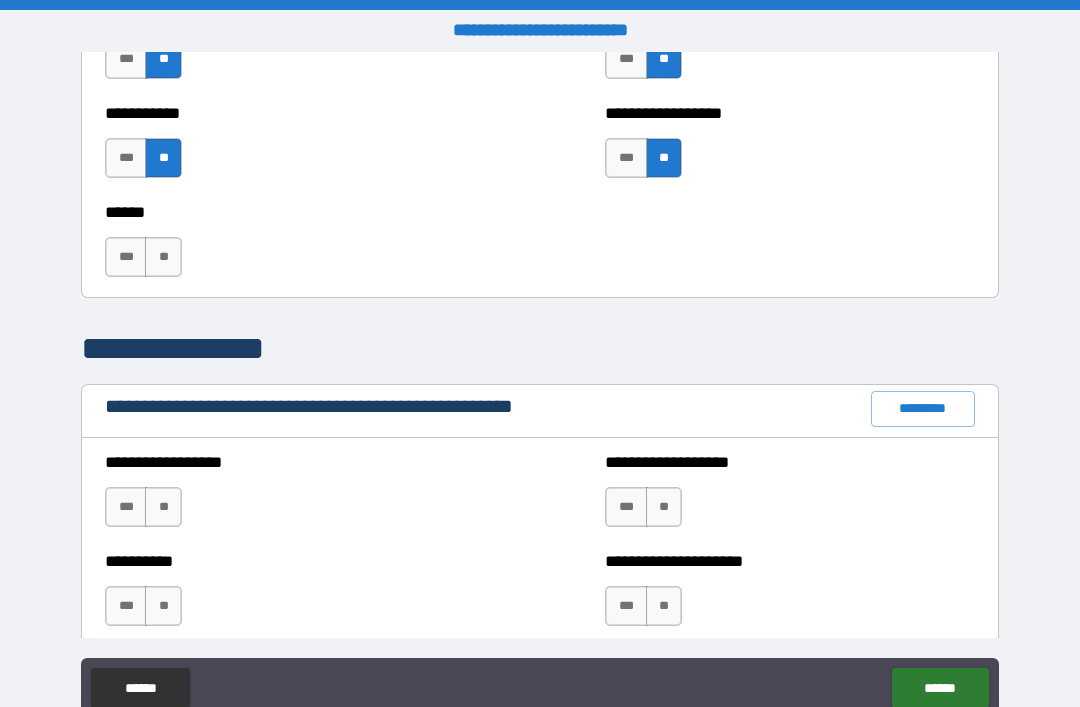scroll, scrollTop: 2018, scrollLeft: 0, axis: vertical 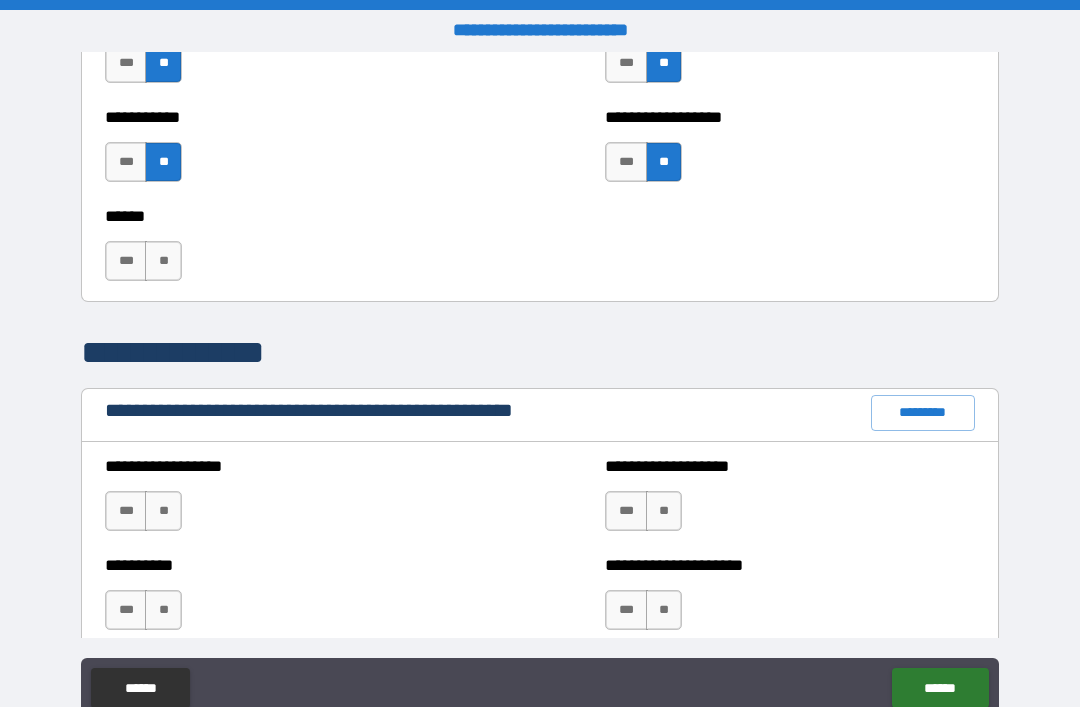 click on "**" at bounding box center (163, 261) 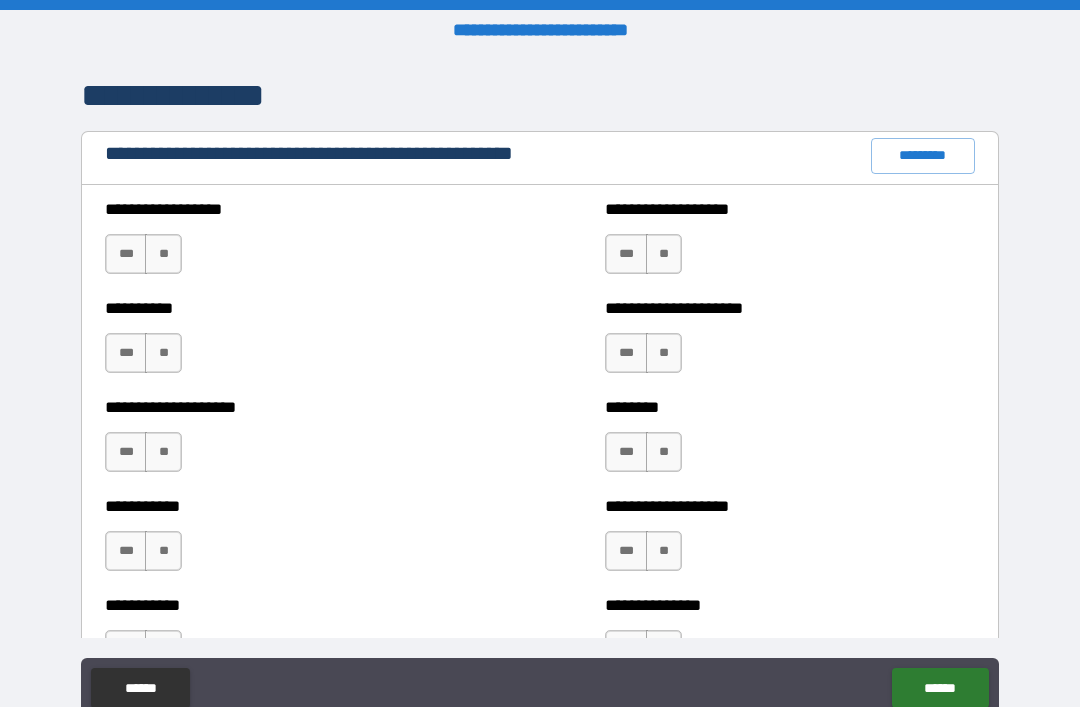 scroll, scrollTop: 2293, scrollLeft: 0, axis: vertical 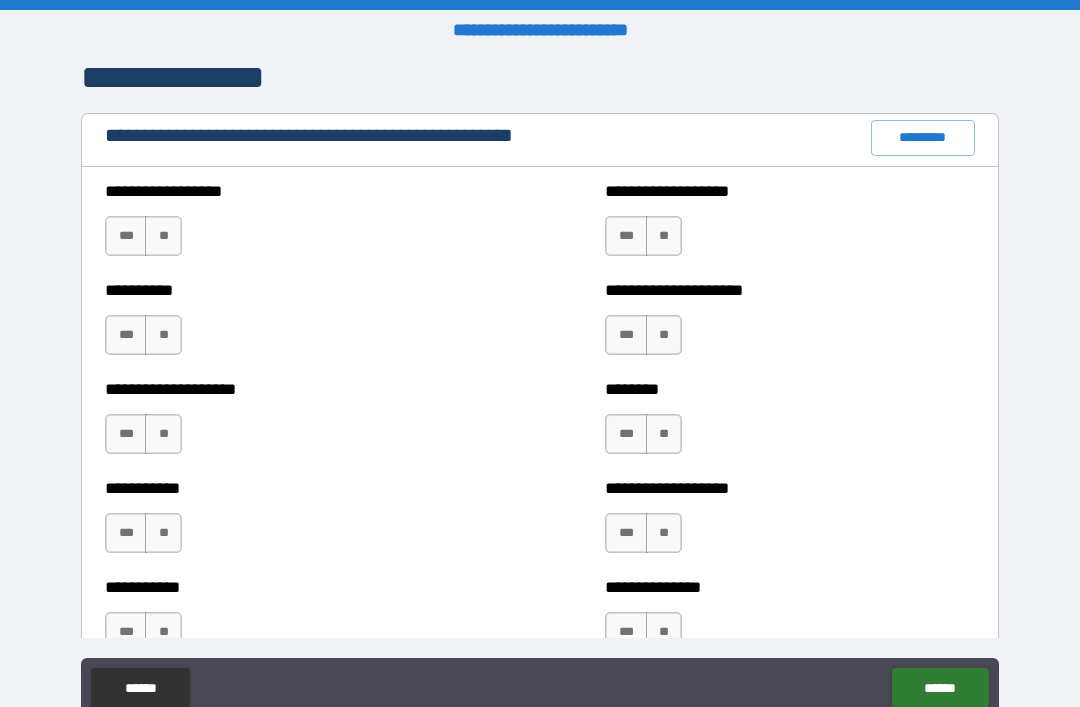 click on "**" at bounding box center [163, 236] 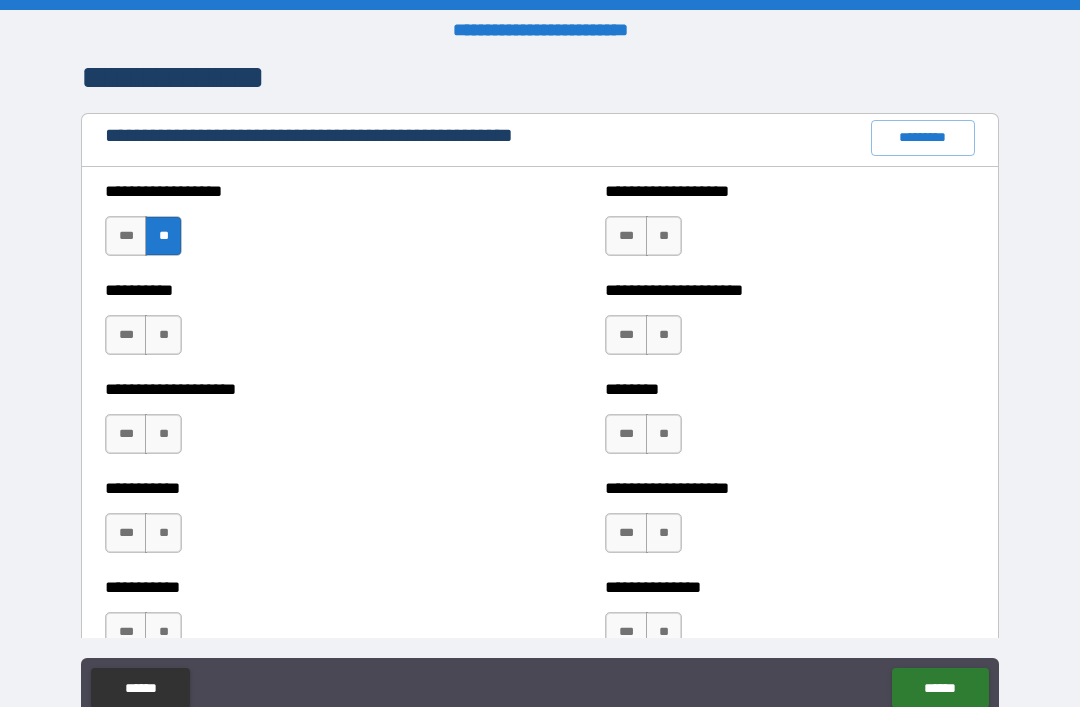 click on "**" at bounding box center (664, 236) 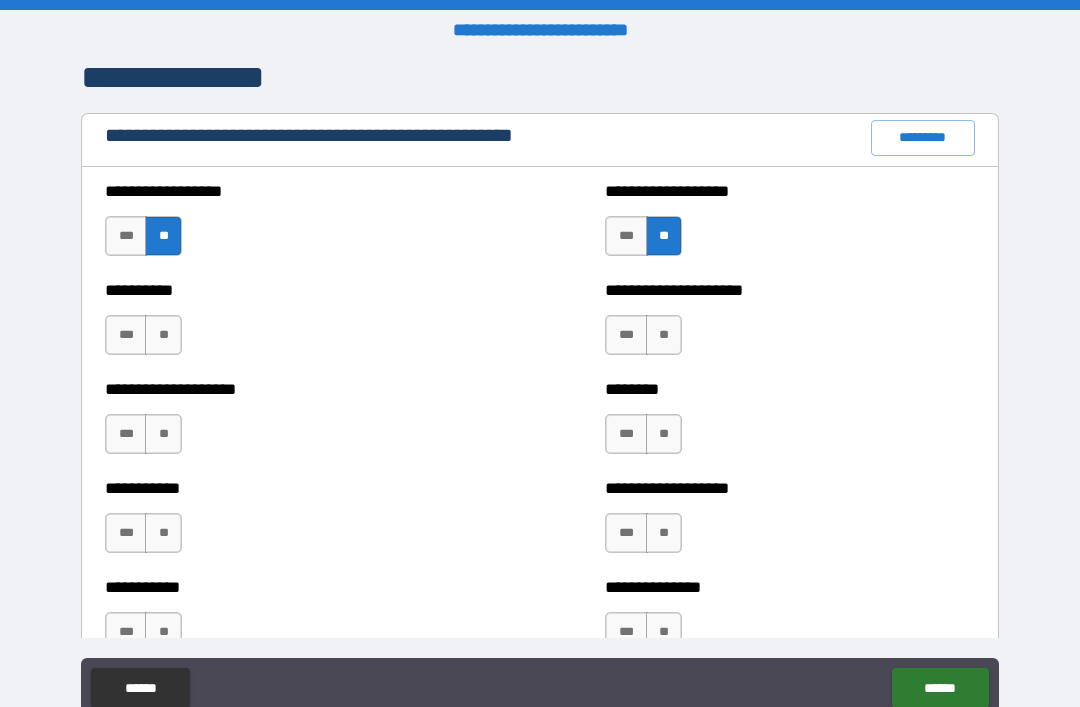 click on "**" at bounding box center [163, 335] 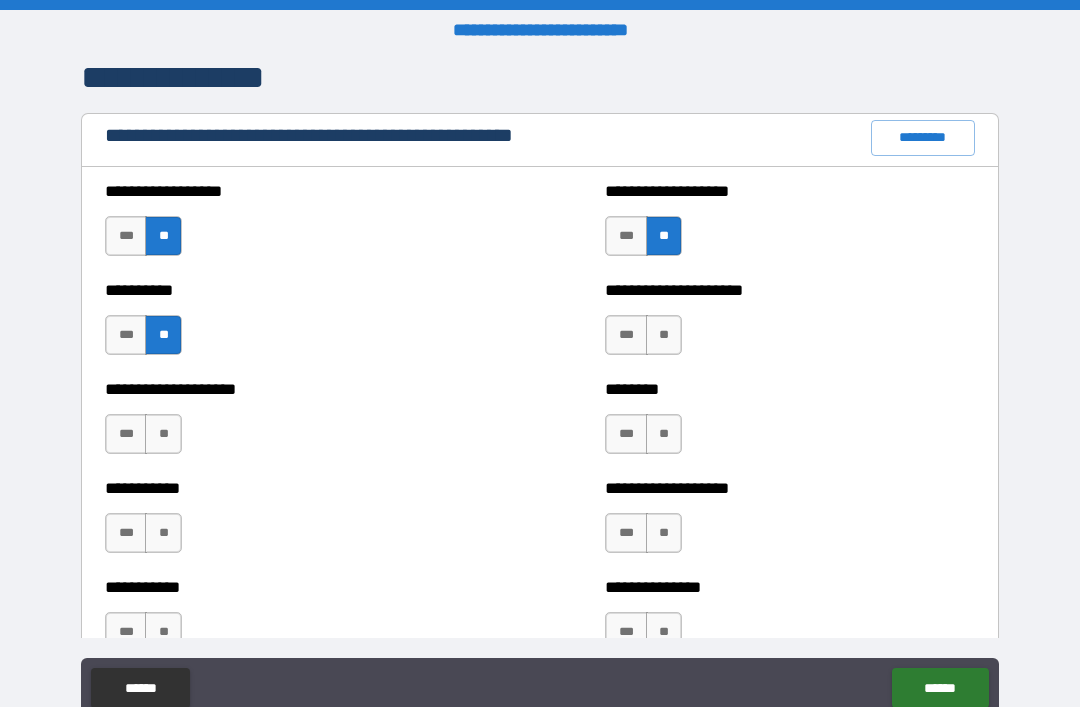 click on "**" at bounding box center [664, 335] 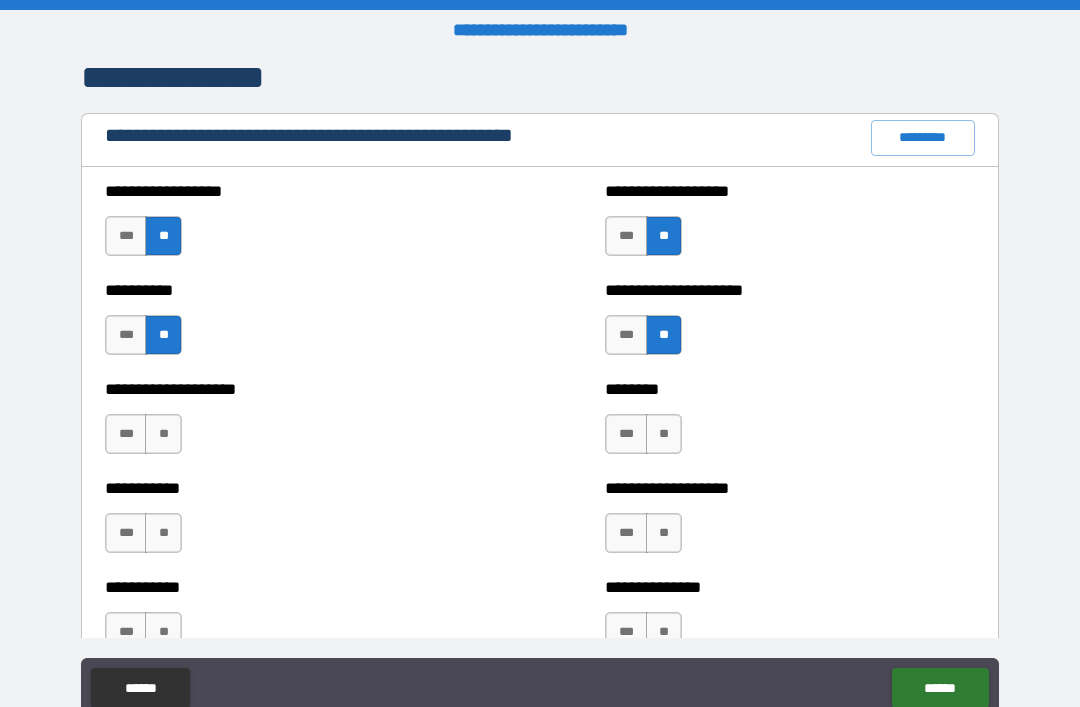 click on "**" at bounding box center (163, 434) 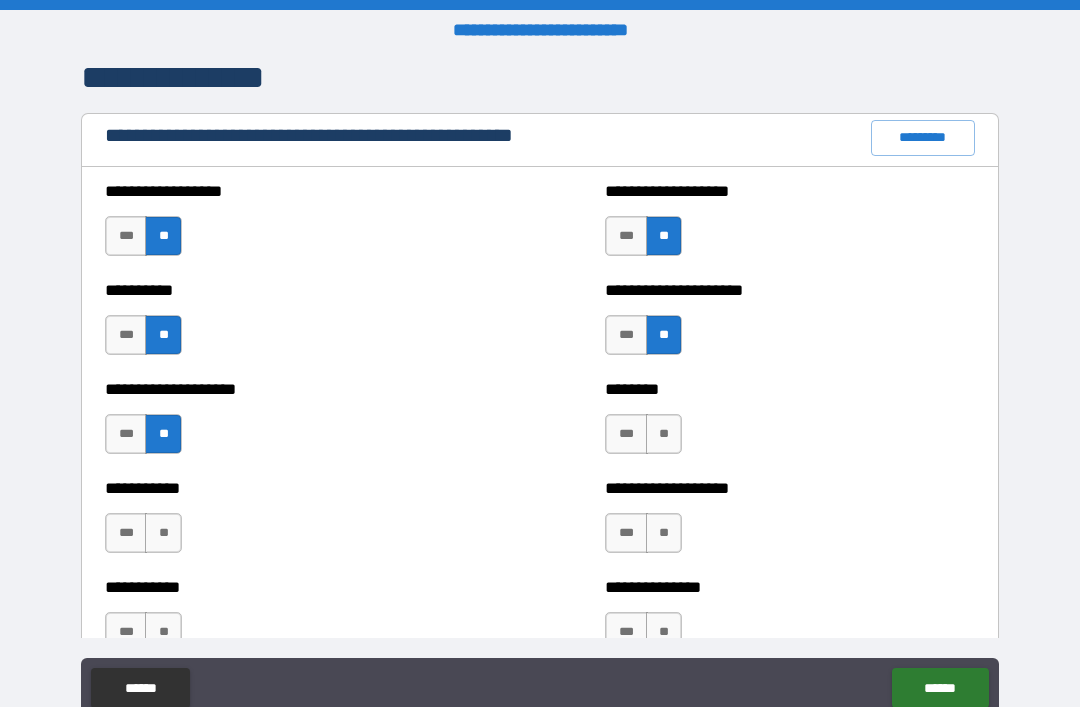 click on "**" at bounding box center [664, 434] 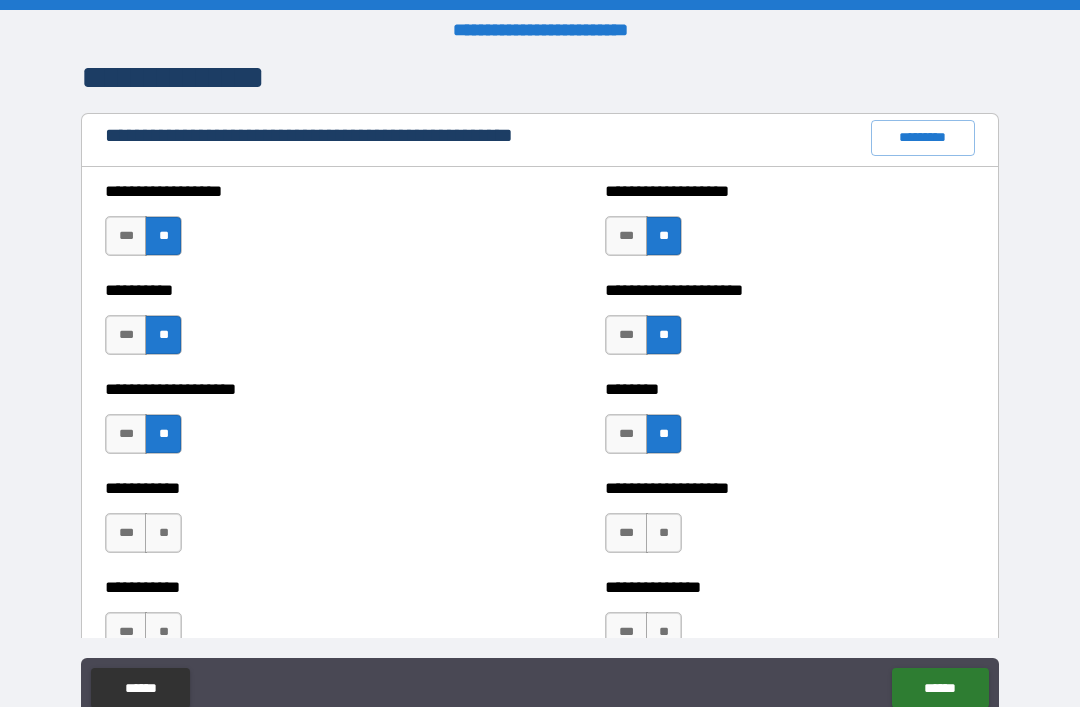 click on "**" at bounding box center (163, 533) 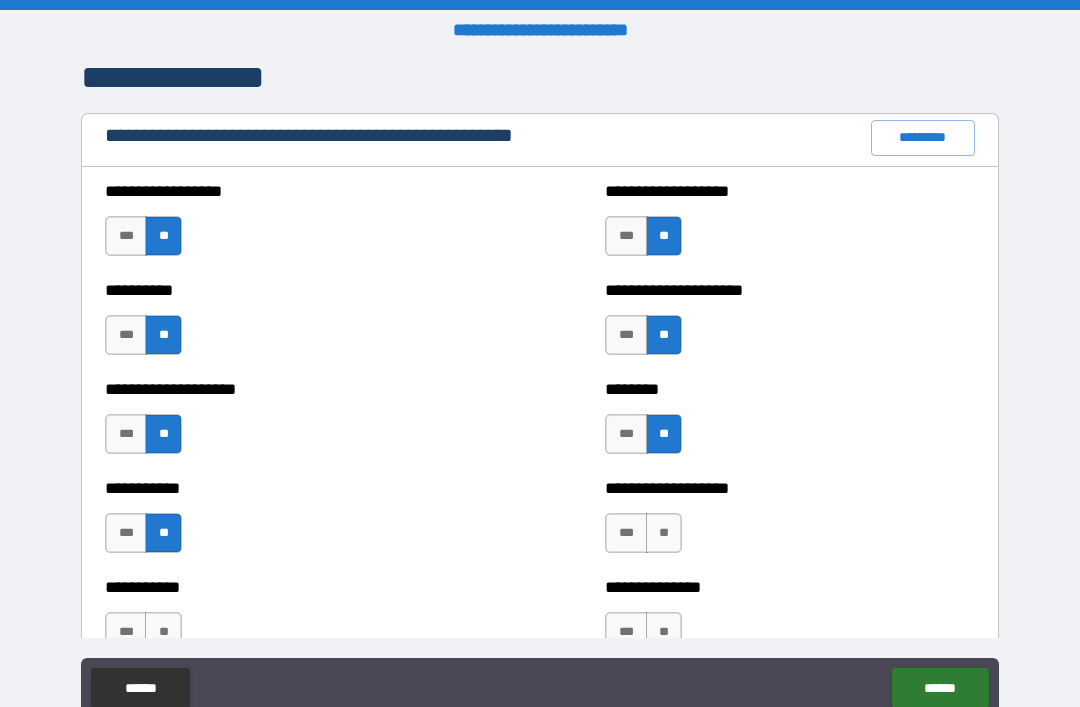 click on "**" at bounding box center (664, 533) 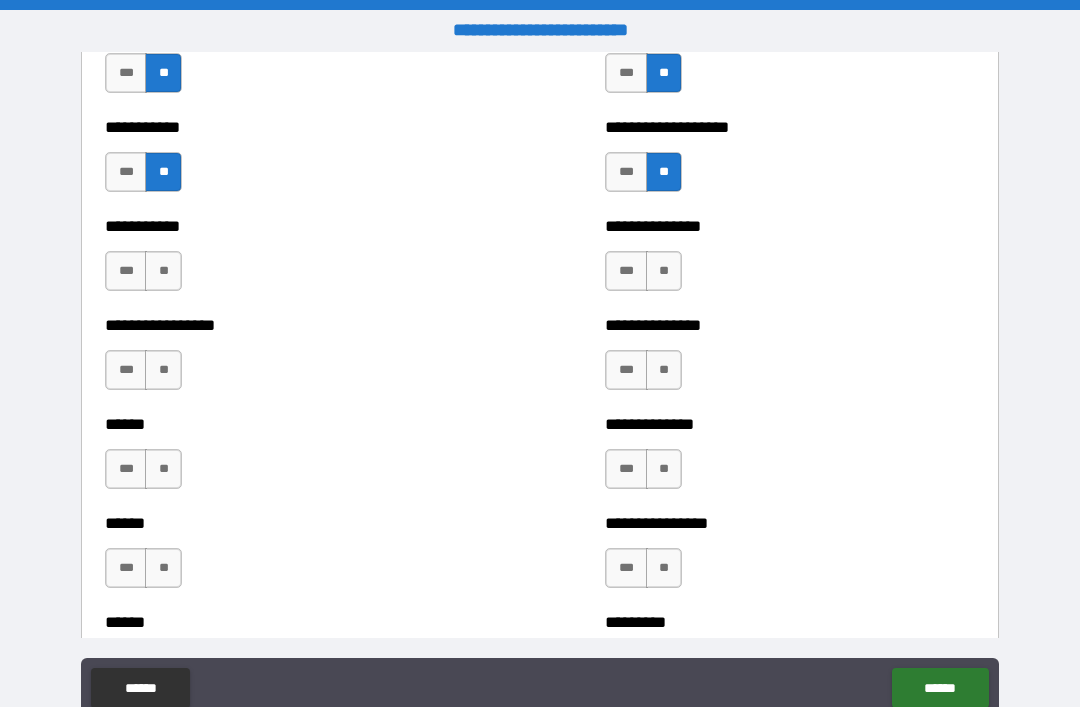 scroll, scrollTop: 2679, scrollLeft: 0, axis: vertical 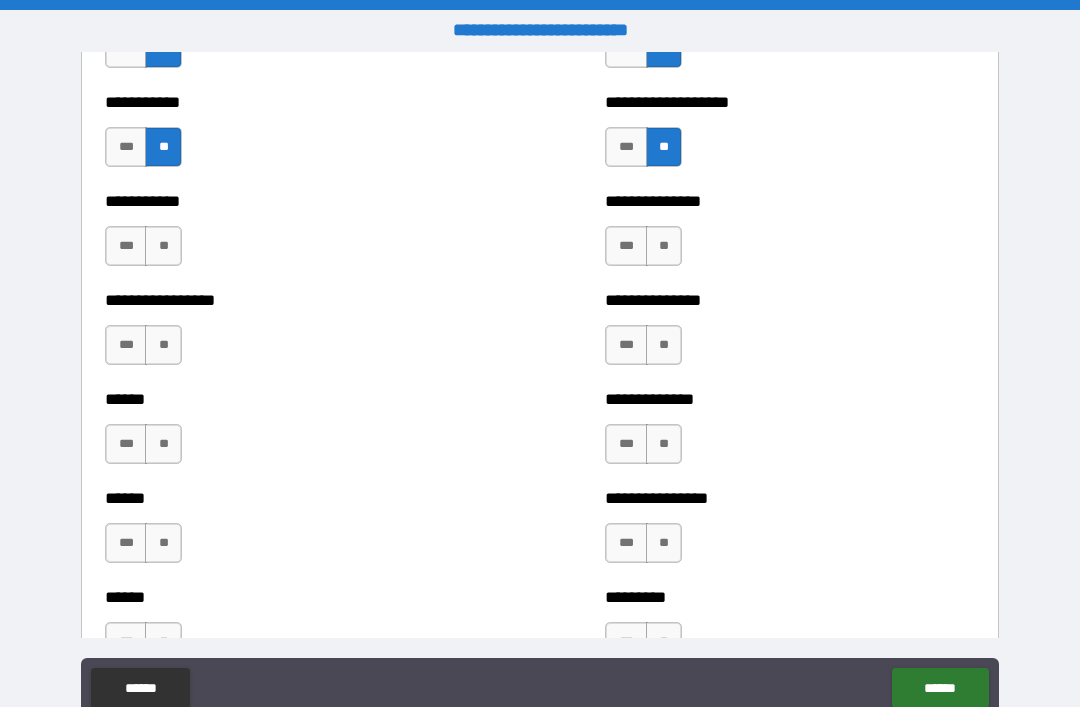 click on "**" at bounding box center (163, 246) 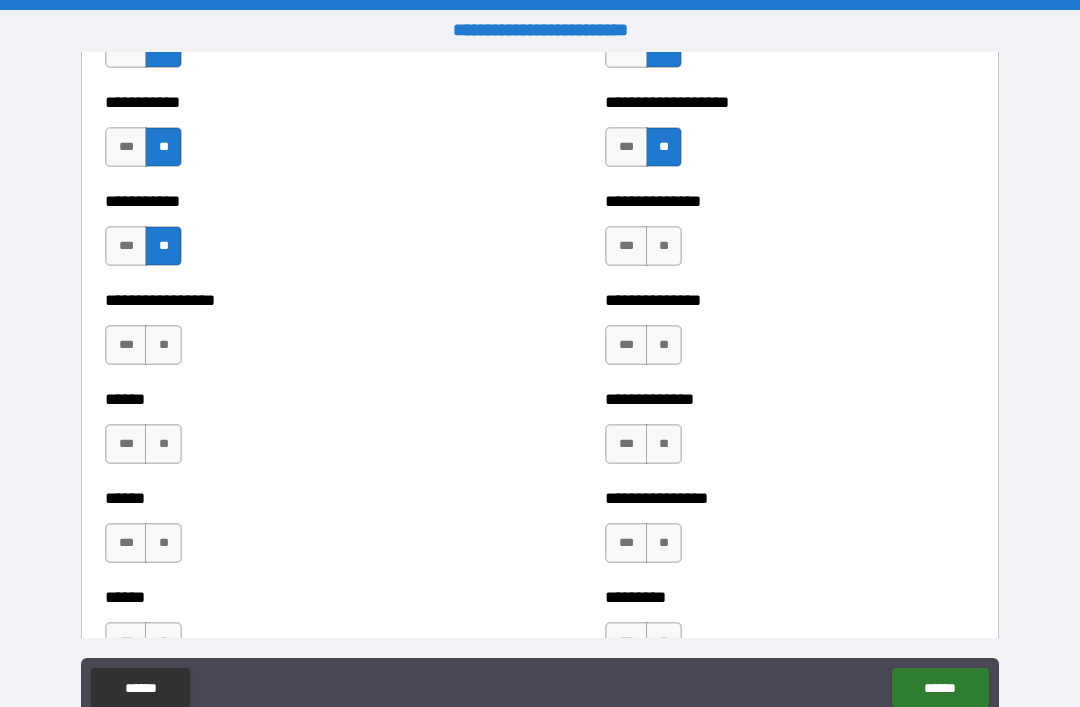click on "**" at bounding box center [664, 246] 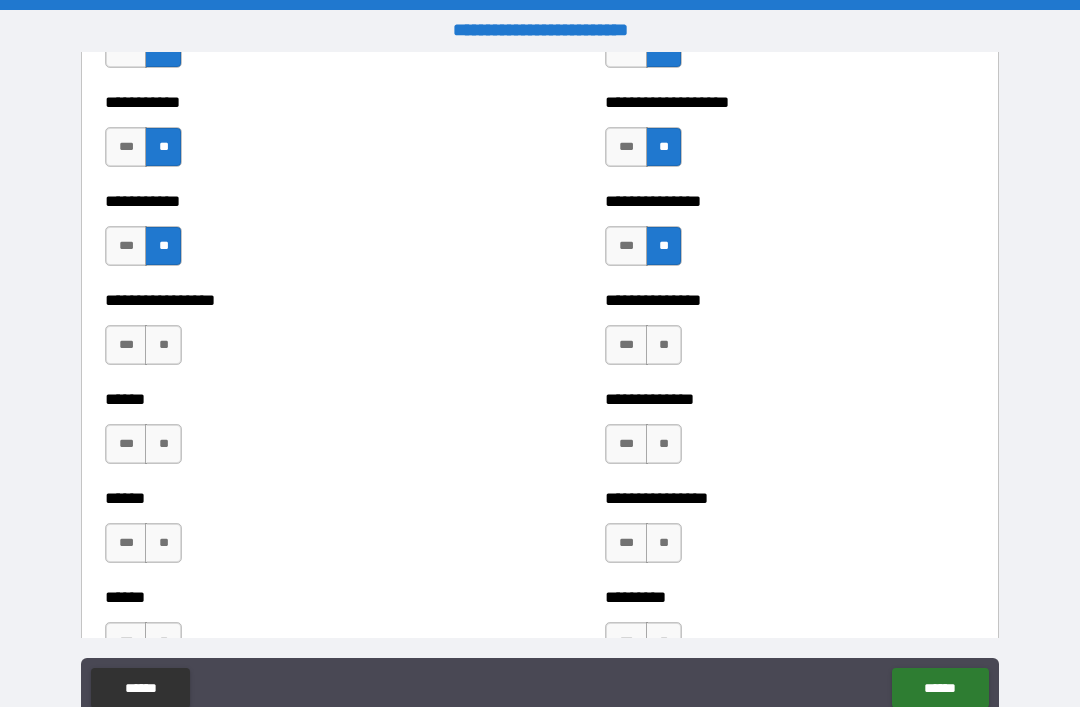 click on "**" at bounding box center (163, 345) 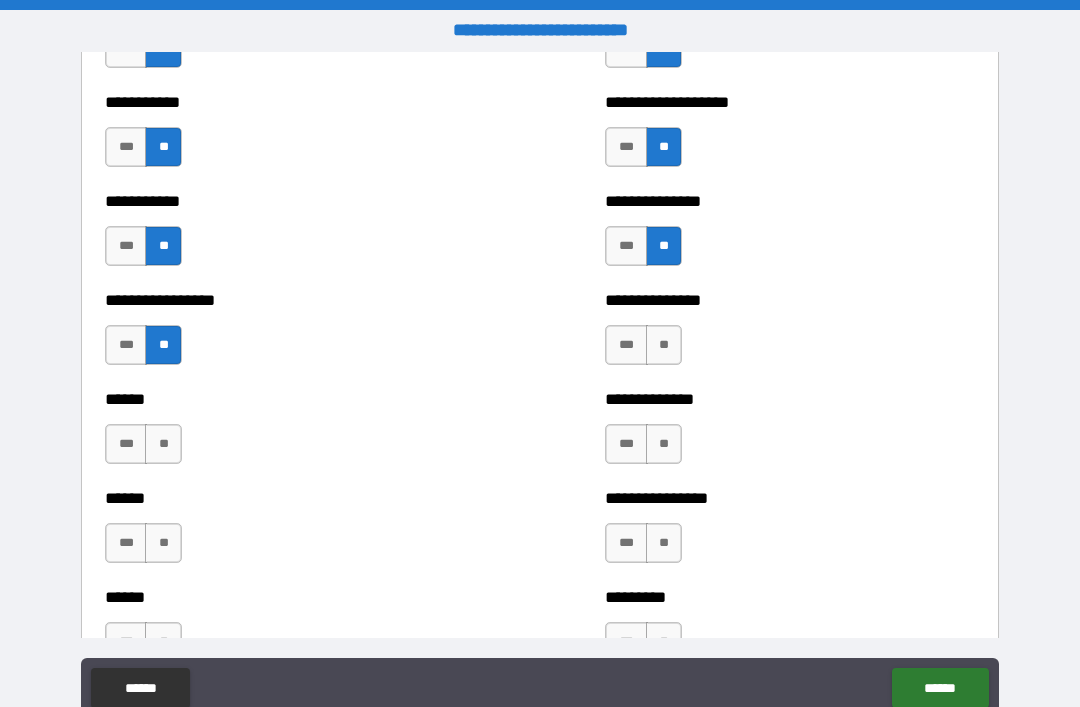 click on "**" at bounding box center [664, 345] 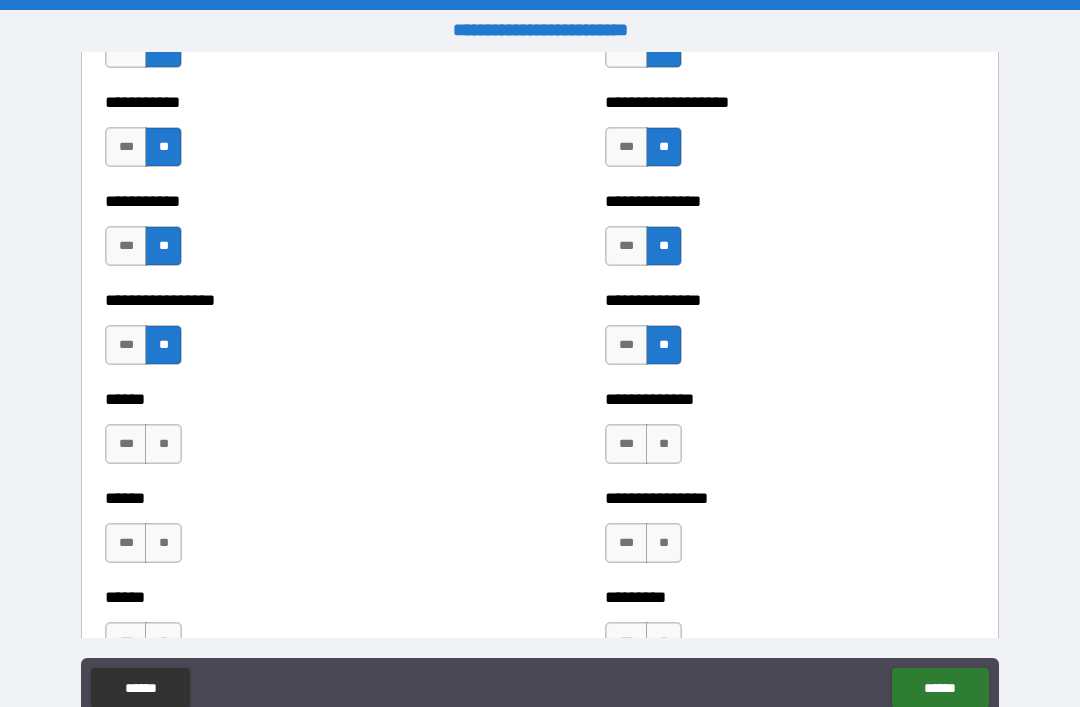 click on "**" at bounding box center [163, 444] 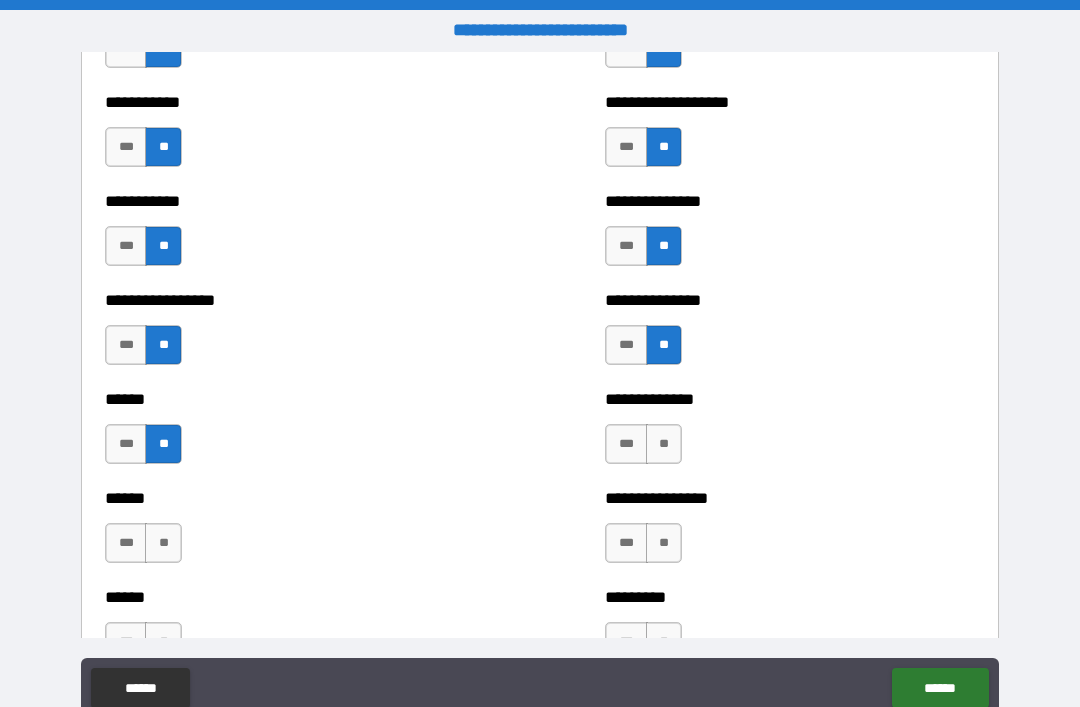click on "**" at bounding box center [664, 444] 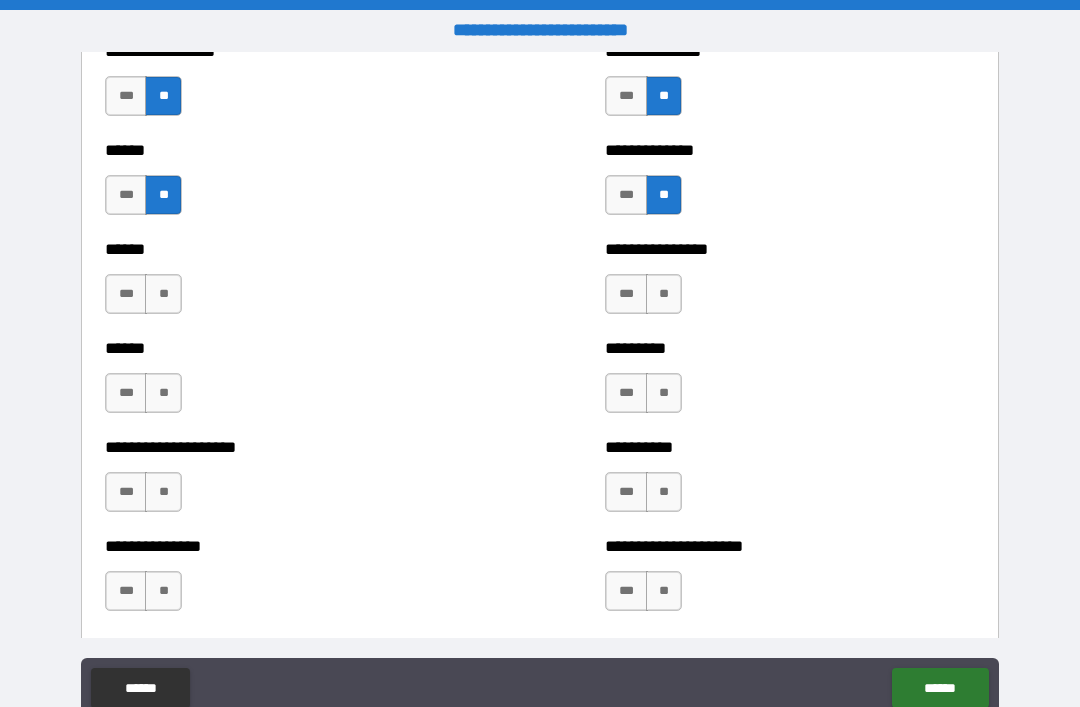 scroll, scrollTop: 2943, scrollLeft: 0, axis: vertical 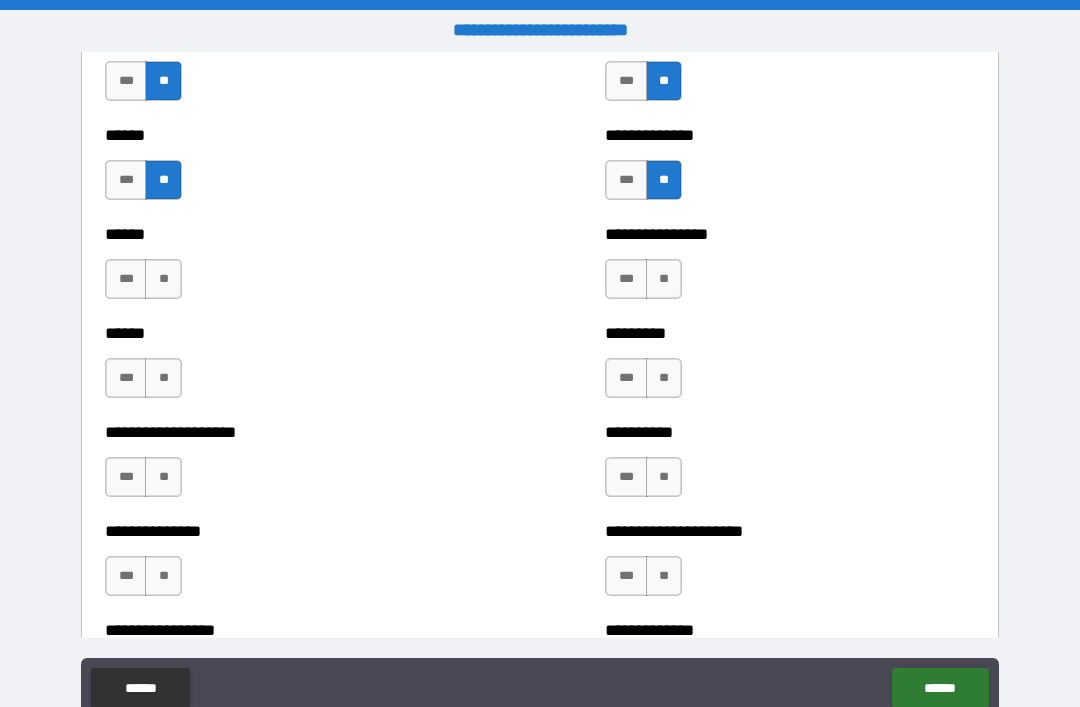 click on "**" at bounding box center (163, 279) 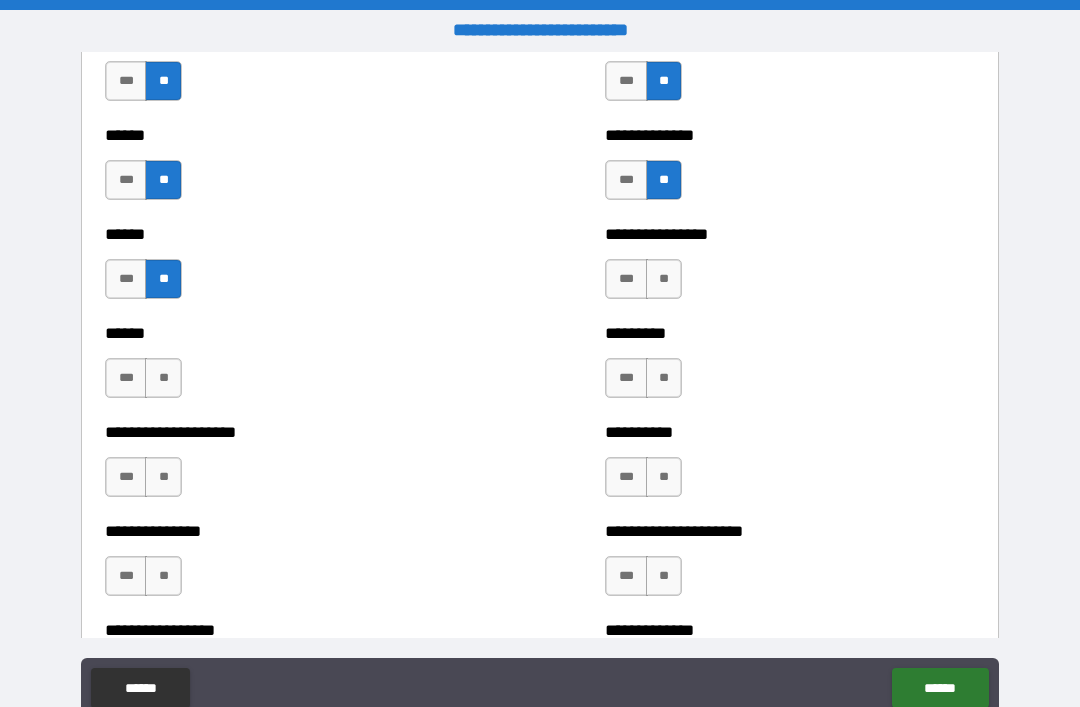click on "**" at bounding box center [664, 279] 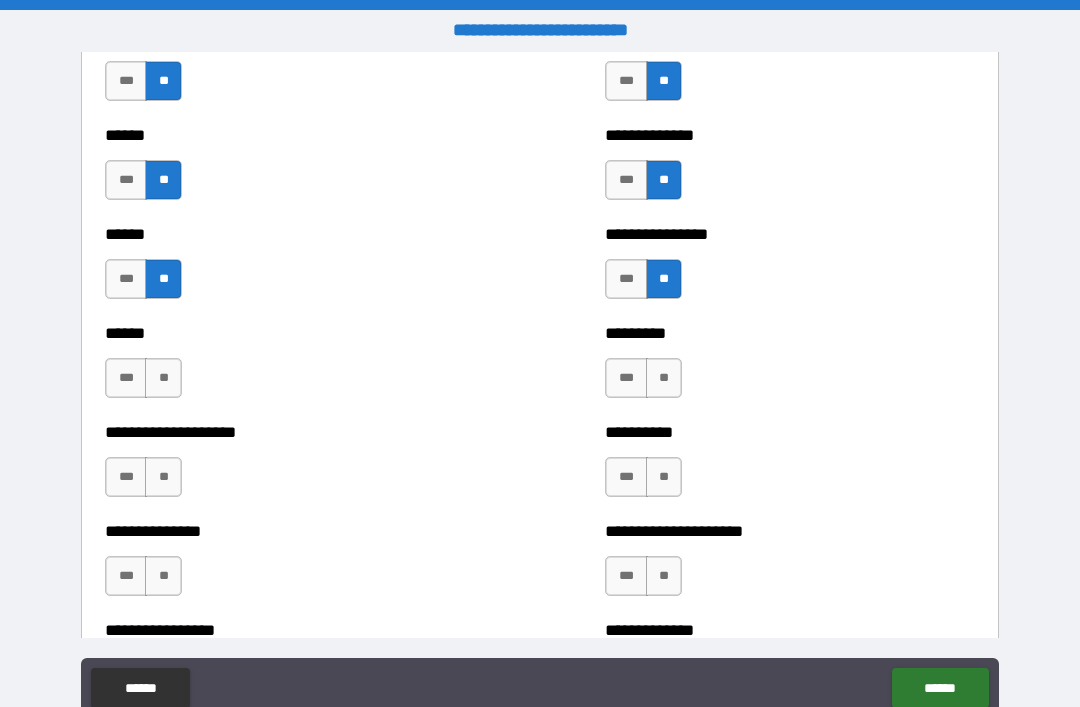click on "**" at bounding box center [163, 378] 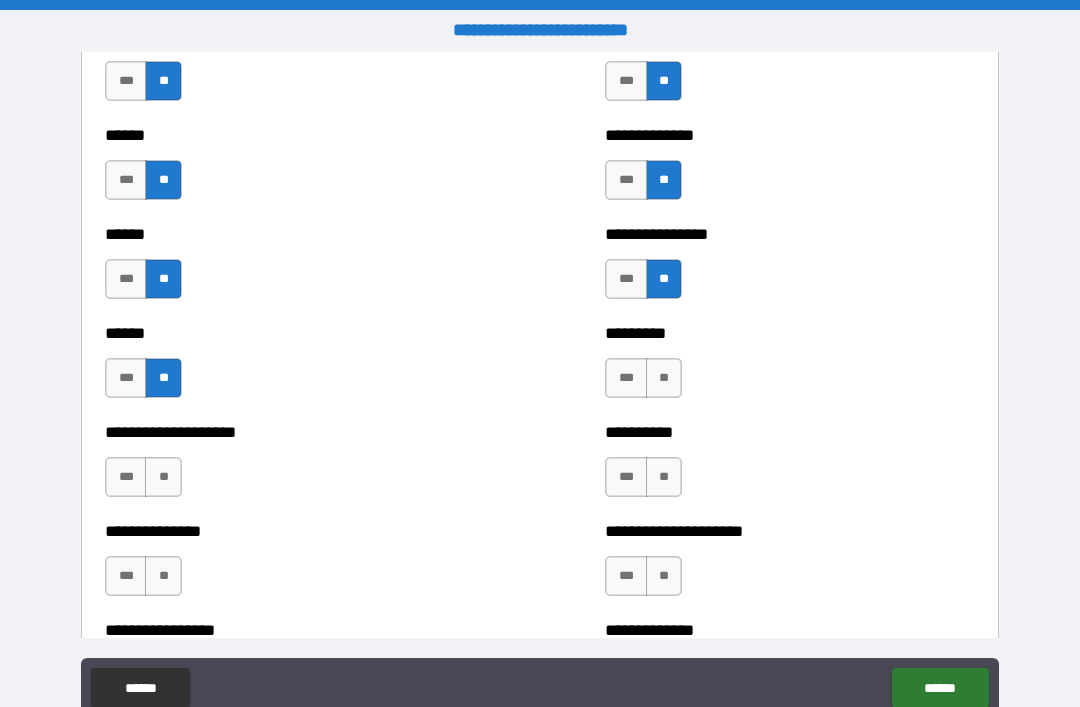 click on "**" at bounding box center [664, 378] 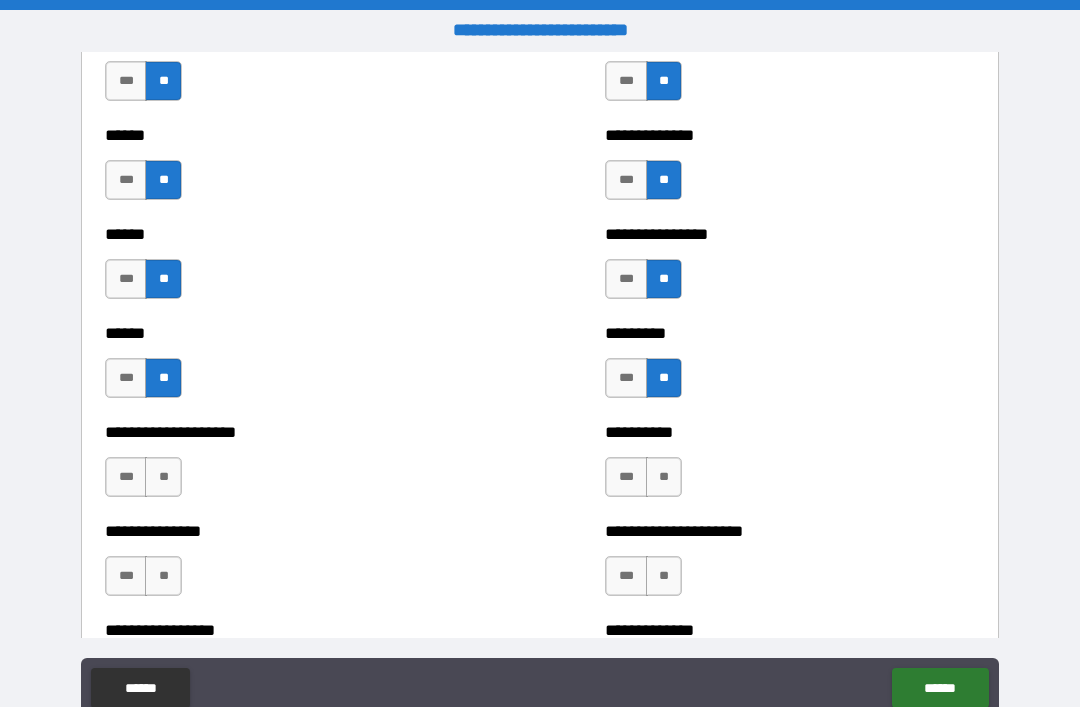 click on "**" at bounding box center [163, 477] 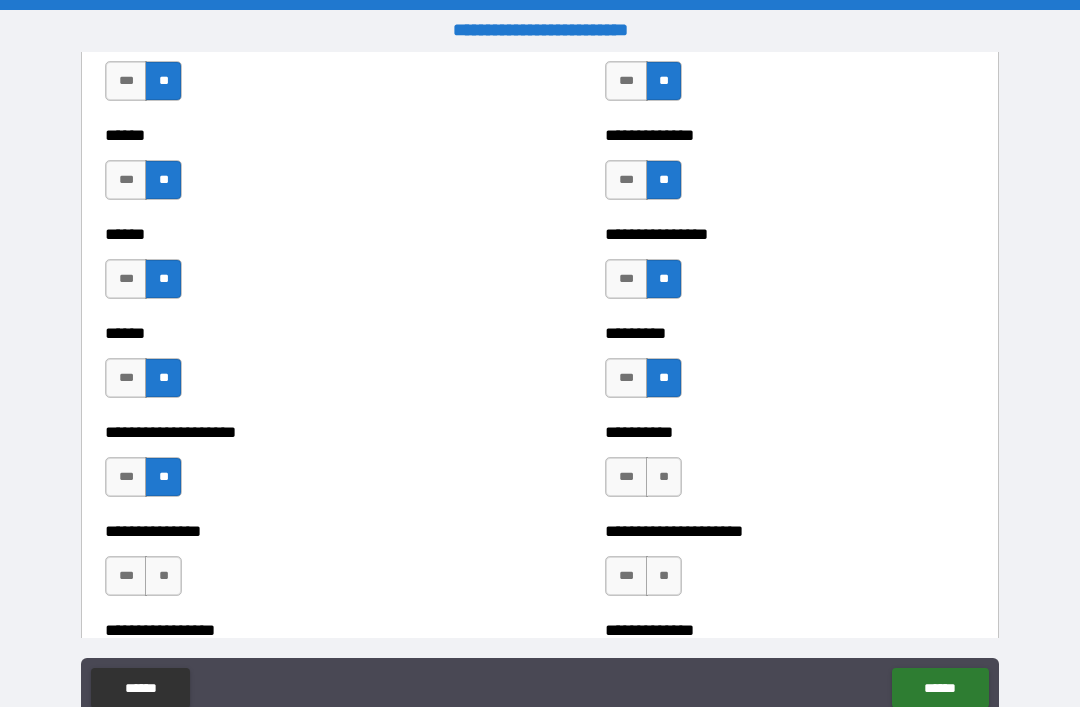 click on "**" at bounding box center (664, 477) 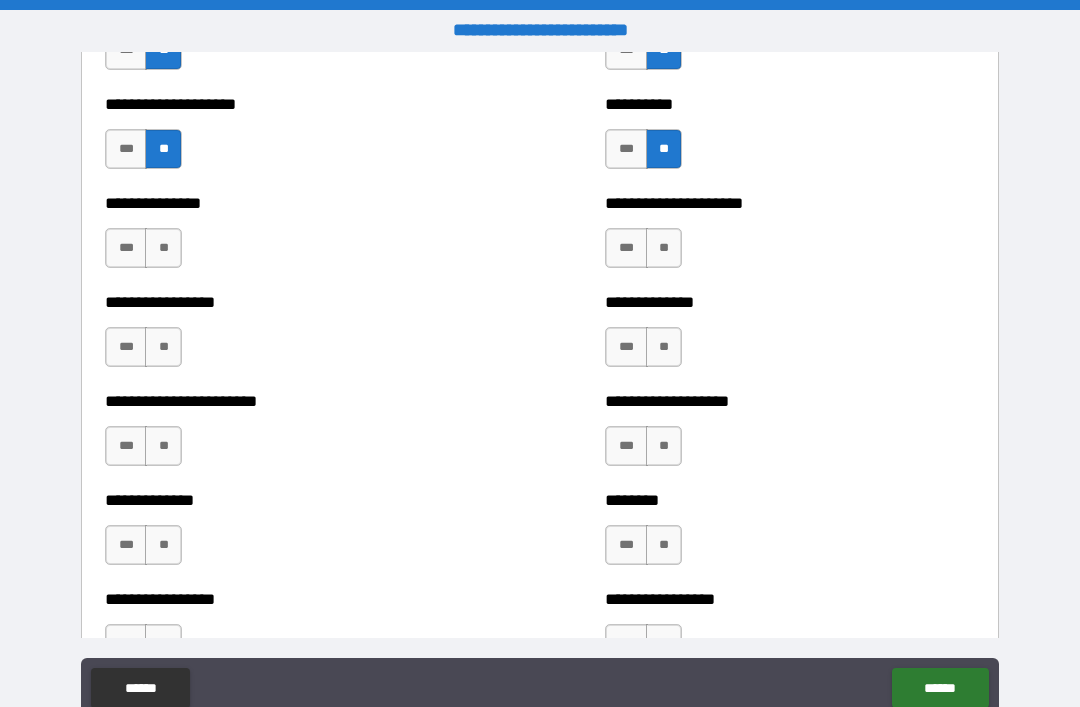 scroll, scrollTop: 3274, scrollLeft: 0, axis: vertical 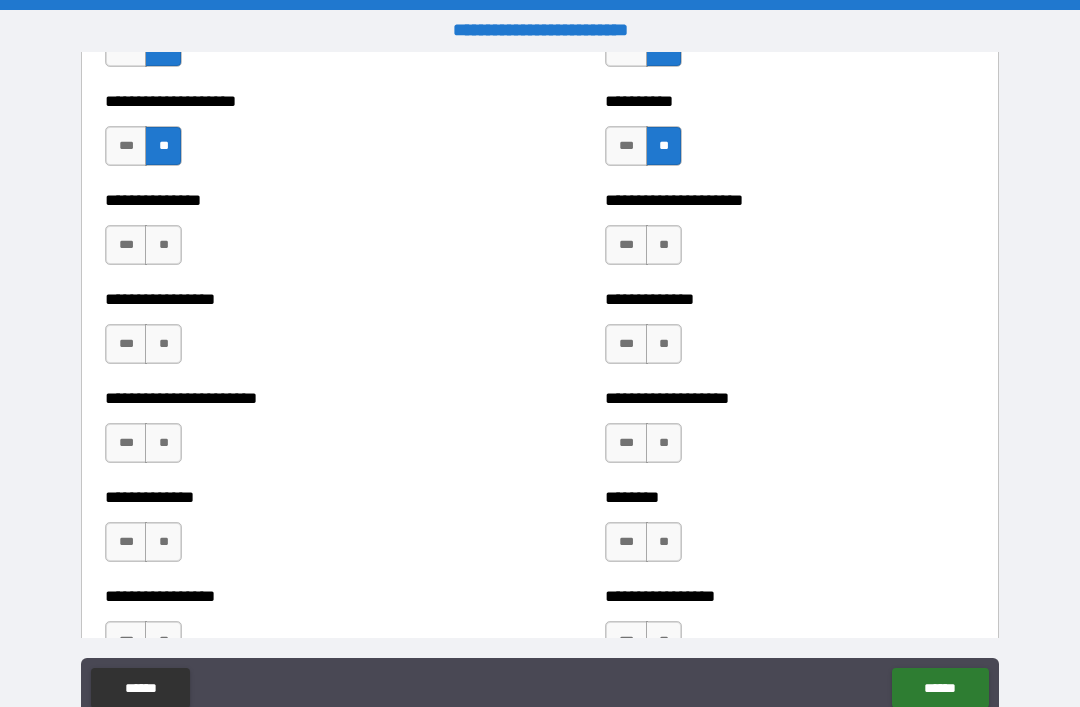 click on "**" at bounding box center [163, 245] 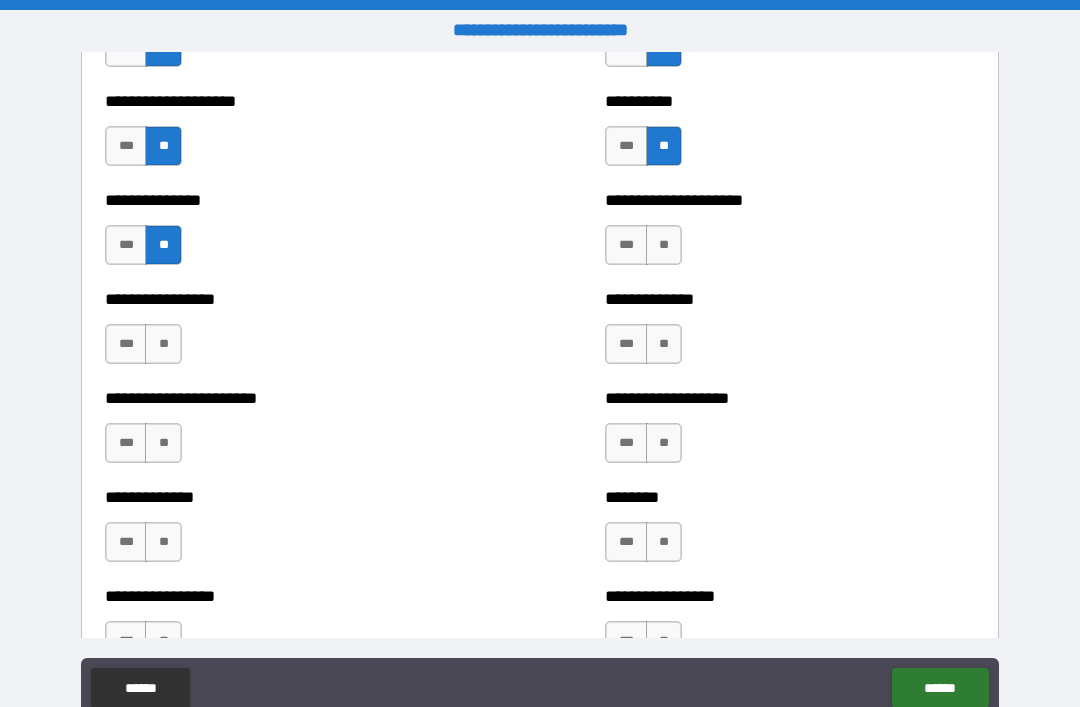 click on "**" at bounding box center (664, 245) 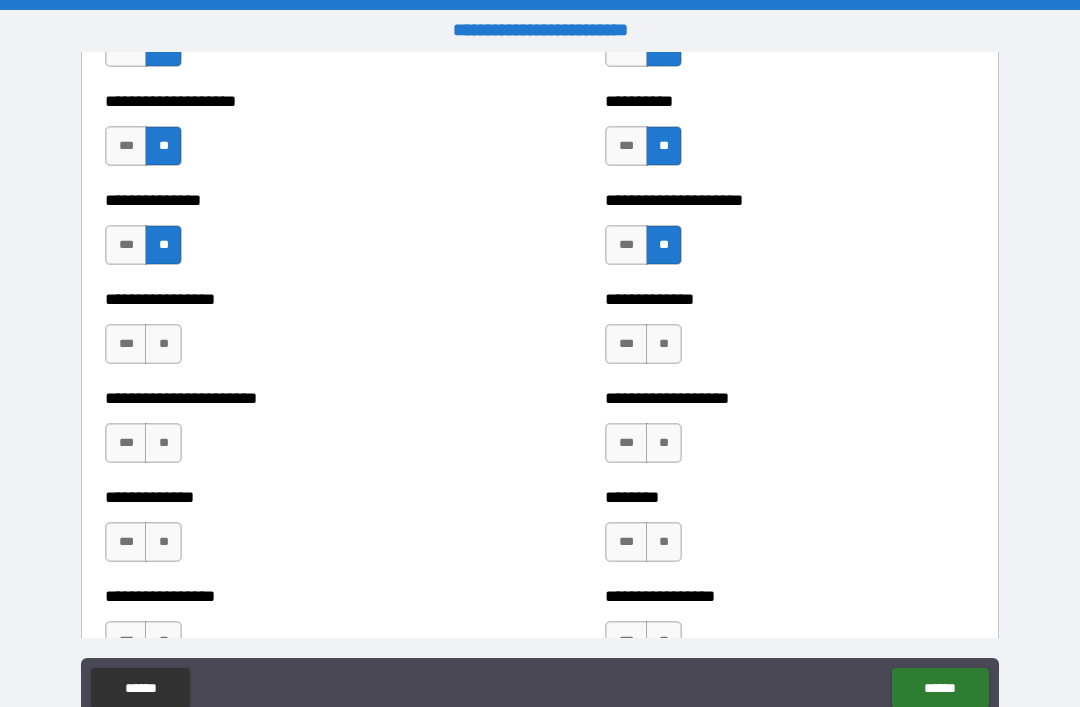 click on "**" at bounding box center [163, 344] 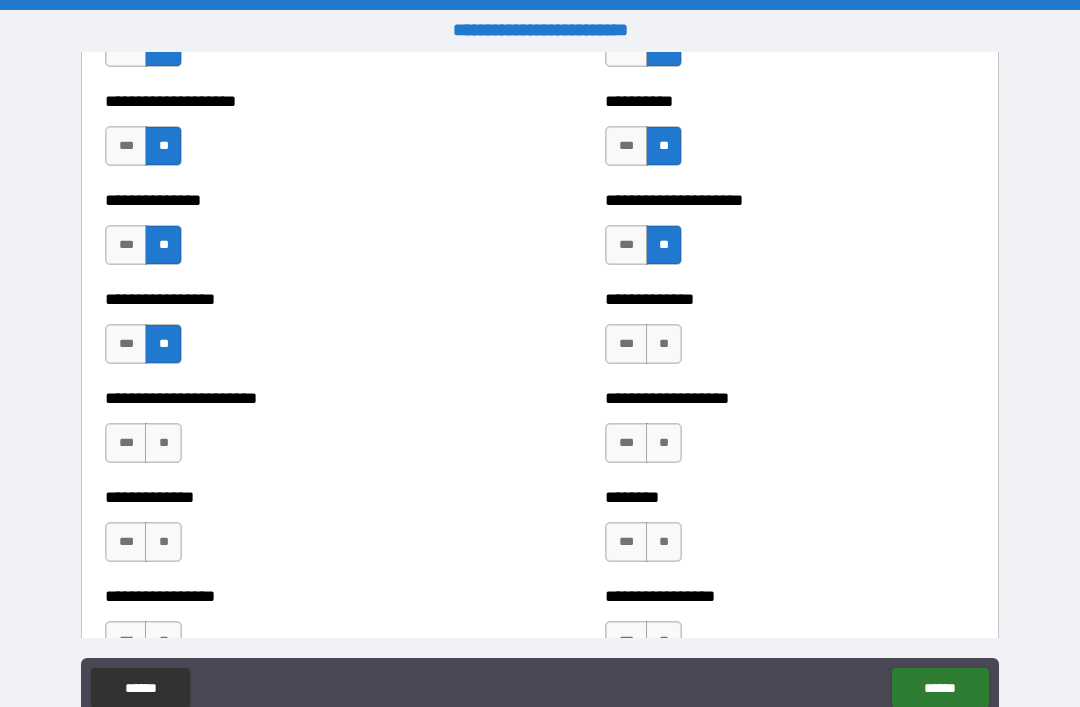 click on "**" at bounding box center [664, 344] 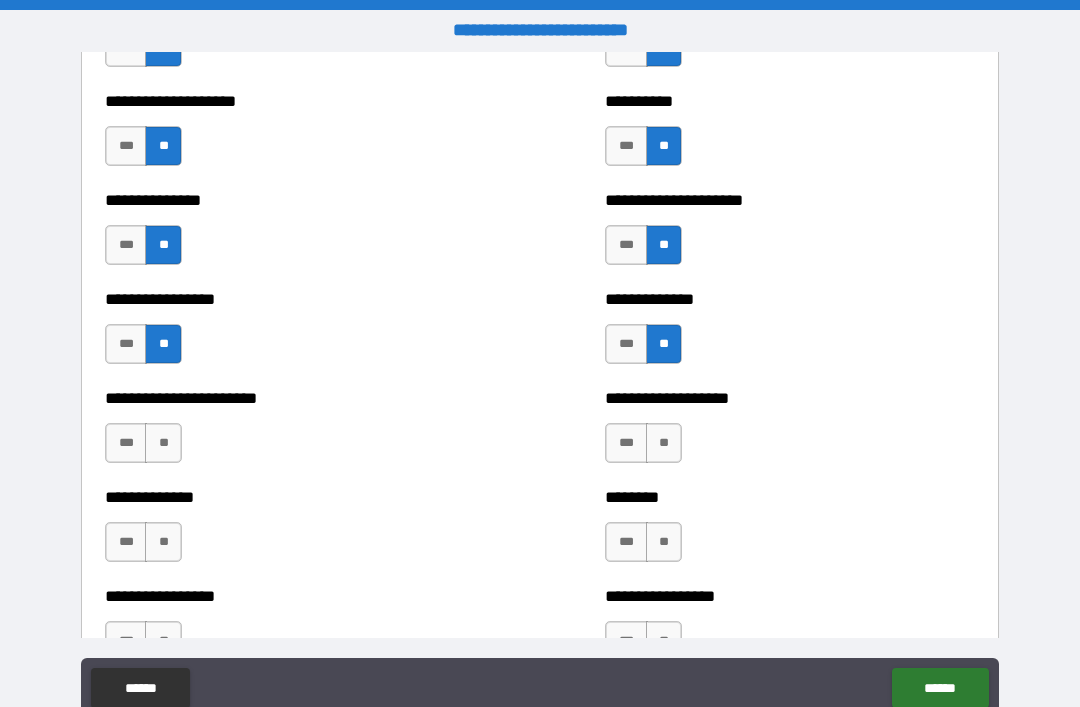 click on "**" at bounding box center (163, 443) 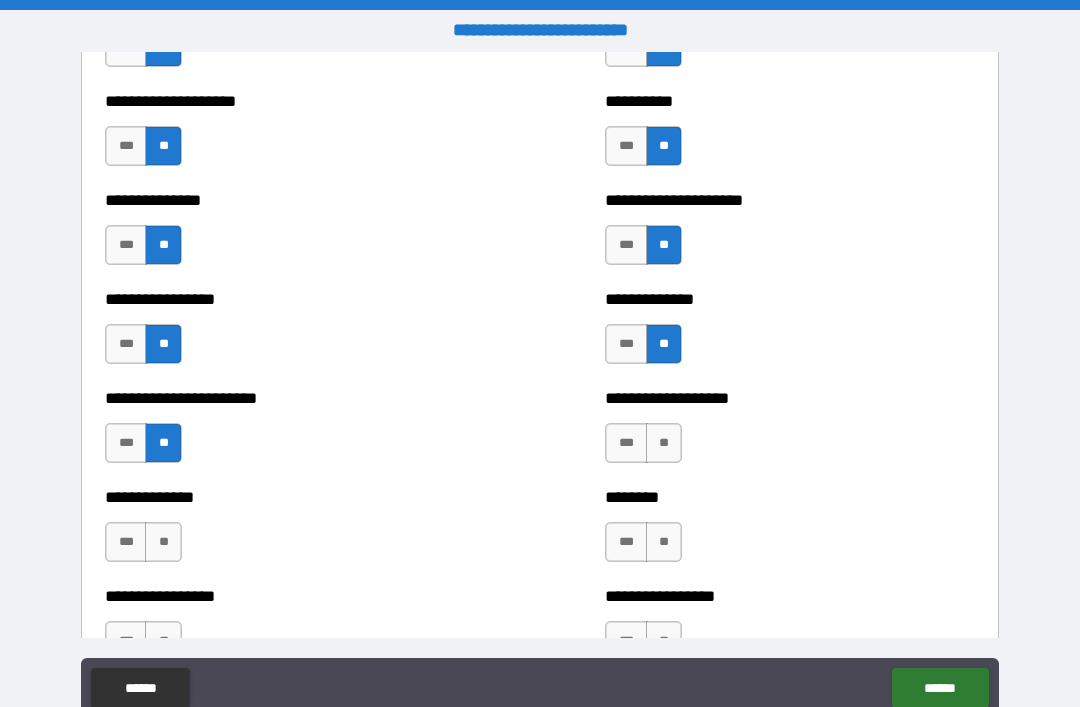 click on "**" at bounding box center (664, 443) 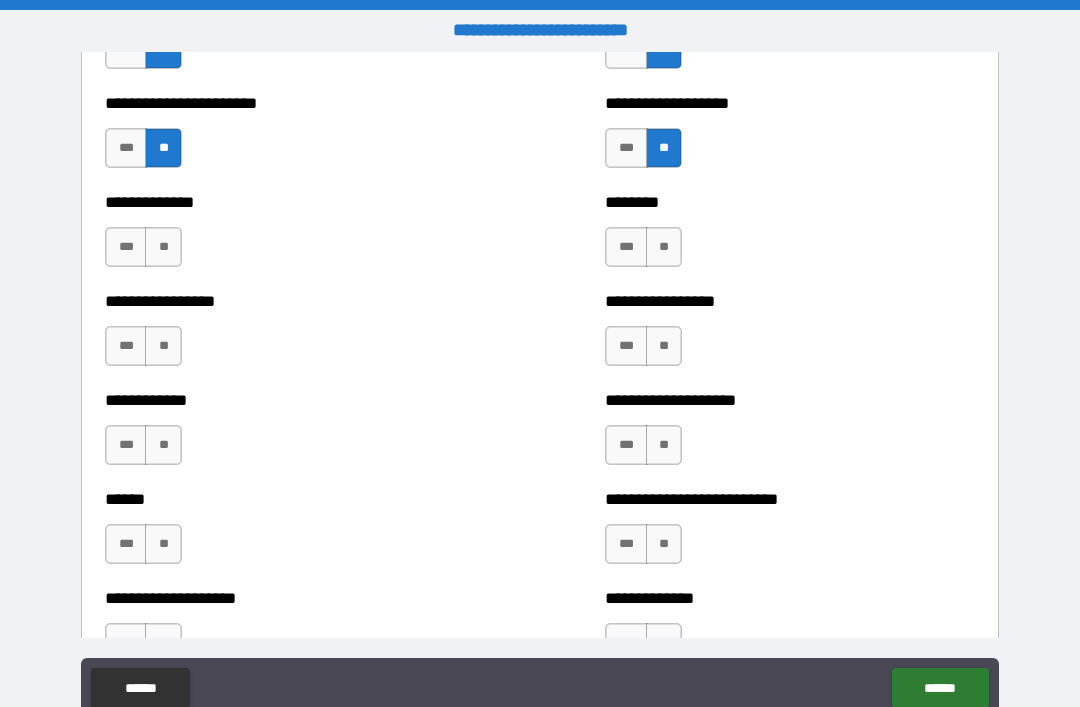 scroll, scrollTop: 3585, scrollLeft: 0, axis: vertical 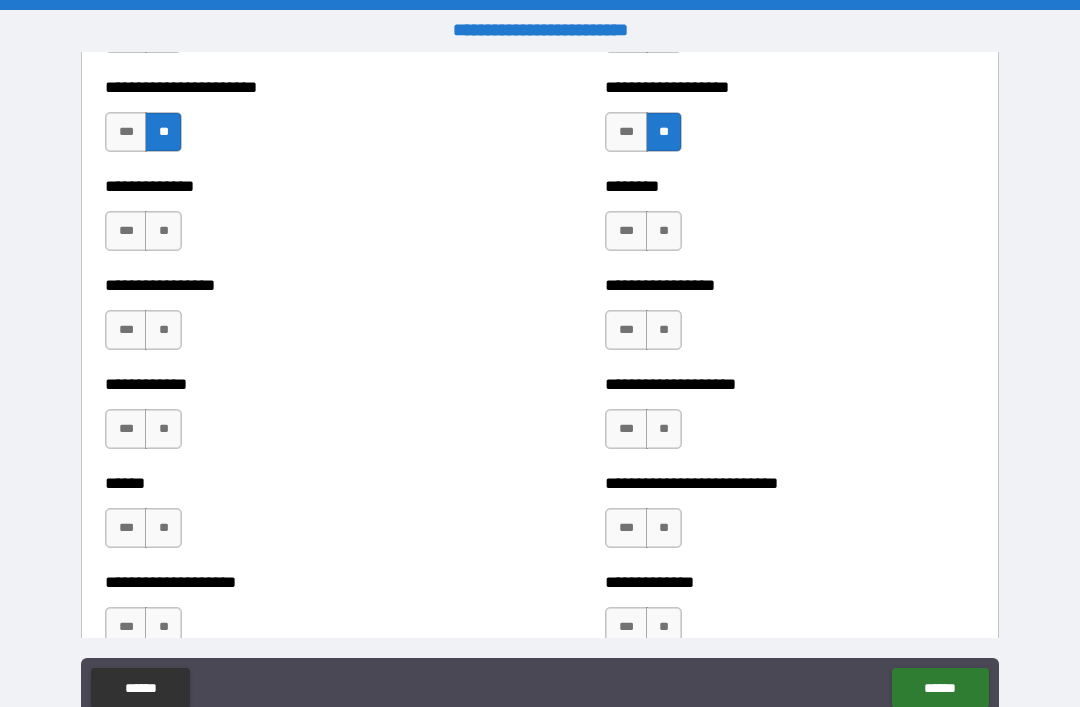 click on "**" at bounding box center [163, 231] 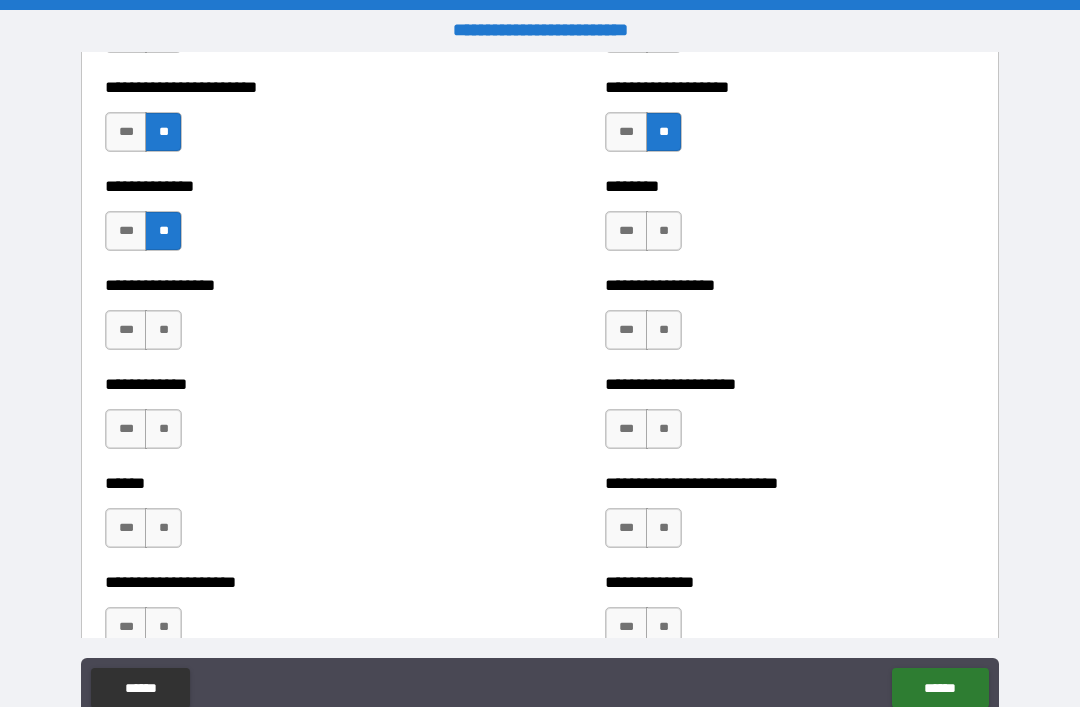 click on "**" at bounding box center (664, 231) 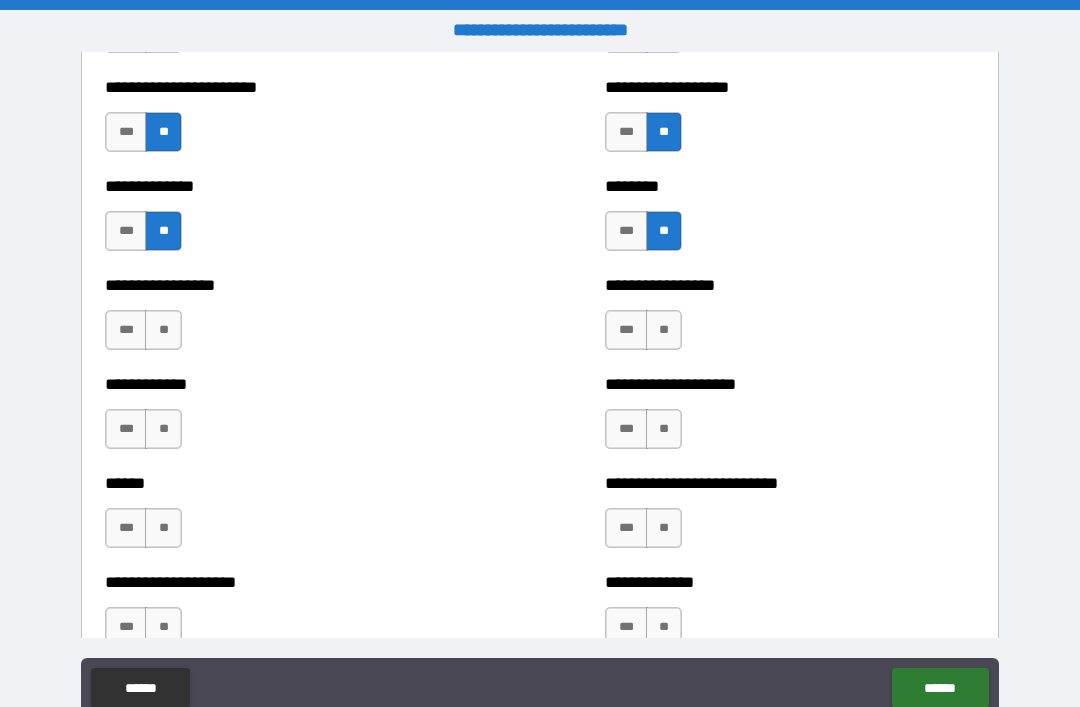 click on "**" at bounding box center (664, 330) 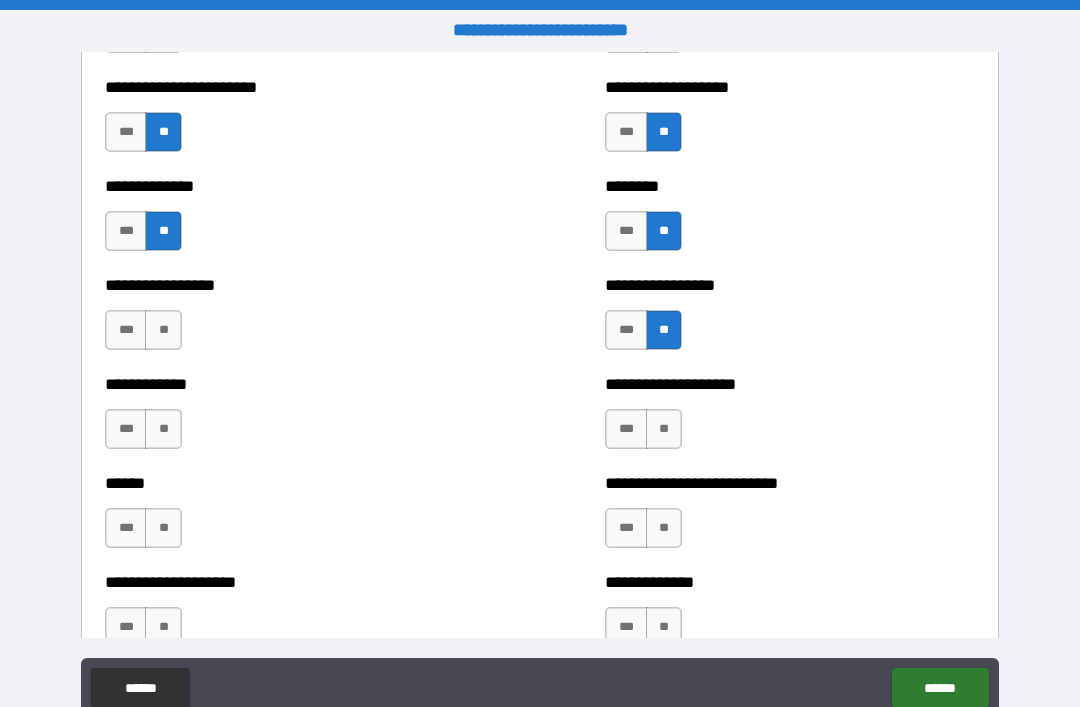 click on "**" at bounding box center (163, 330) 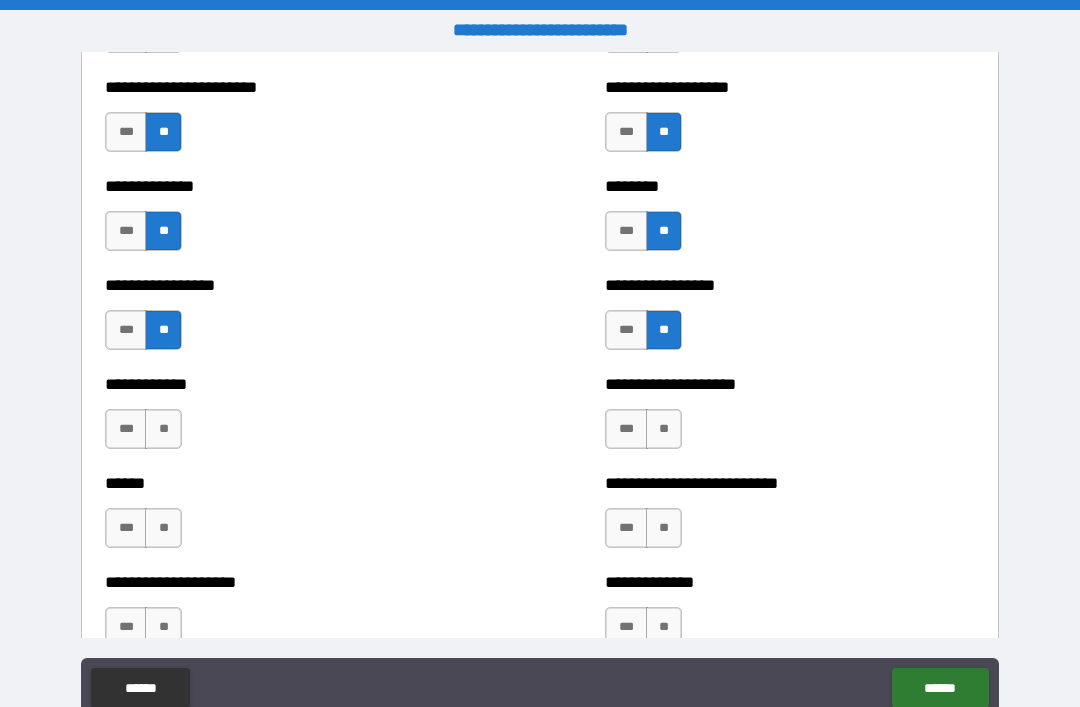 click on "**" at bounding box center (163, 429) 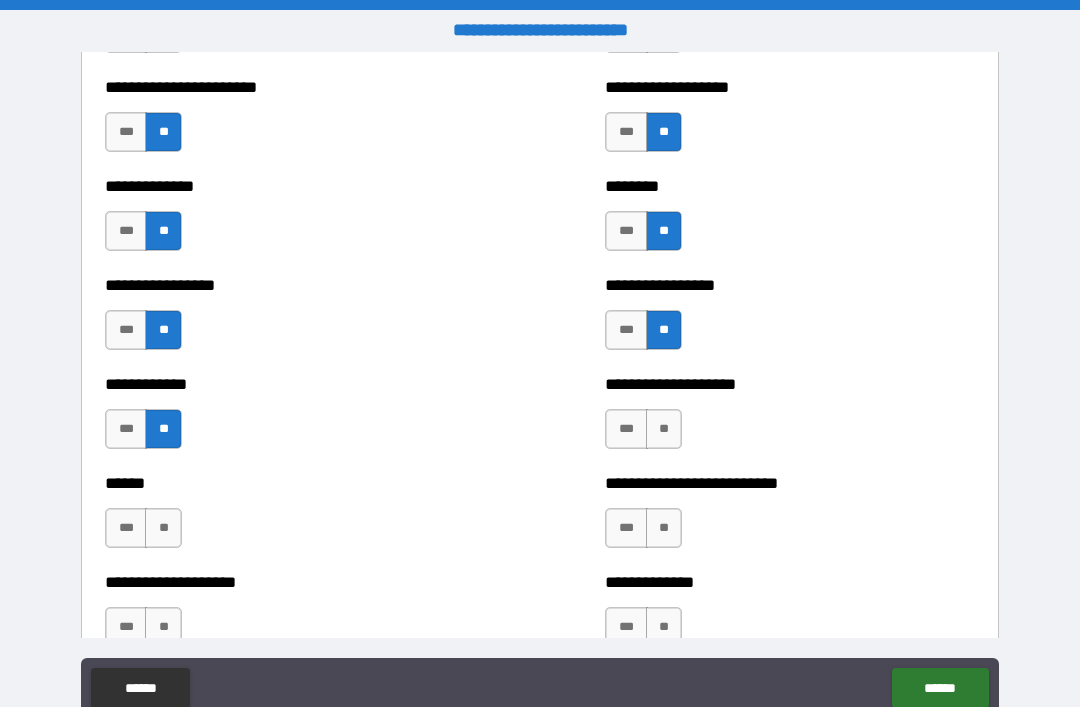 click on "**" at bounding box center (664, 429) 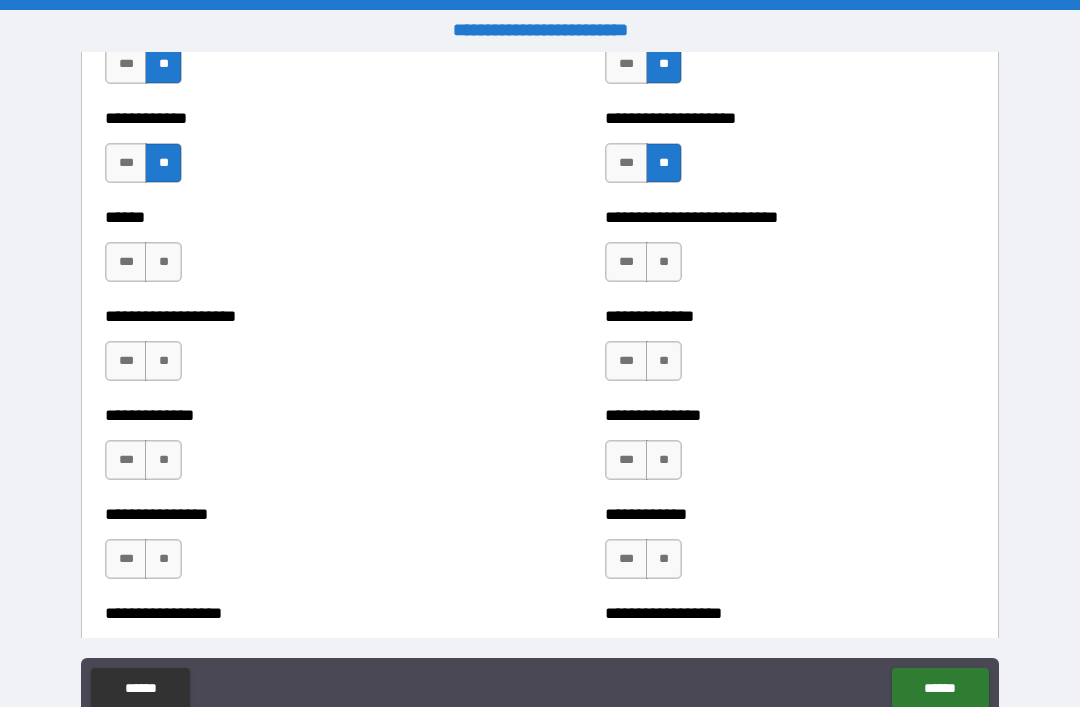 scroll, scrollTop: 3854, scrollLeft: 0, axis: vertical 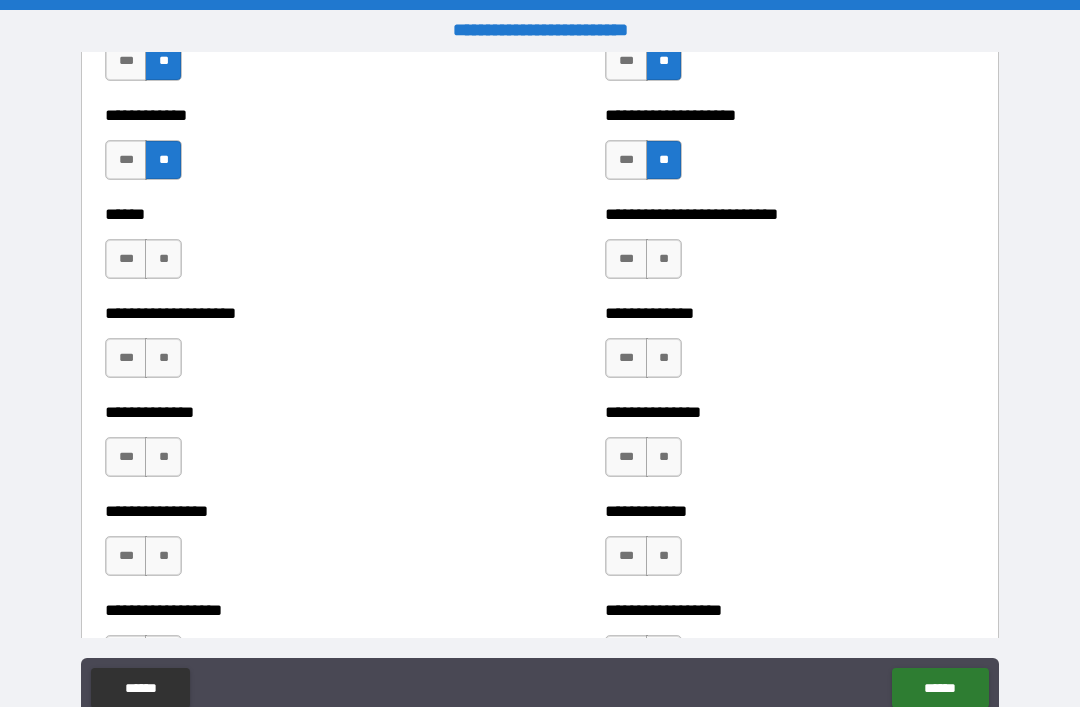 click on "**" at bounding box center [163, 259] 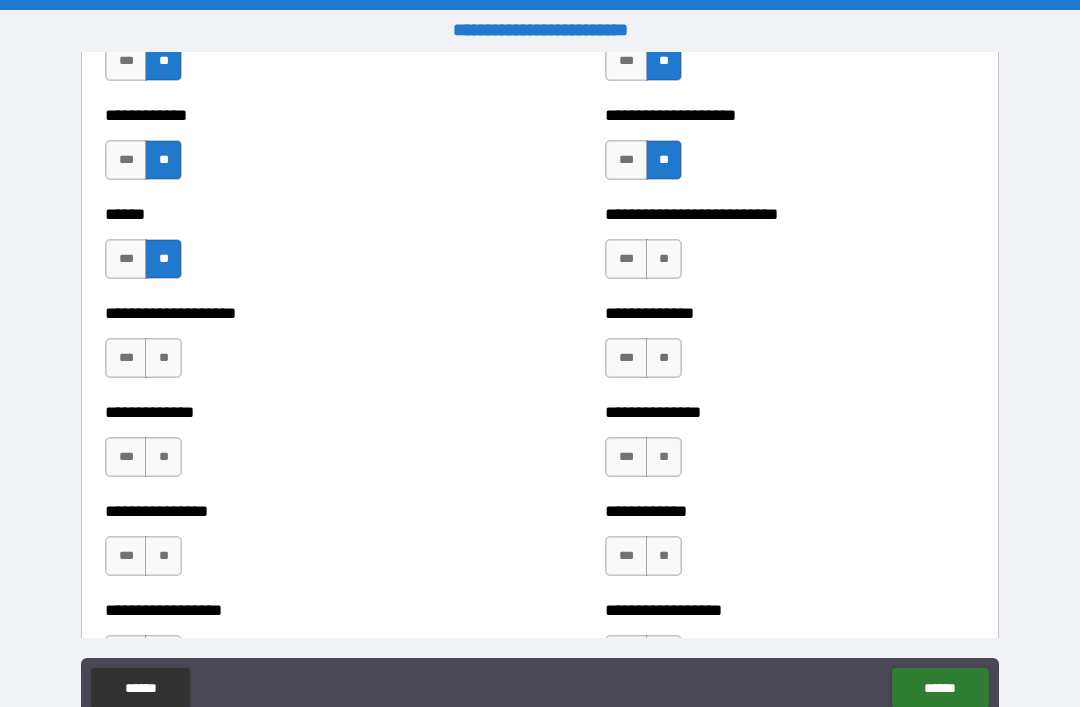 click on "**" at bounding box center [664, 259] 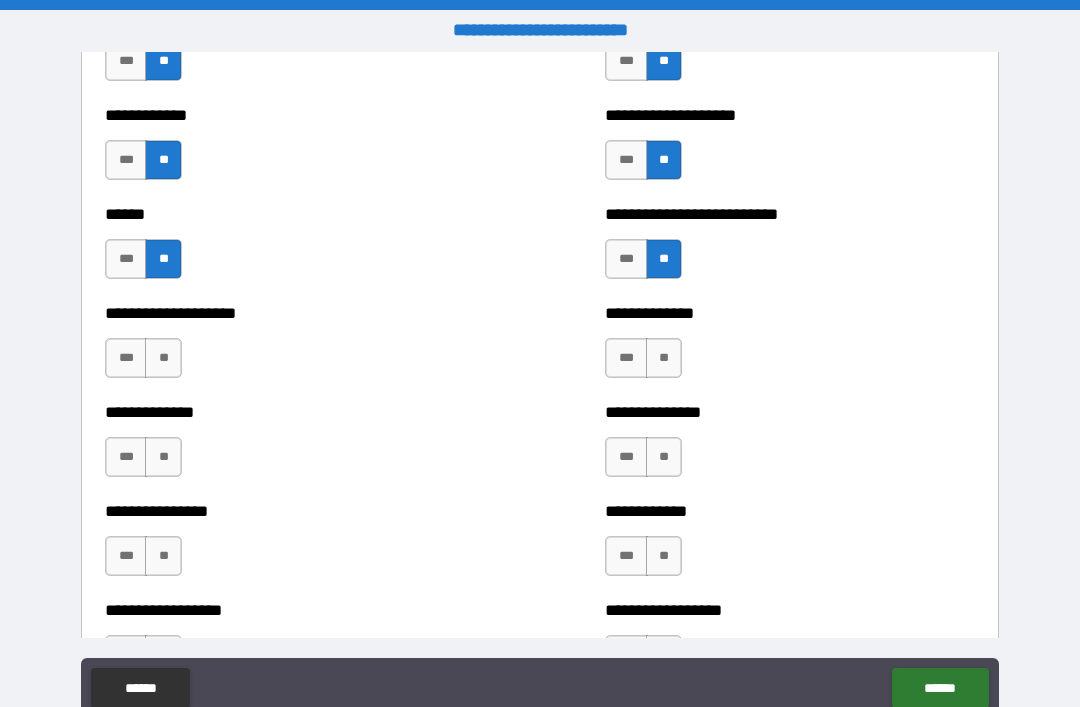 click on "**" at bounding box center (664, 358) 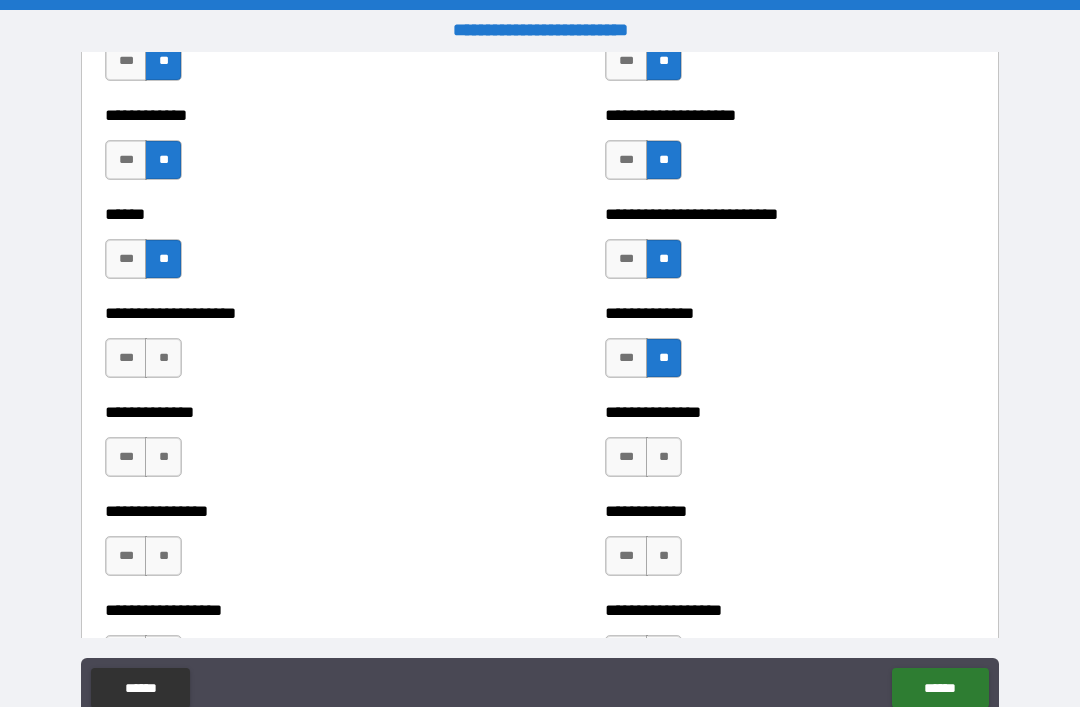 click on "**" at bounding box center [163, 358] 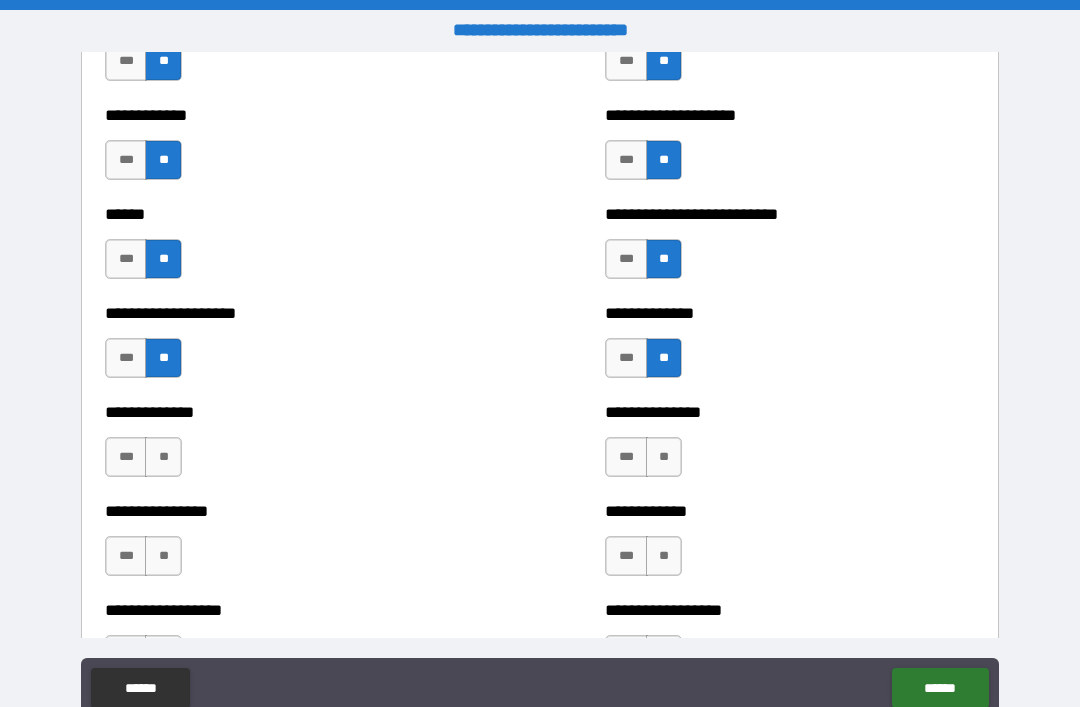 click on "**" at bounding box center (163, 457) 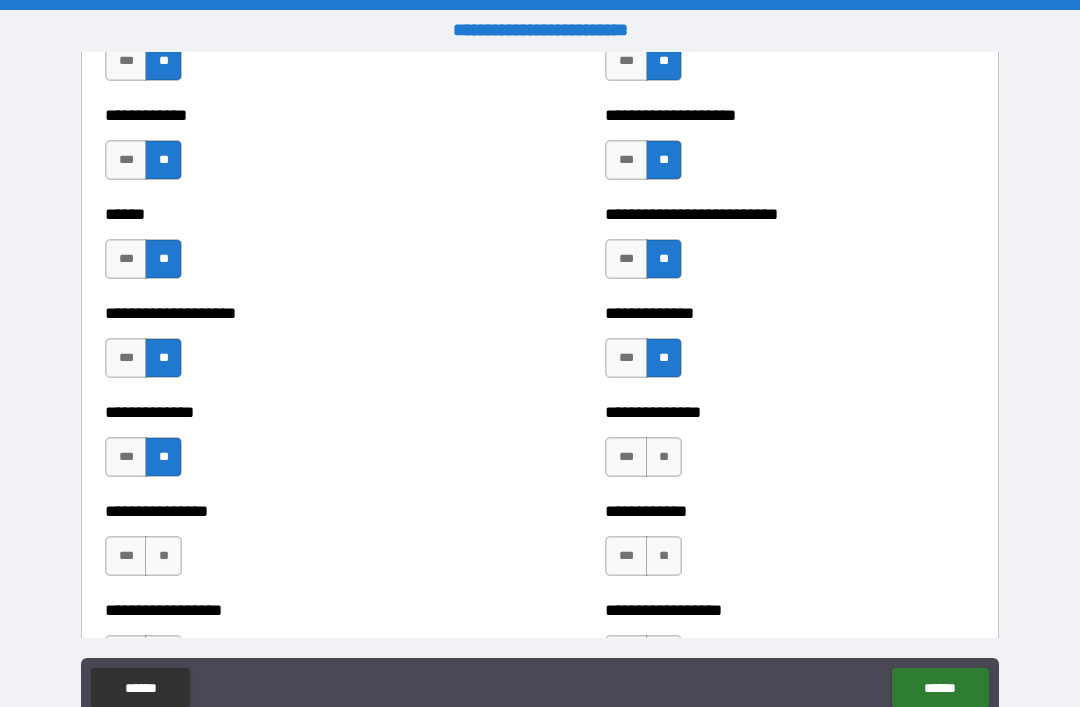 click on "**" at bounding box center [664, 457] 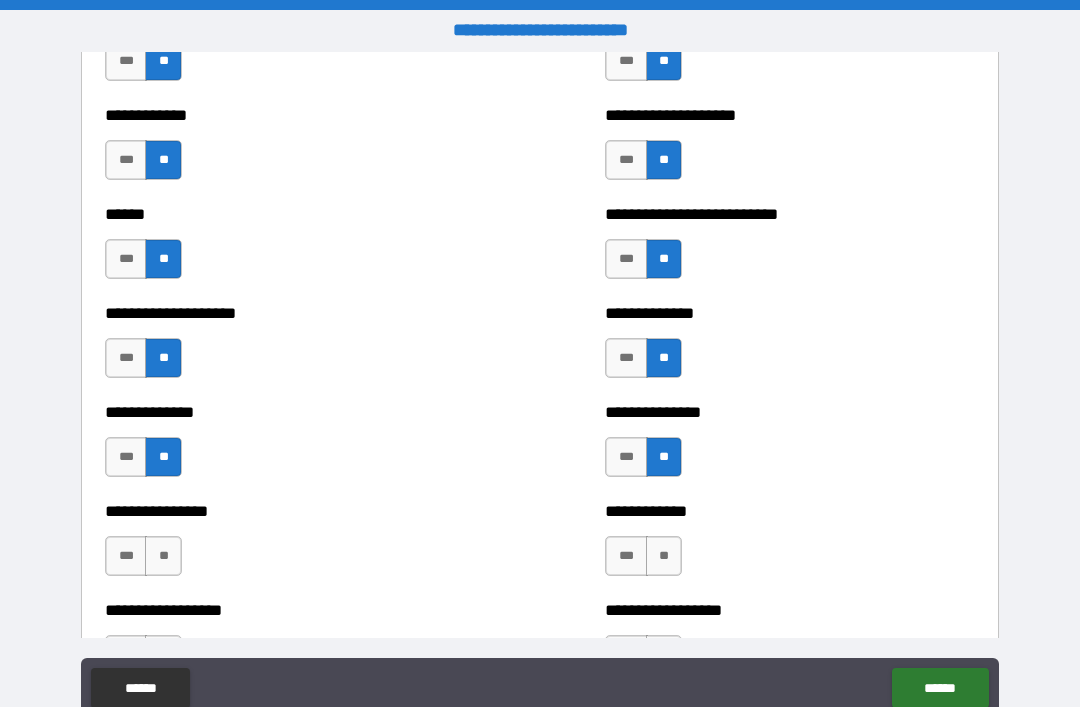 click on "**" at bounding box center (664, 556) 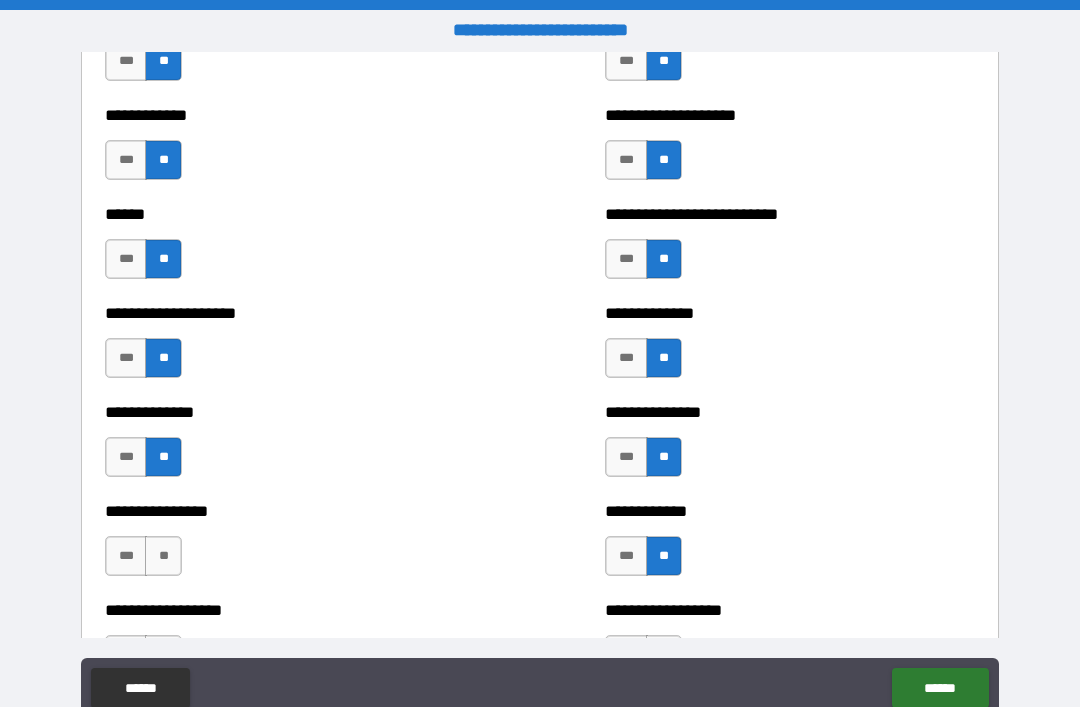 click on "**" at bounding box center [163, 556] 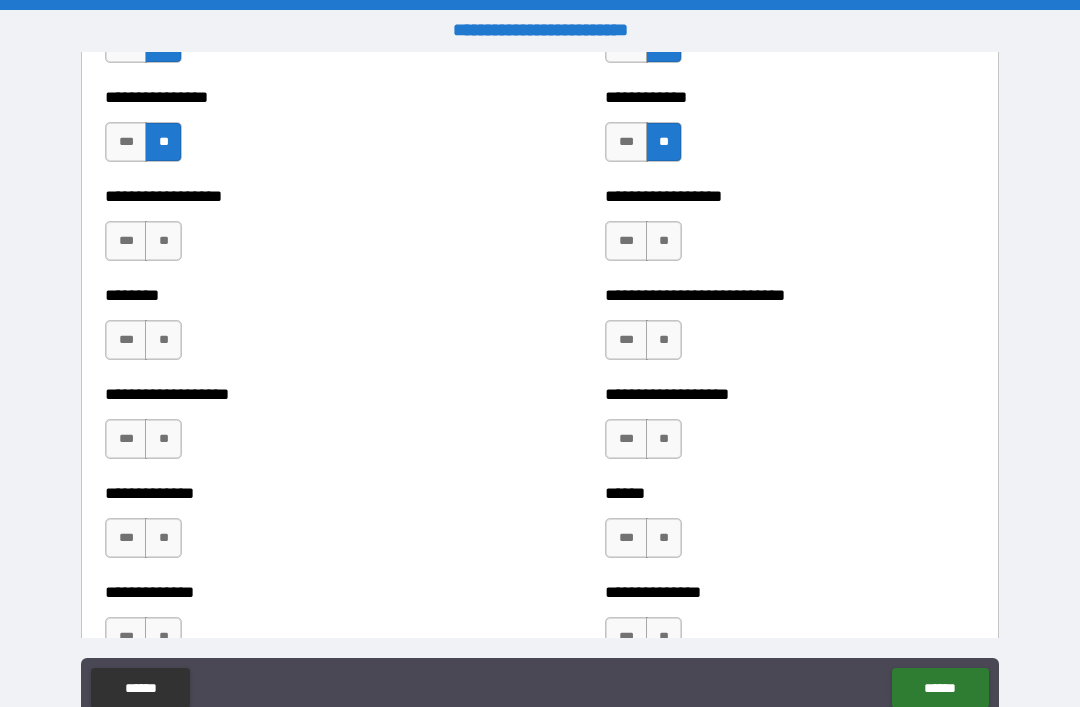 scroll, scrollTop: 4269, scrollLeft: 0, axis: vertical 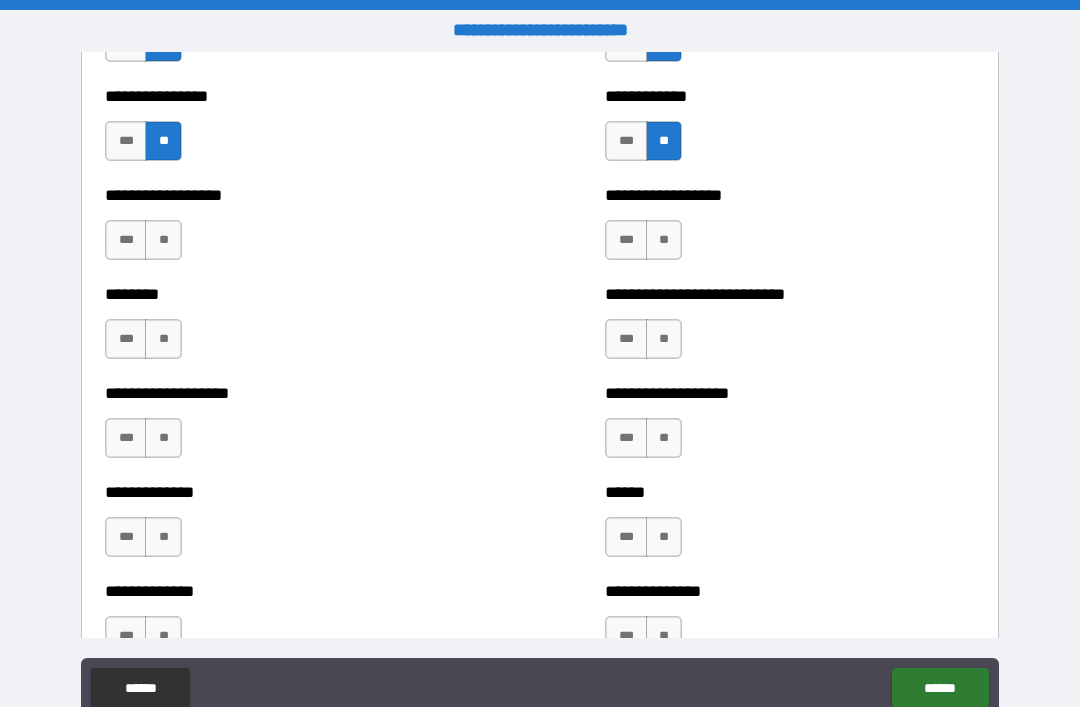 click on "**" at bounding box center (163, 240) 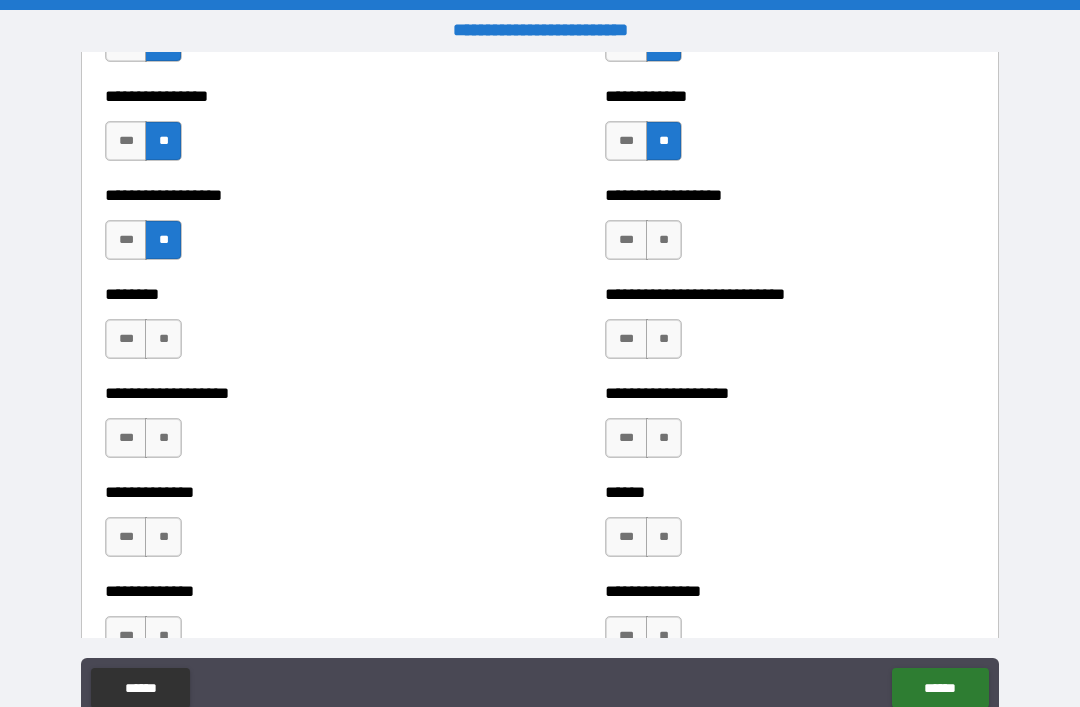 click on "**" at bounding box center (664, 240) 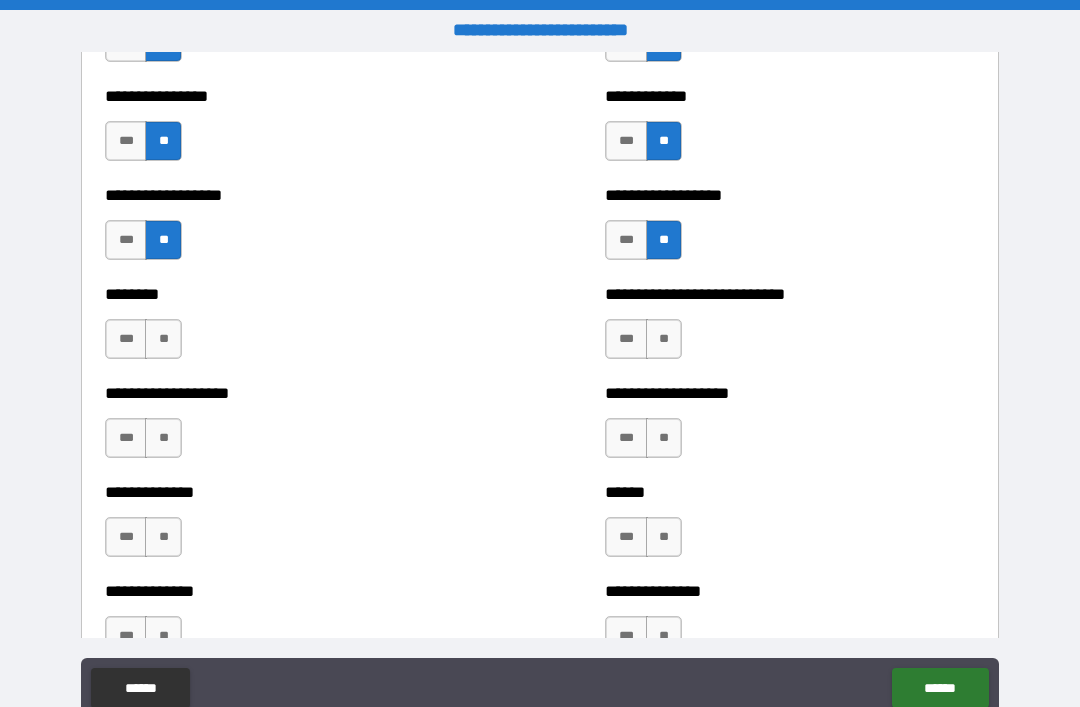 click on "**" at bounding box center [664, 339] 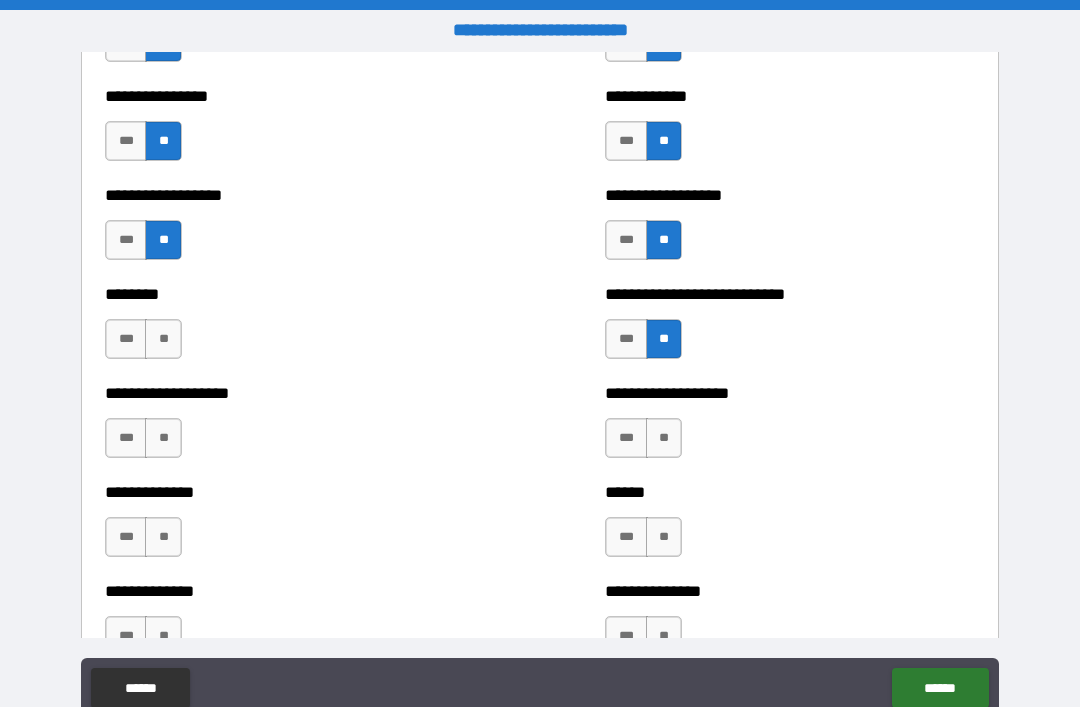 click on "**" at bounding box center [163, 339] 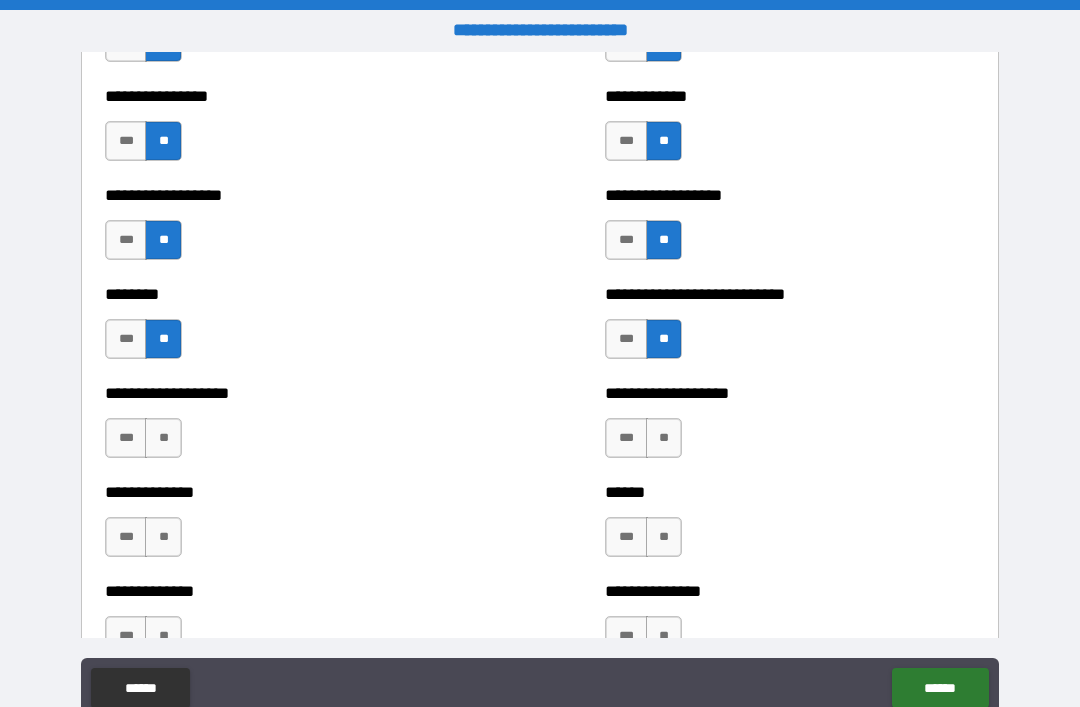 click on "**" at bounding box center [163, 438] 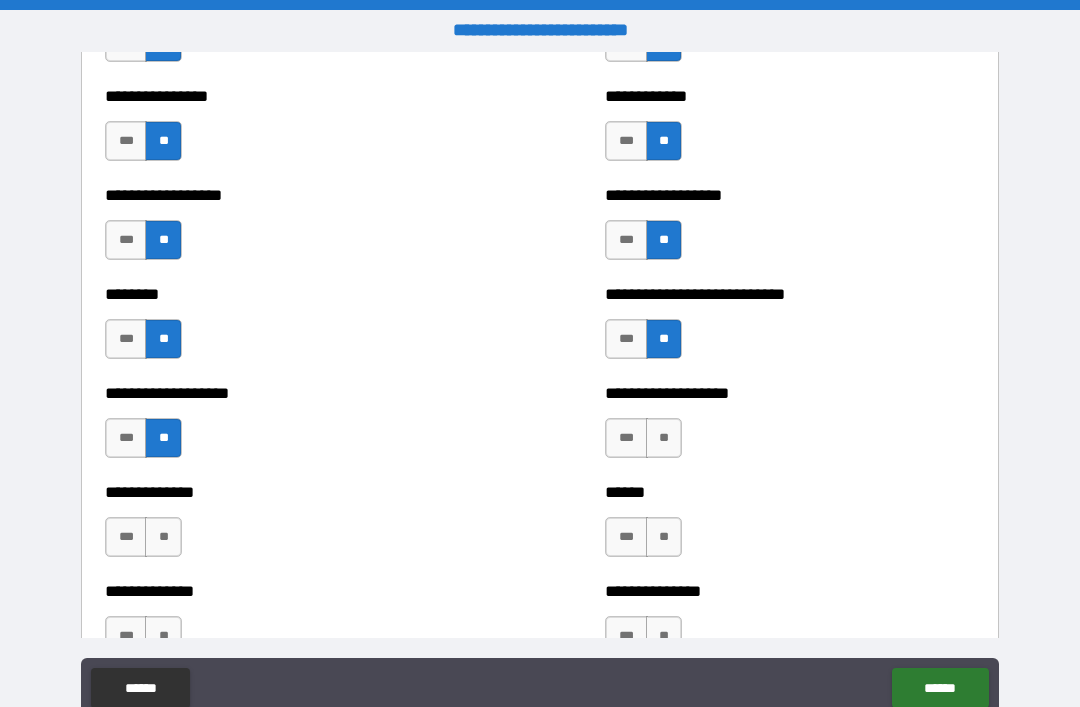 click on "**" at bounding box center [664, 438] 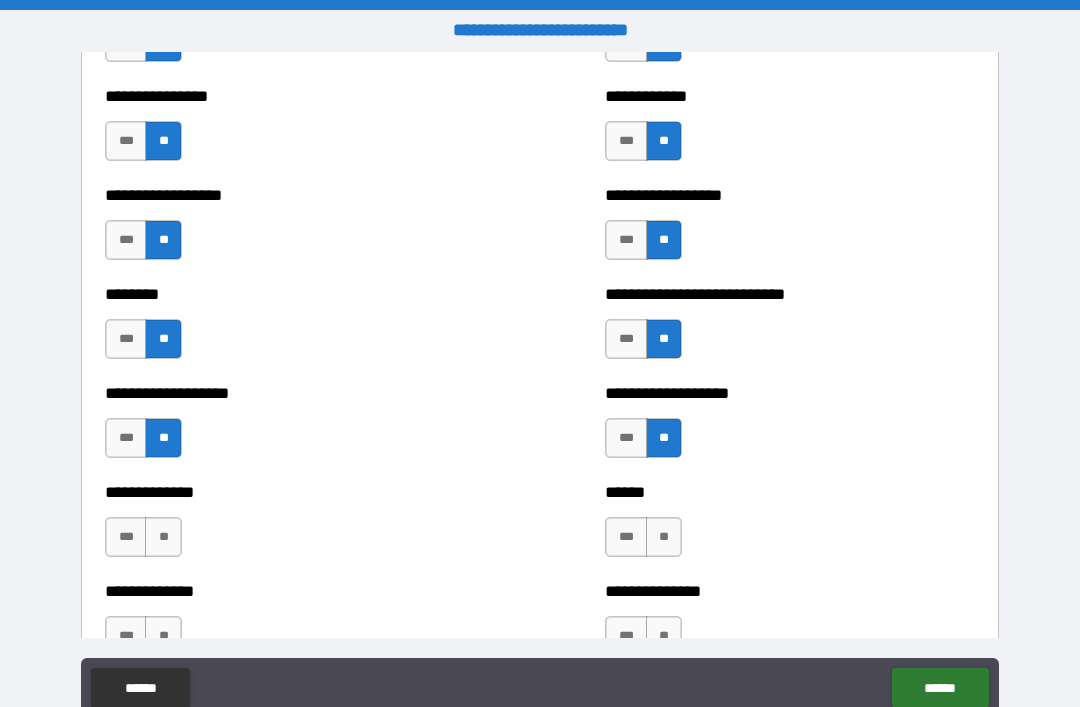 click on "**" at bounding box center [664, 537] 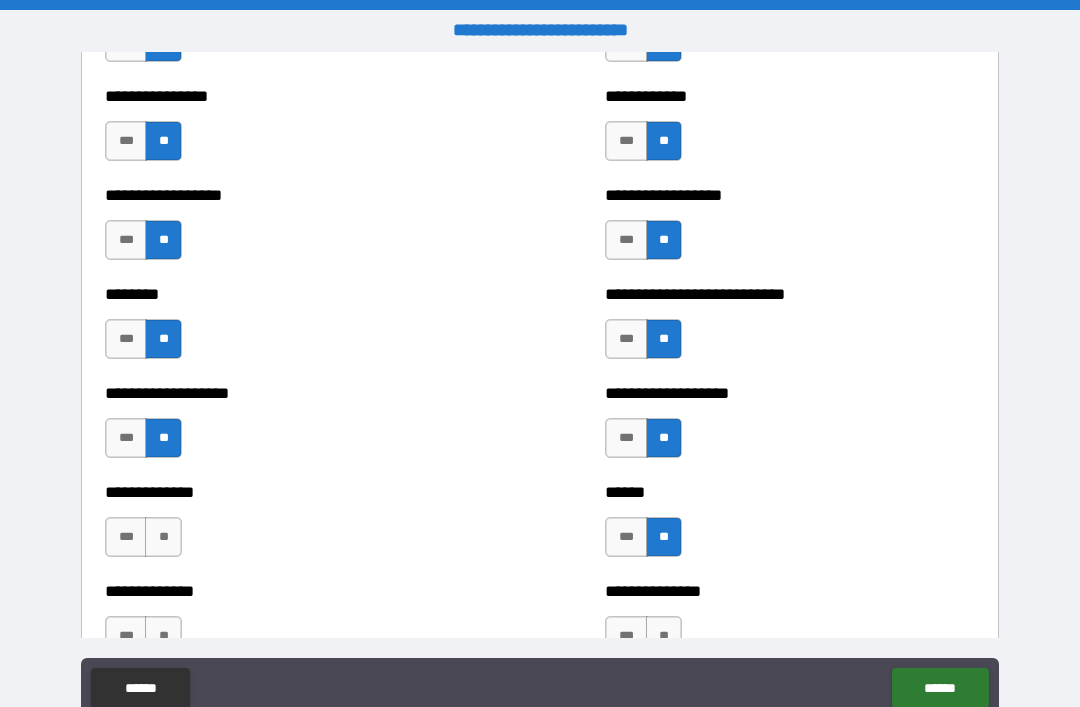 click on "**" at bounding box center (163, 537) 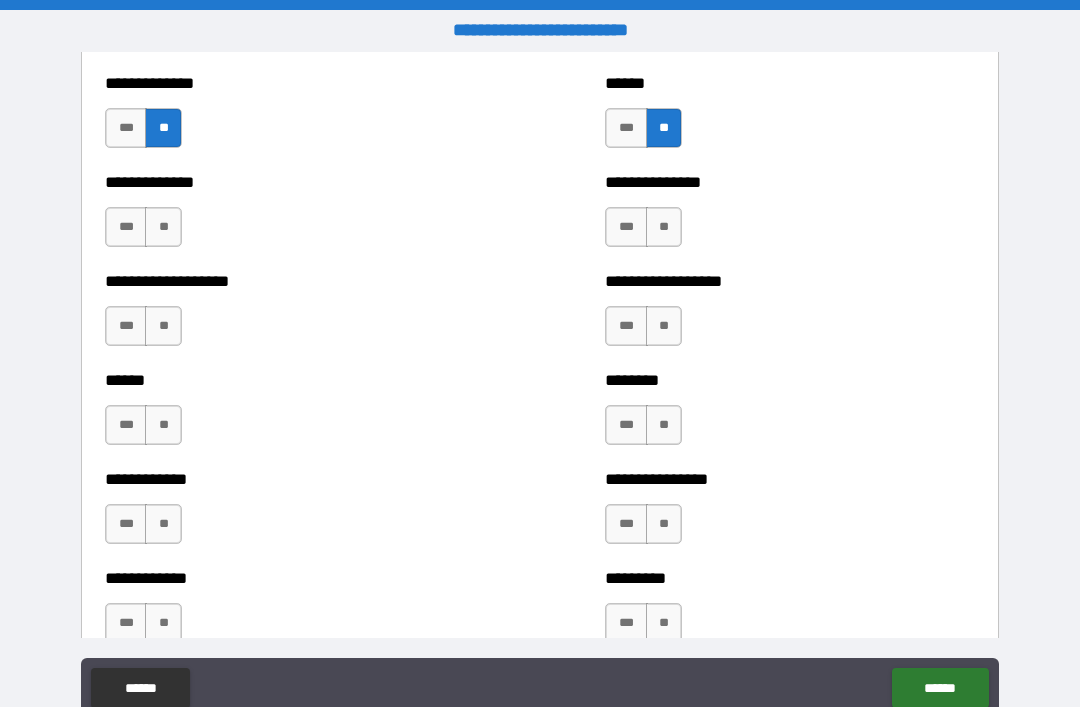 scroll, scrollTop: 4679, scrollLeft: 0, axis: vertical 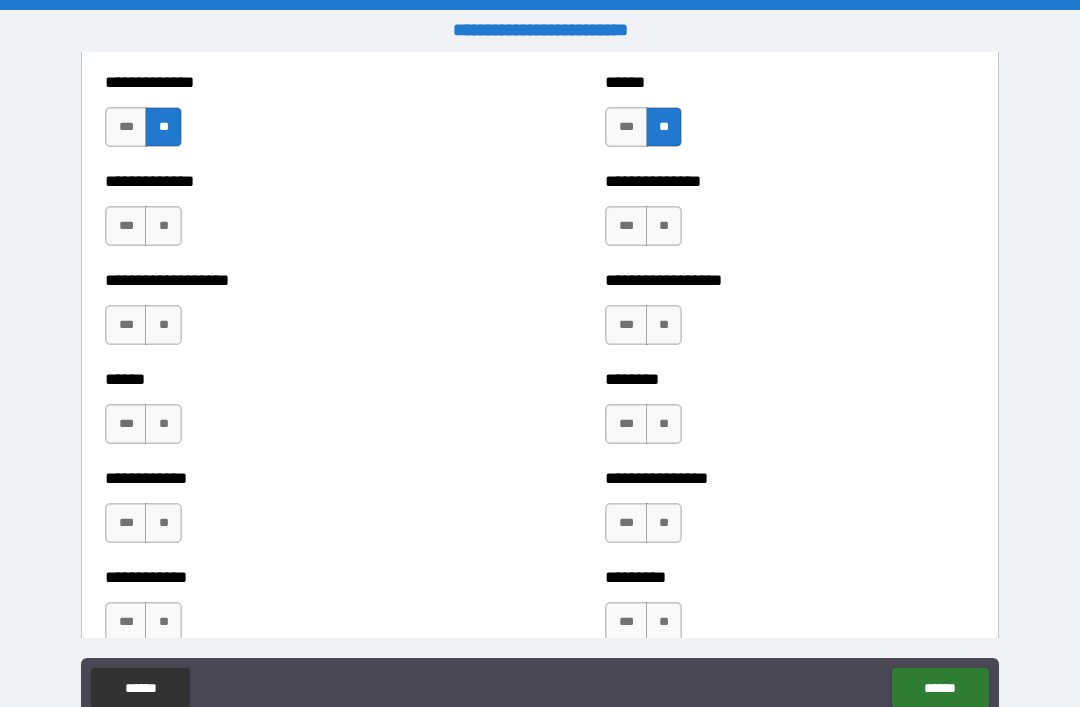 click on "**" at bounding box center [163, 226] 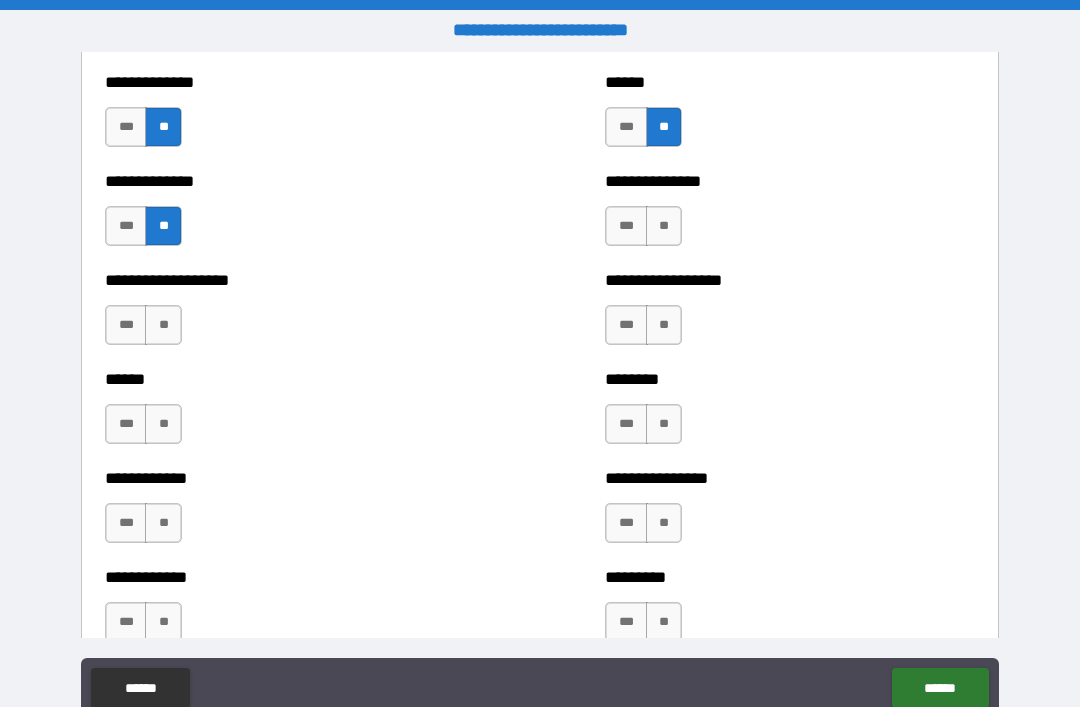 click on "**" at bounding box center [664, 226] 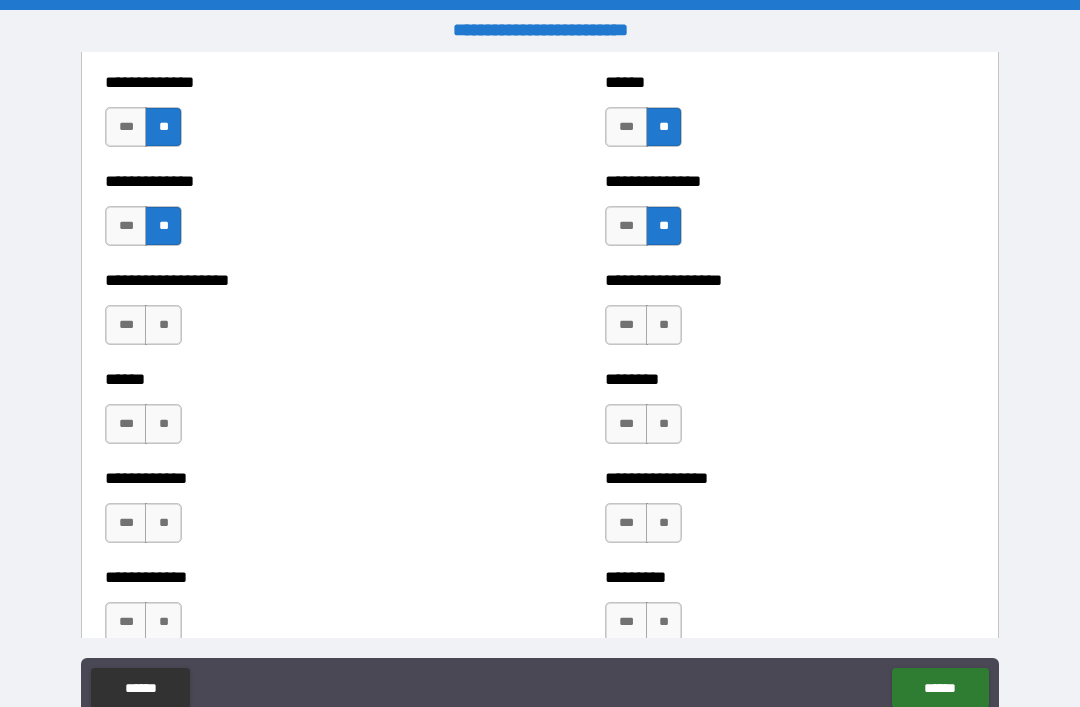 click on "**" at bounding box center (664, 325) 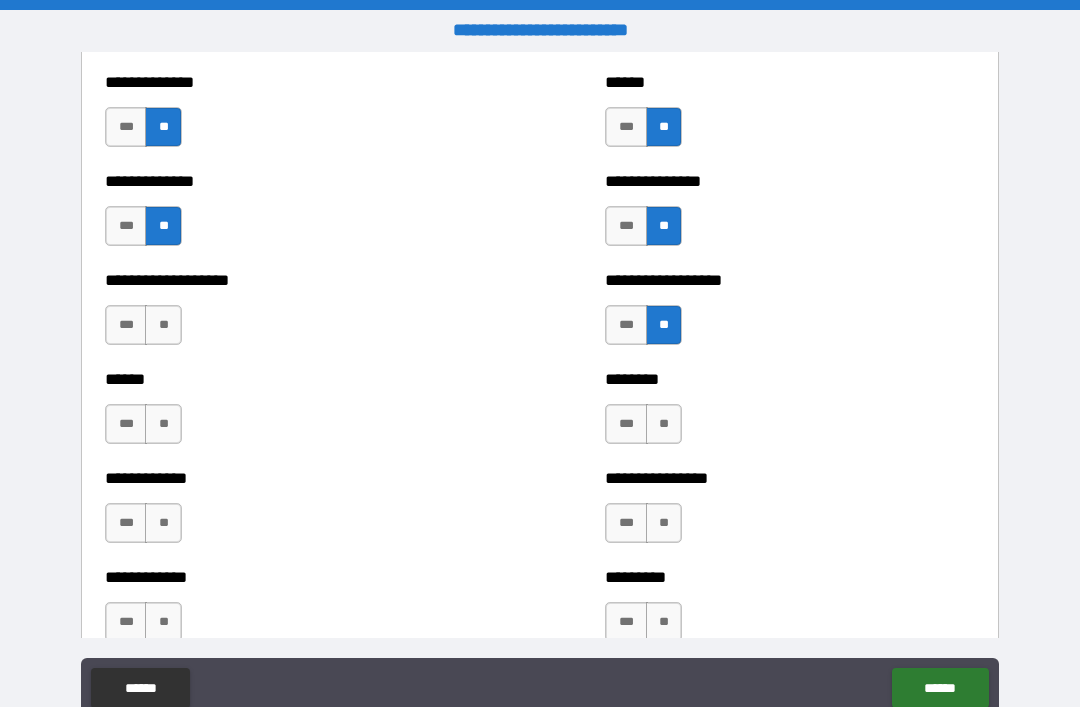click on "**" at bounding box center [163, 325] 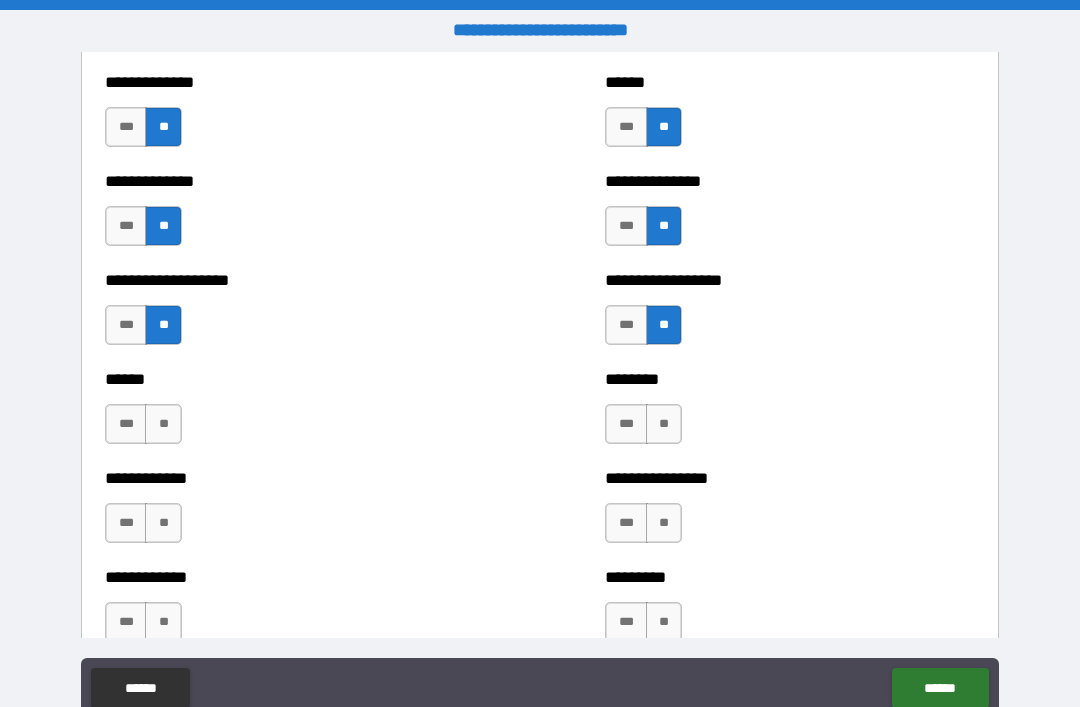 click on "**" at bounding box center [163, 424] 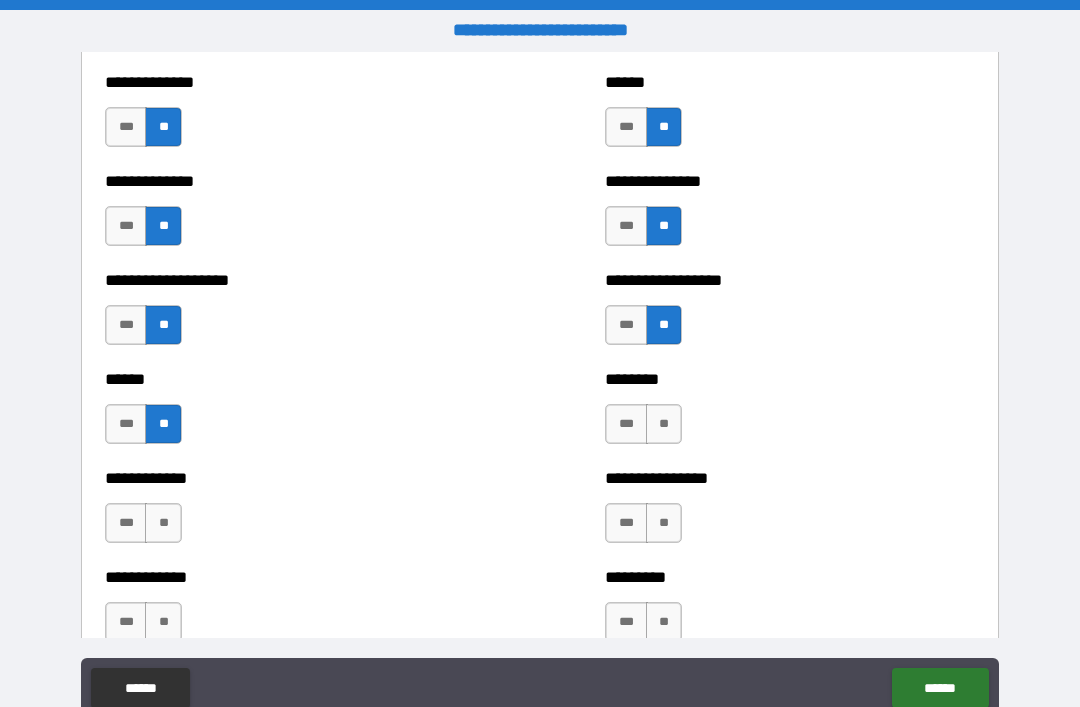 click on "**" at bounding box center (664, 424) 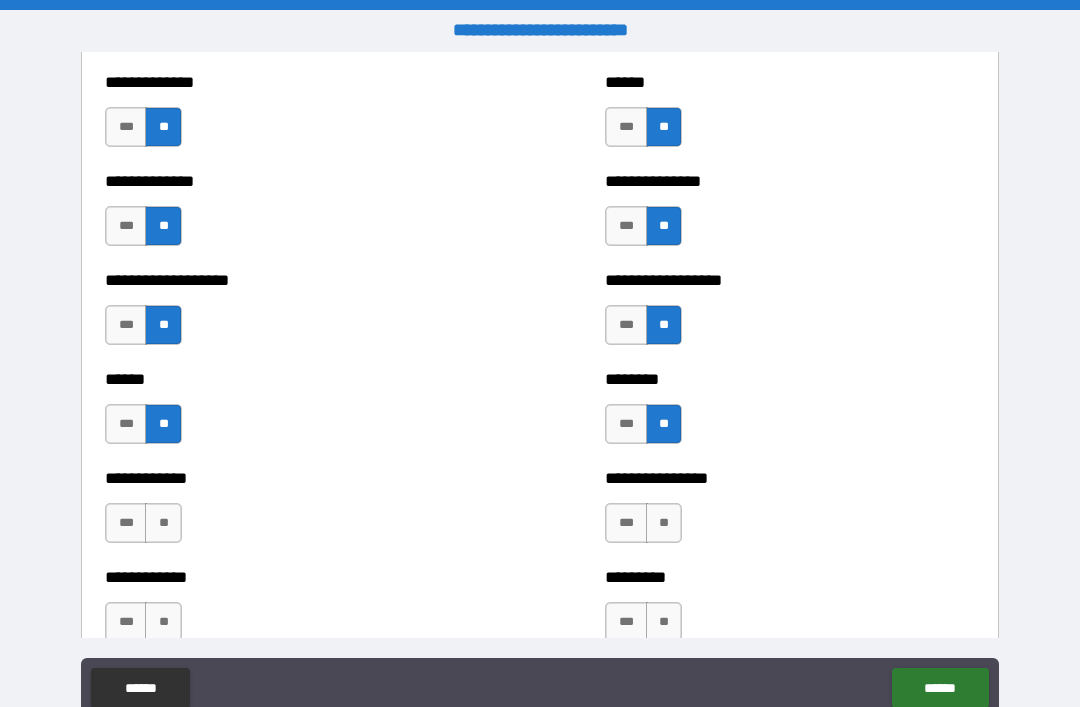 click on "**" at bounding box center (664, 523) 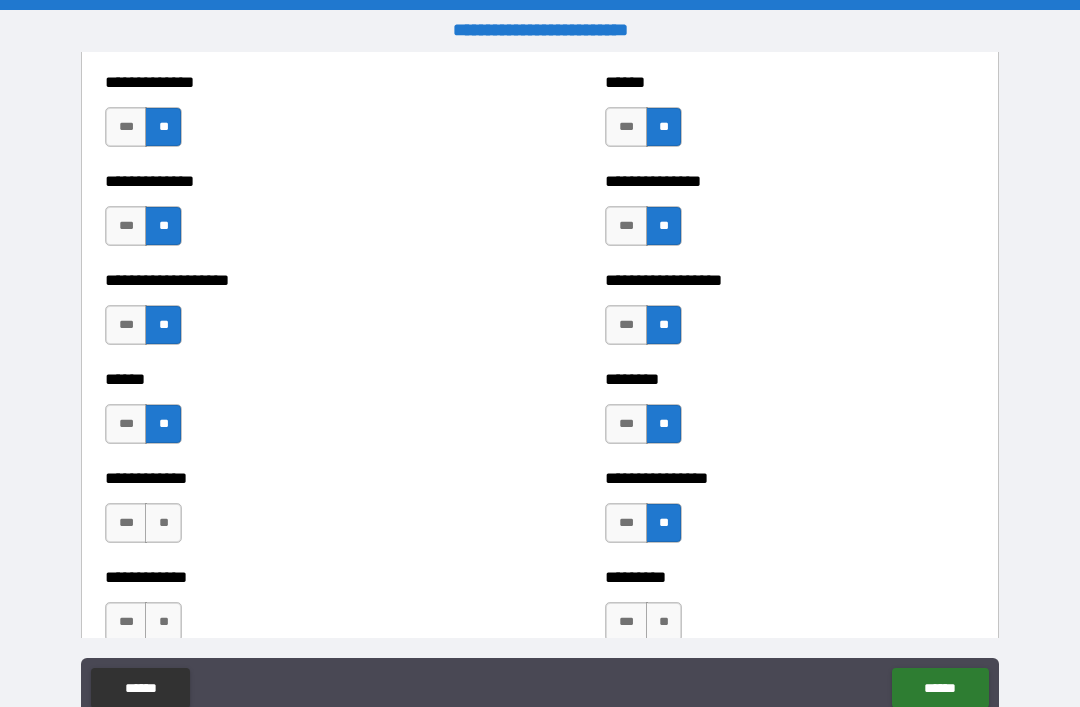 click on "**" at bounding box center (163, 523) 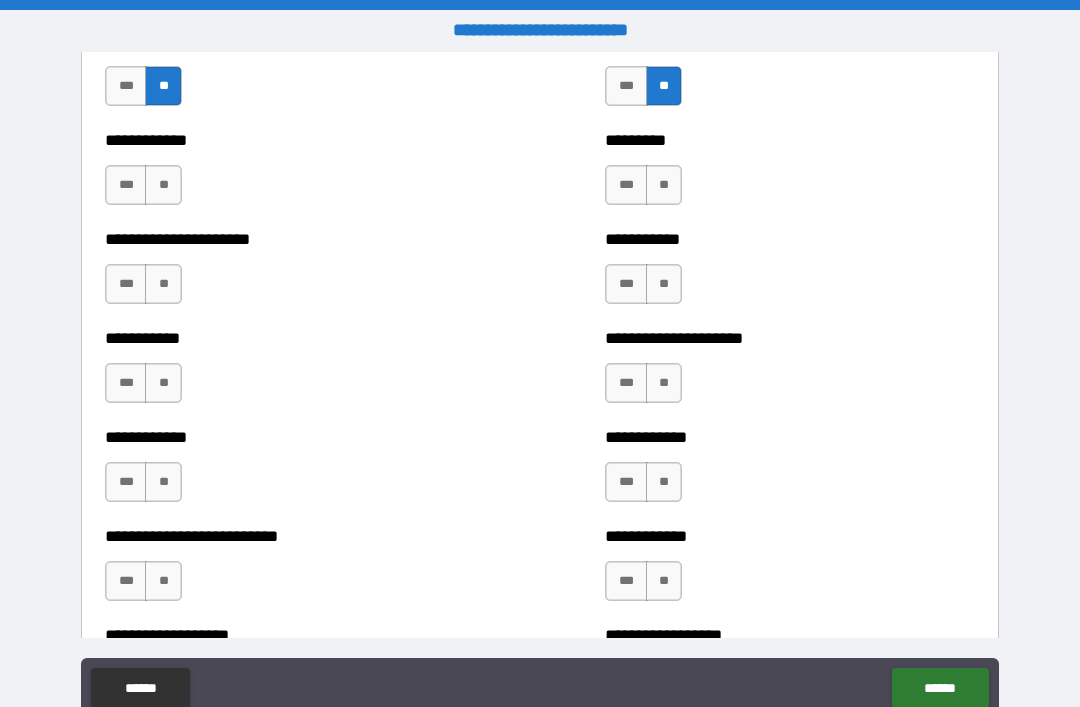 scroll, scrollTop: 5142, scrollLeft: 0, axis: vertical 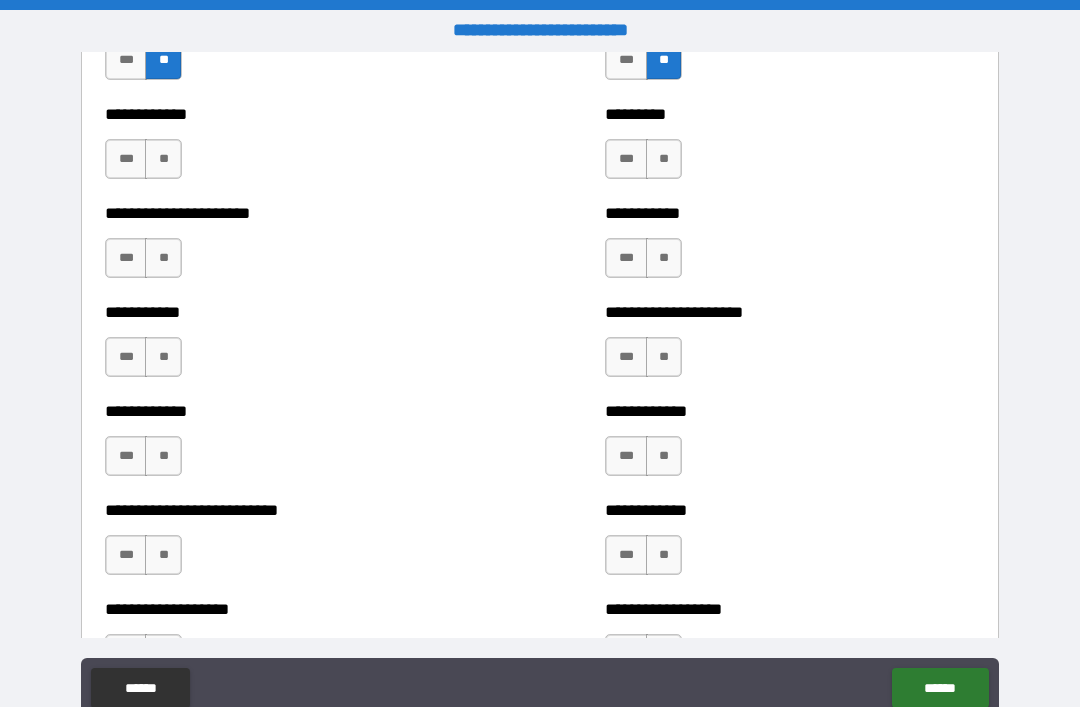 click on "**" at bounding box center (163, 159) 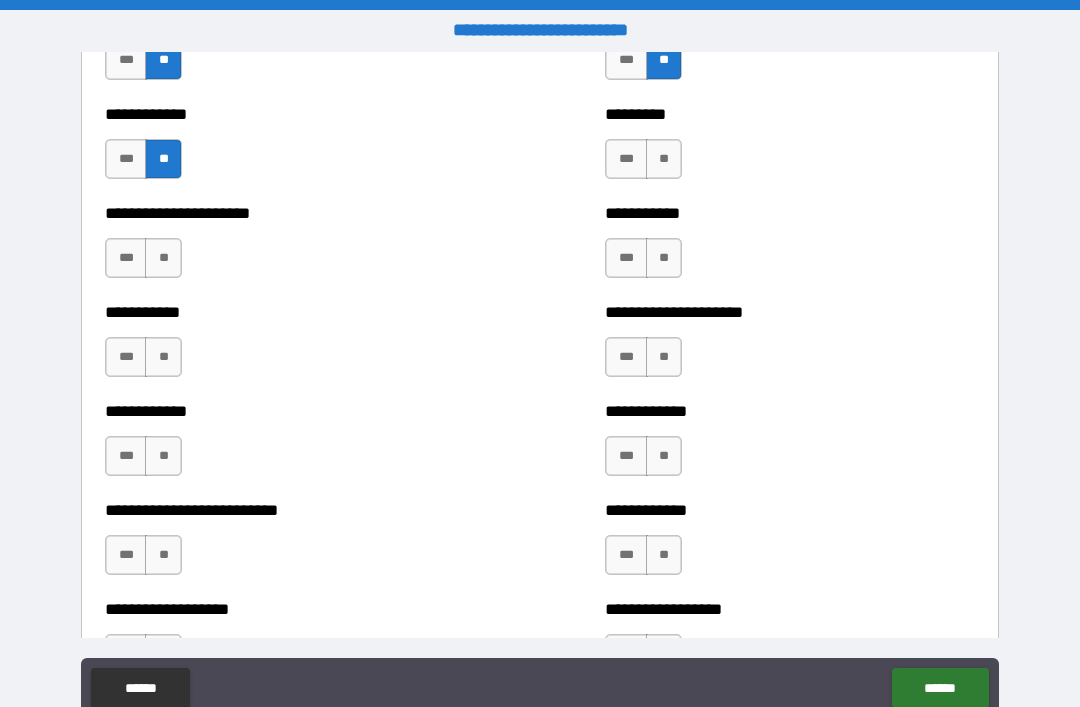 click on "**" at bounding box center [664, 159] 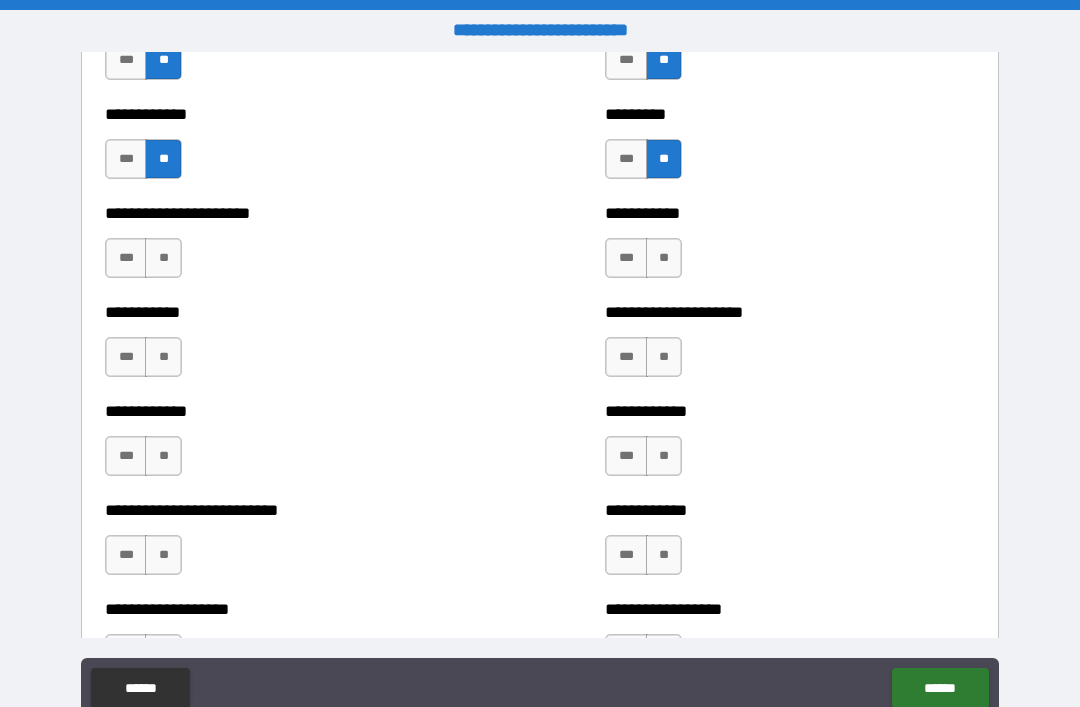 click on "**" at bounding box center (664, 258) 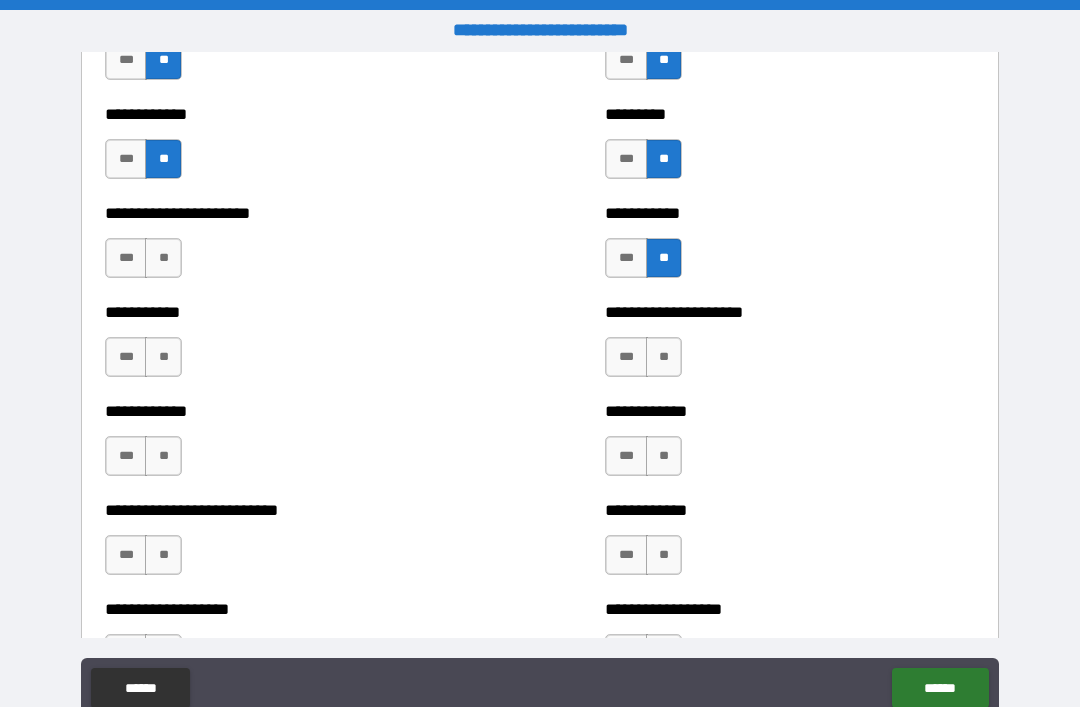 click on "**" at bounding box center (163, 258) 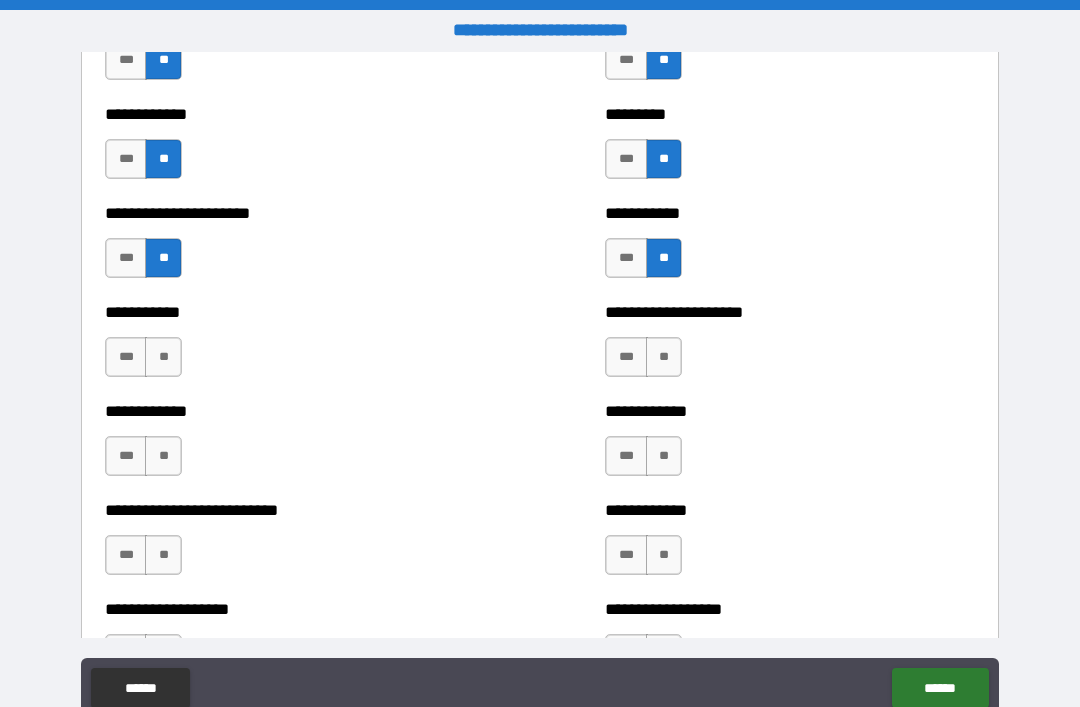 click on "**" at bounding box center [163, 357] 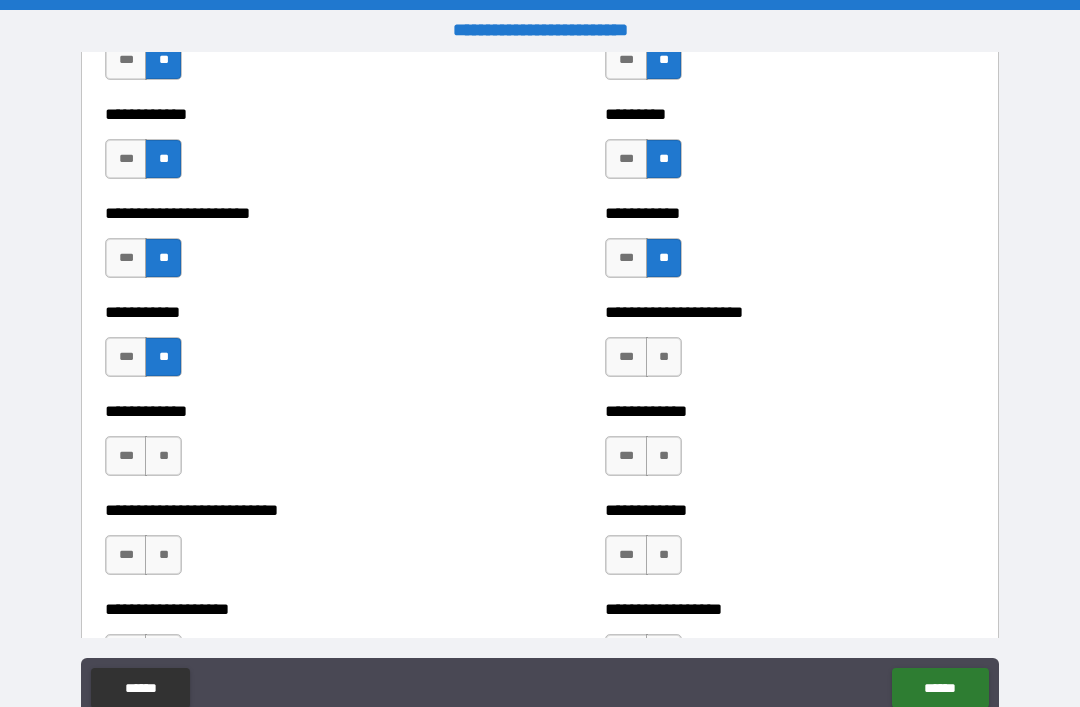 click on "**" at bounding box center (664, 357) 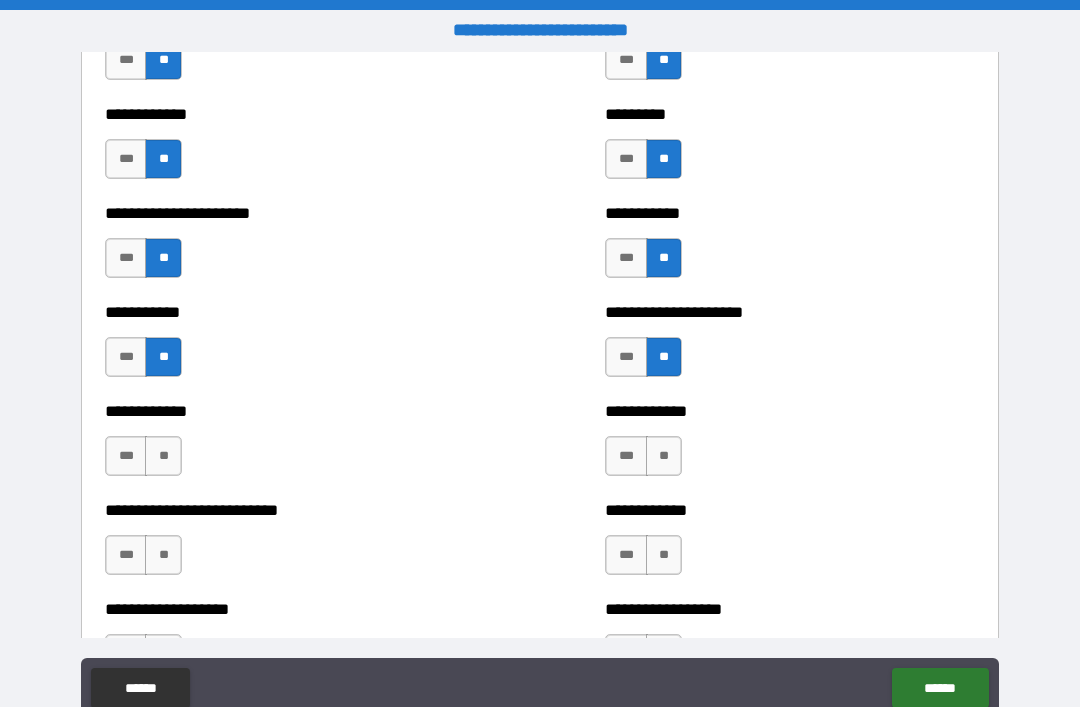 click on "**" at bounding box center [664, 456] 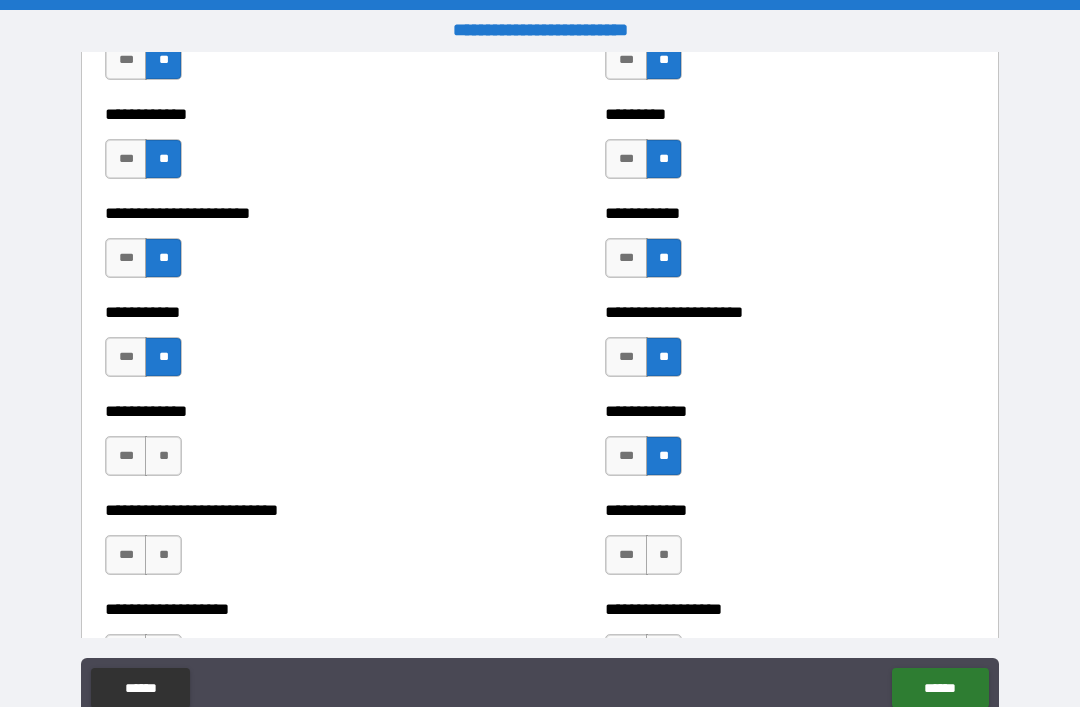 click on "**" at bounding box center (163, 456) 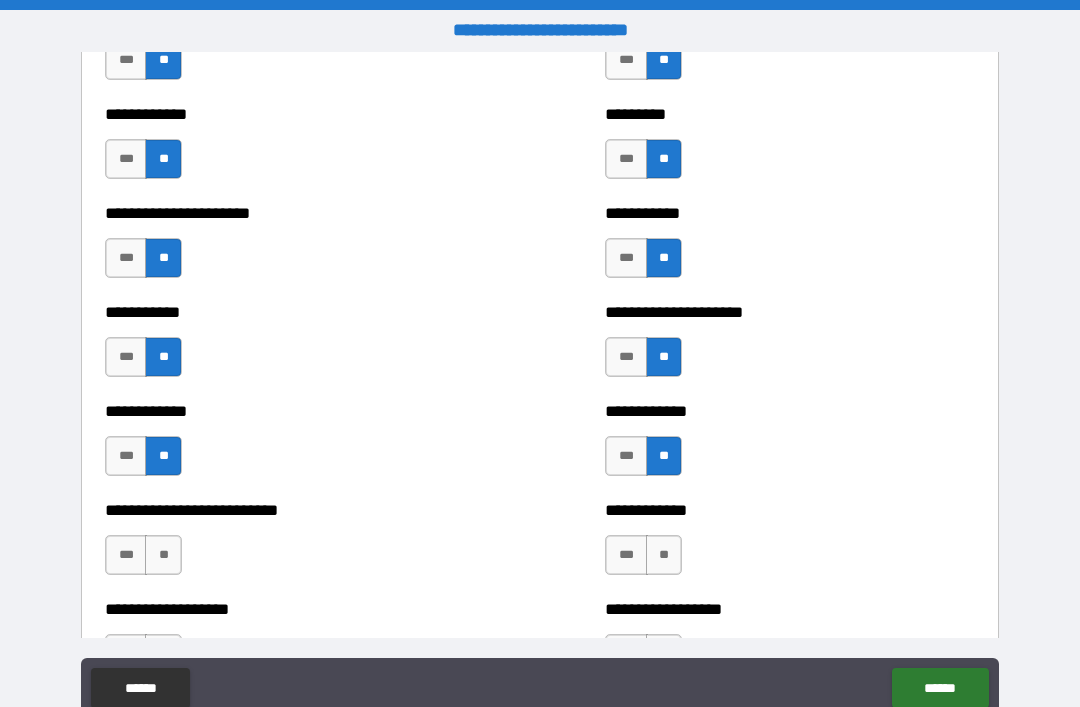 click on "**" at bounding box center [163, 555] 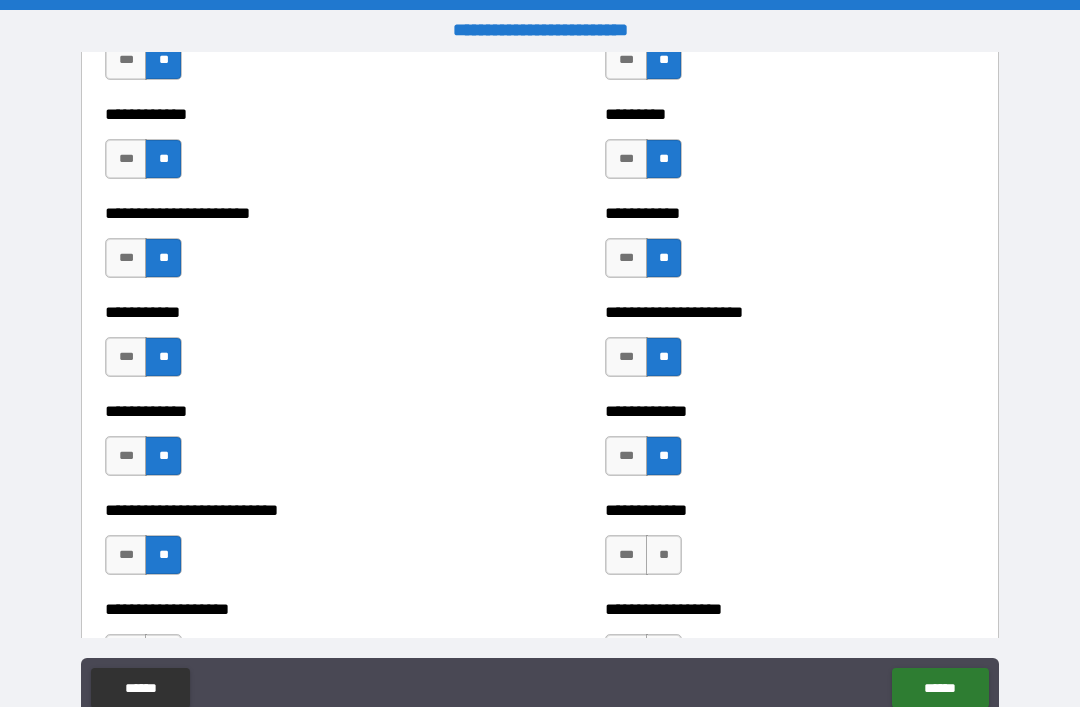 click on "**" at bounding box center (664, 555) 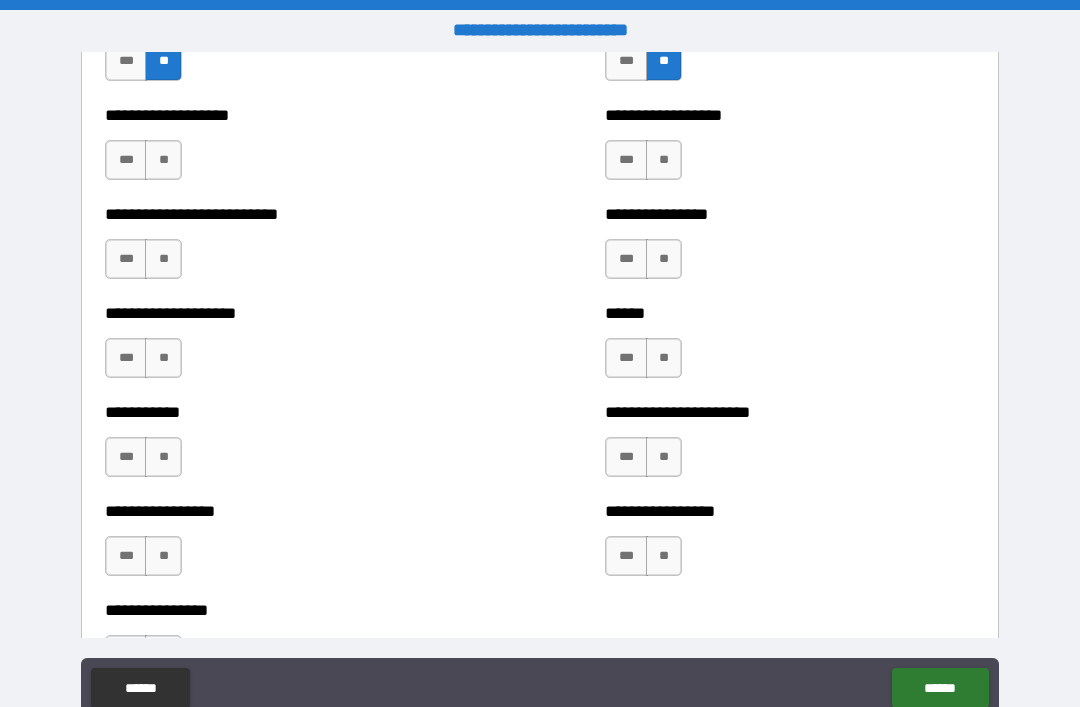 scroll, scrollTop: 5639, scrollLeft: 0, axis: vertical 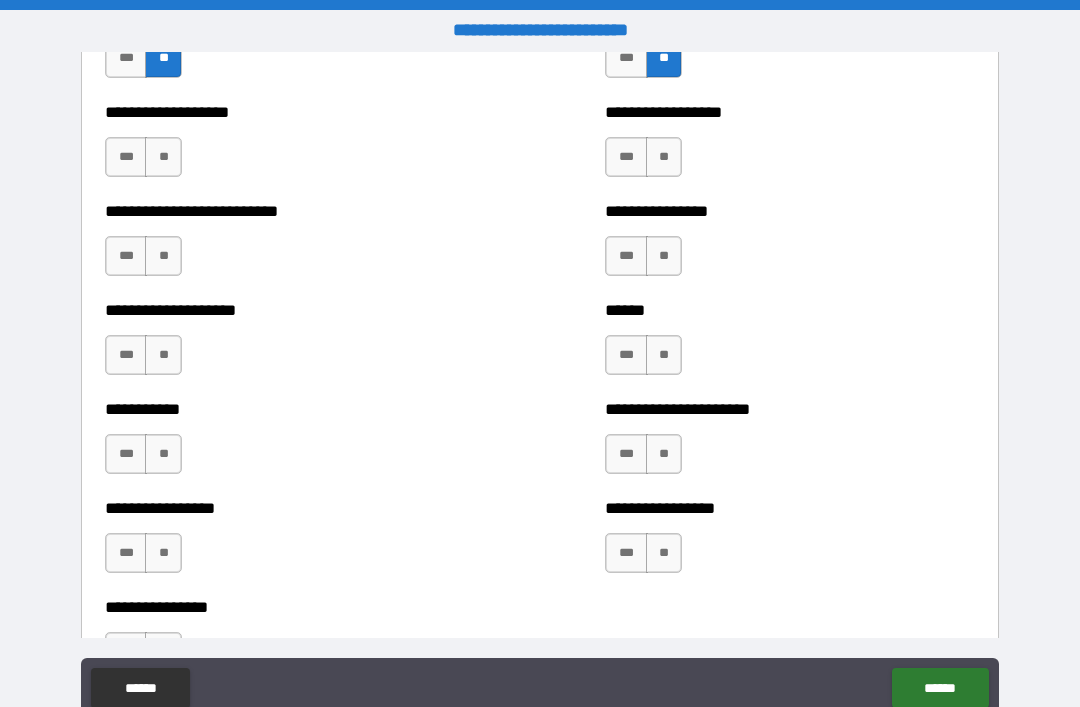 click on "**" at bounding box center [163, 157] 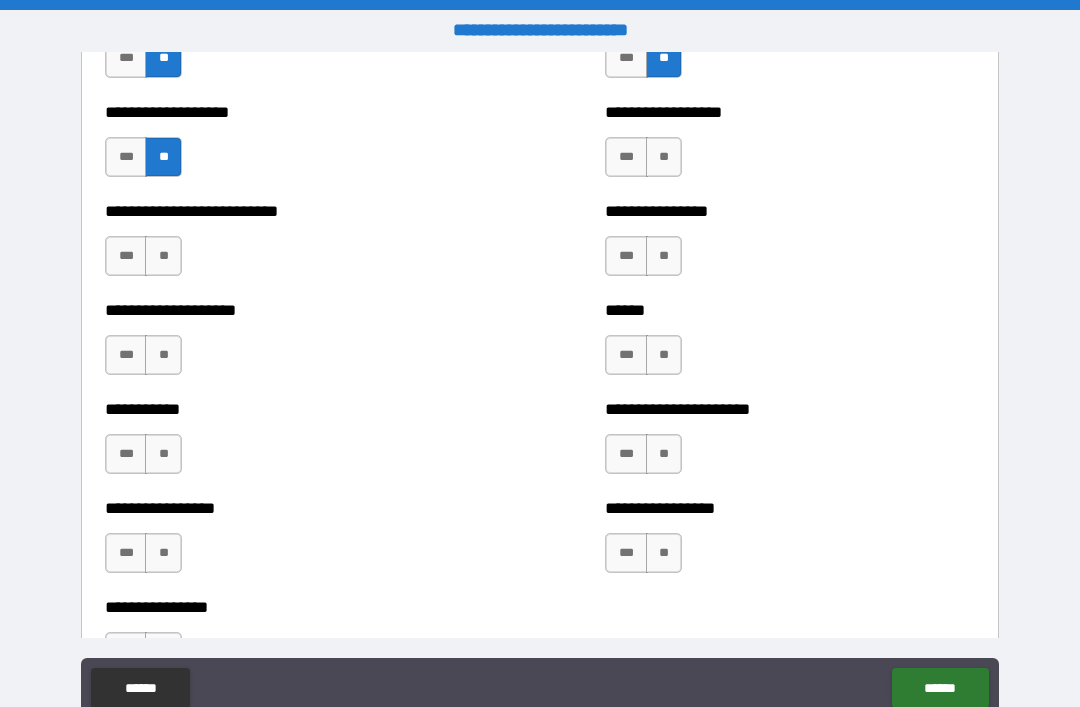 click on "**" at bounding box center (664, 157) 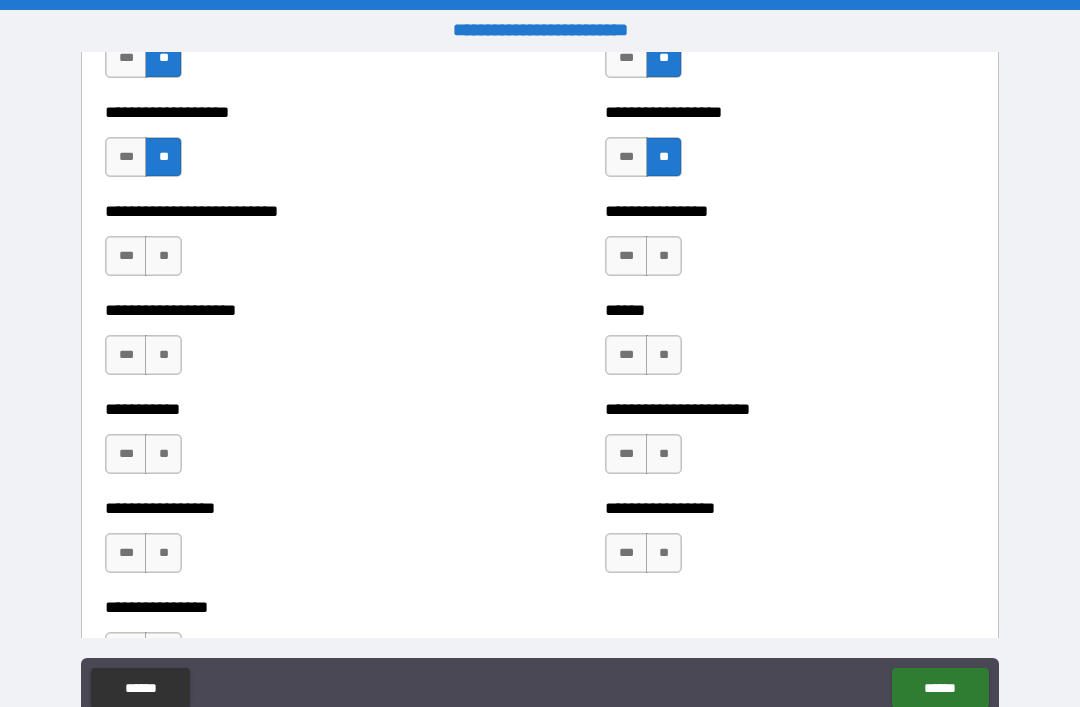 click on "**" at bounding box center (664, 256) 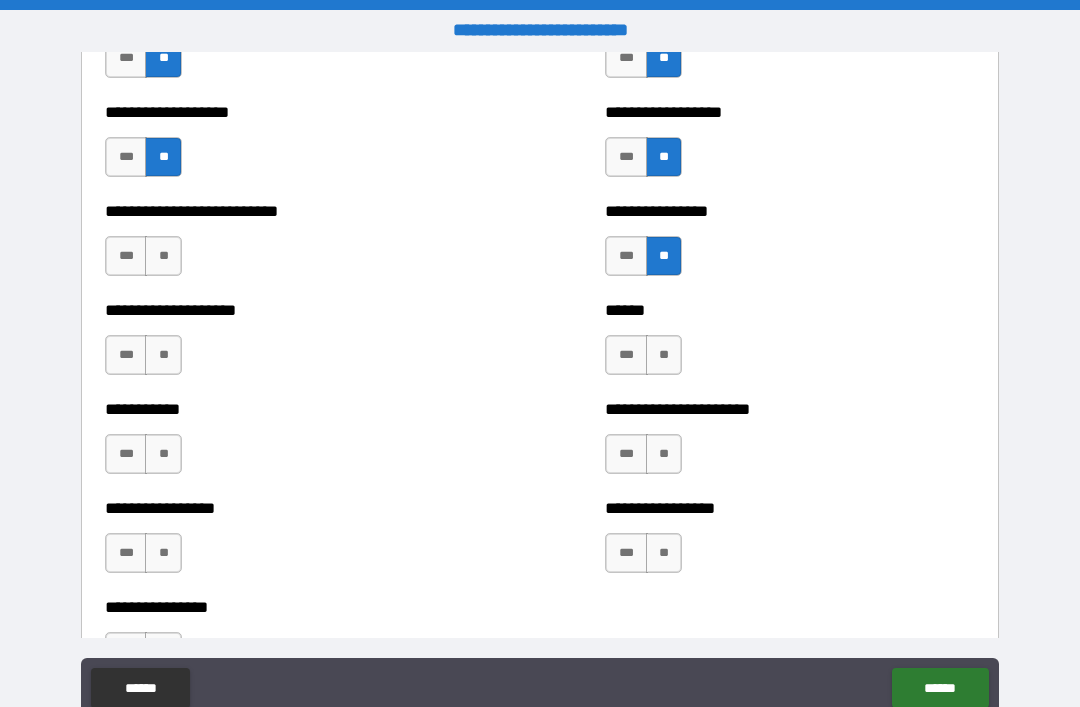 click on "**" at bounding box center [163, 256] 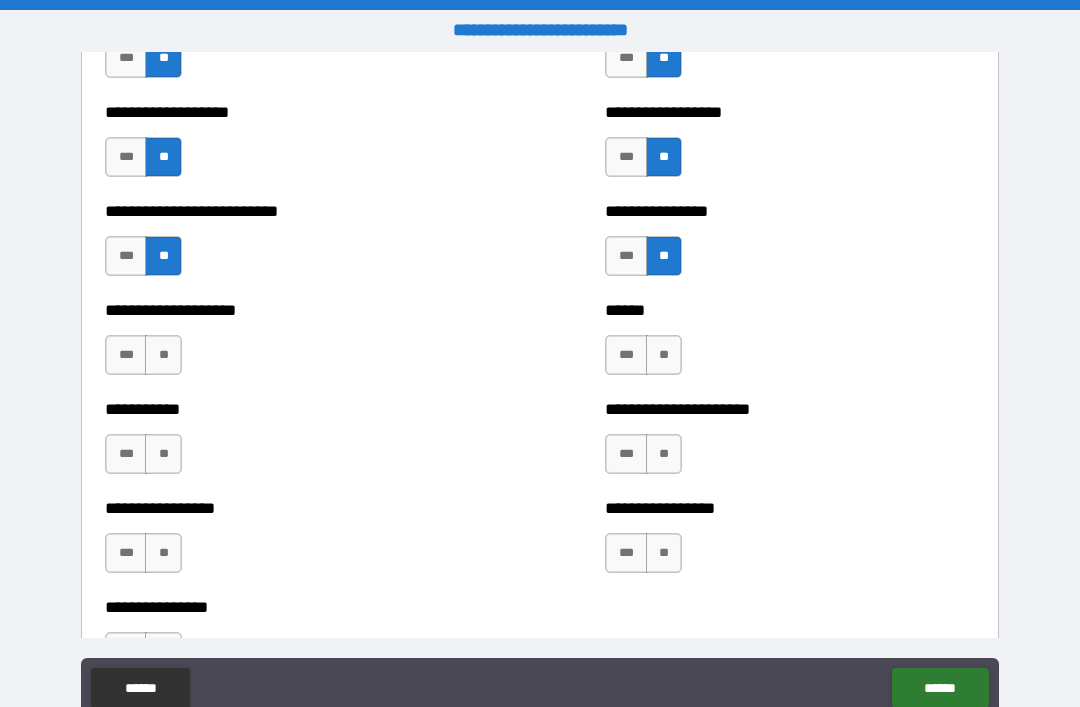 click on "**" at bounding box center (163, 355) 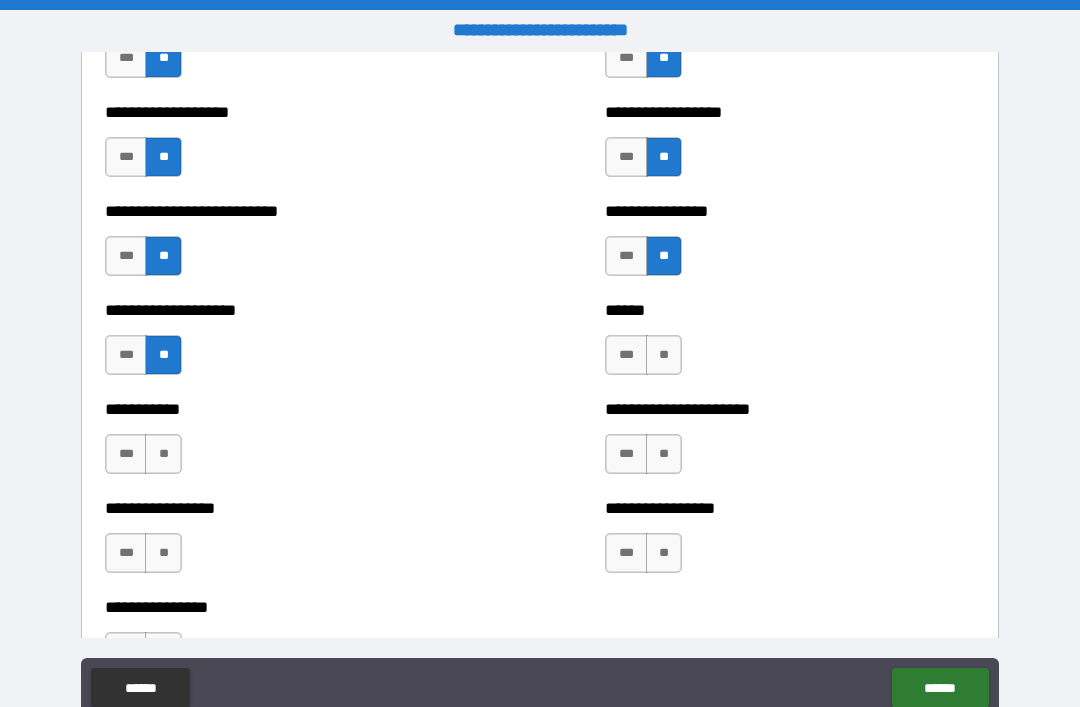 click on "**" at bounding box center (664, 355) 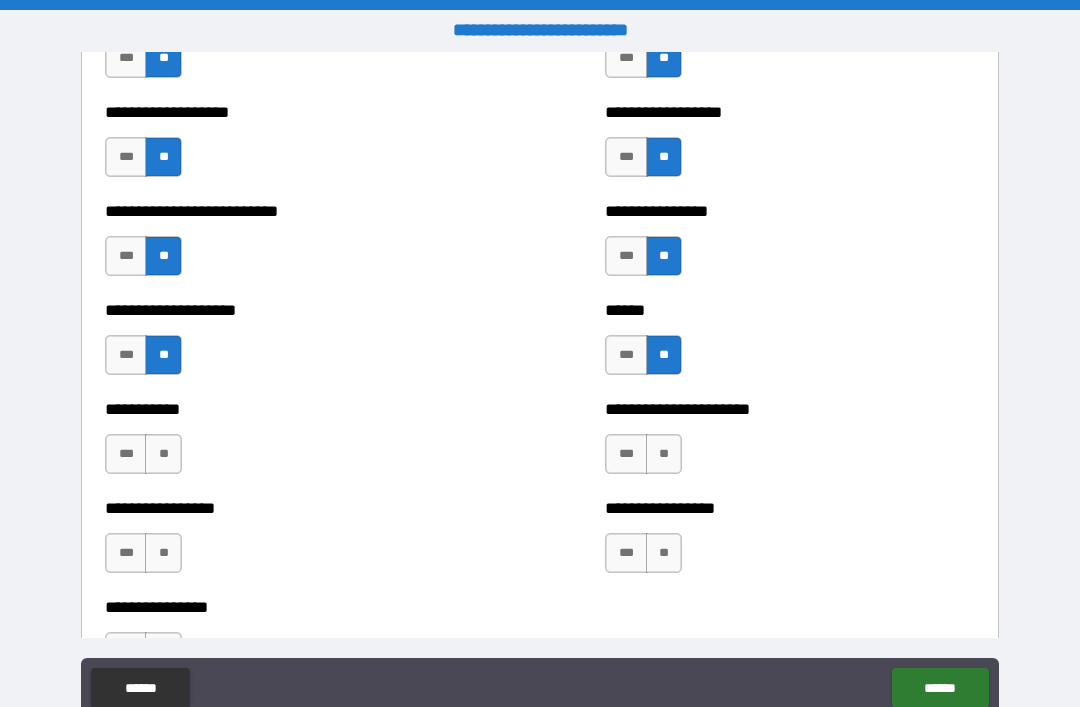 click on "**" at bounding box center [664, 454] 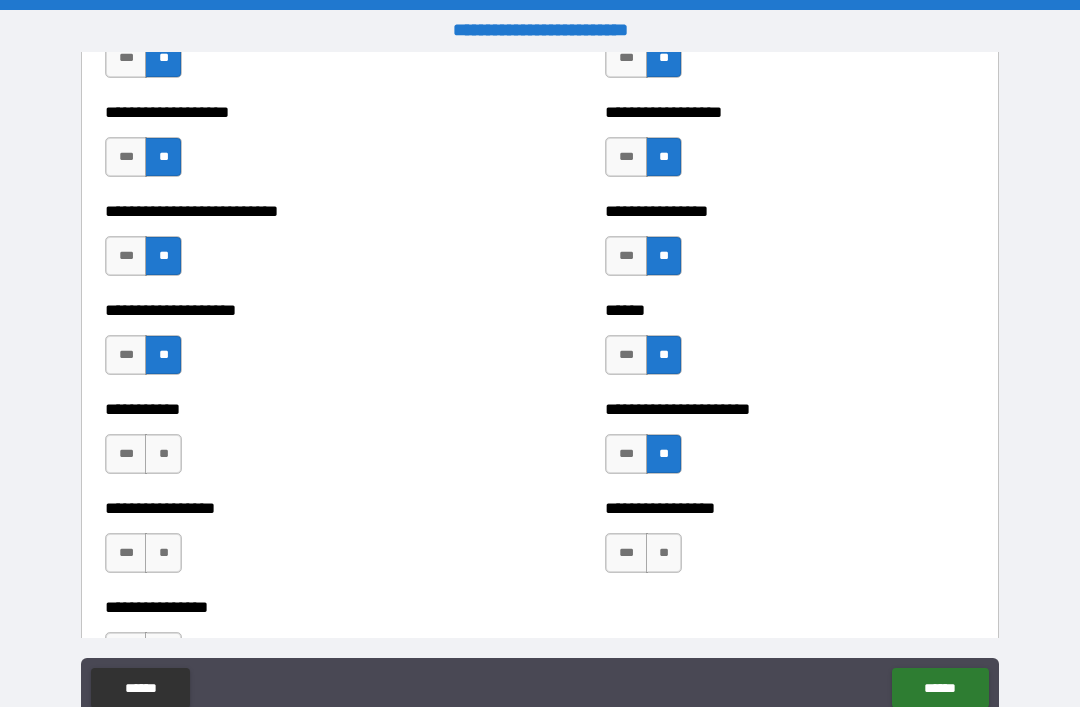 click on "**" at bounding box center [163, 454] 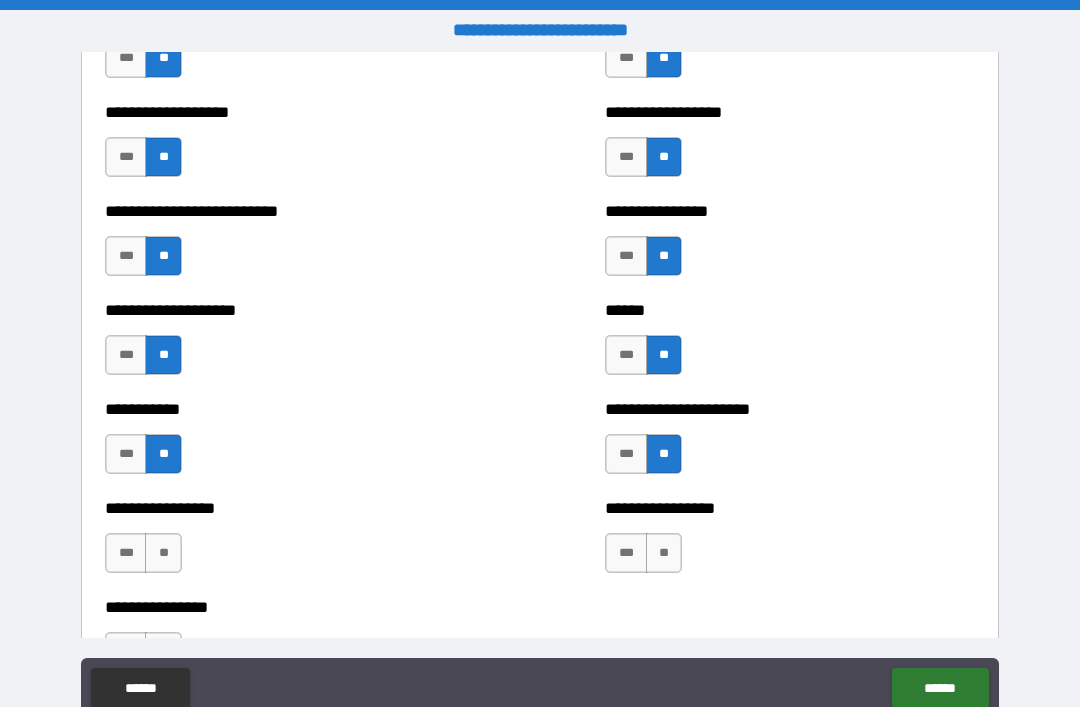 click on "**" at bounding box center [163, 553] 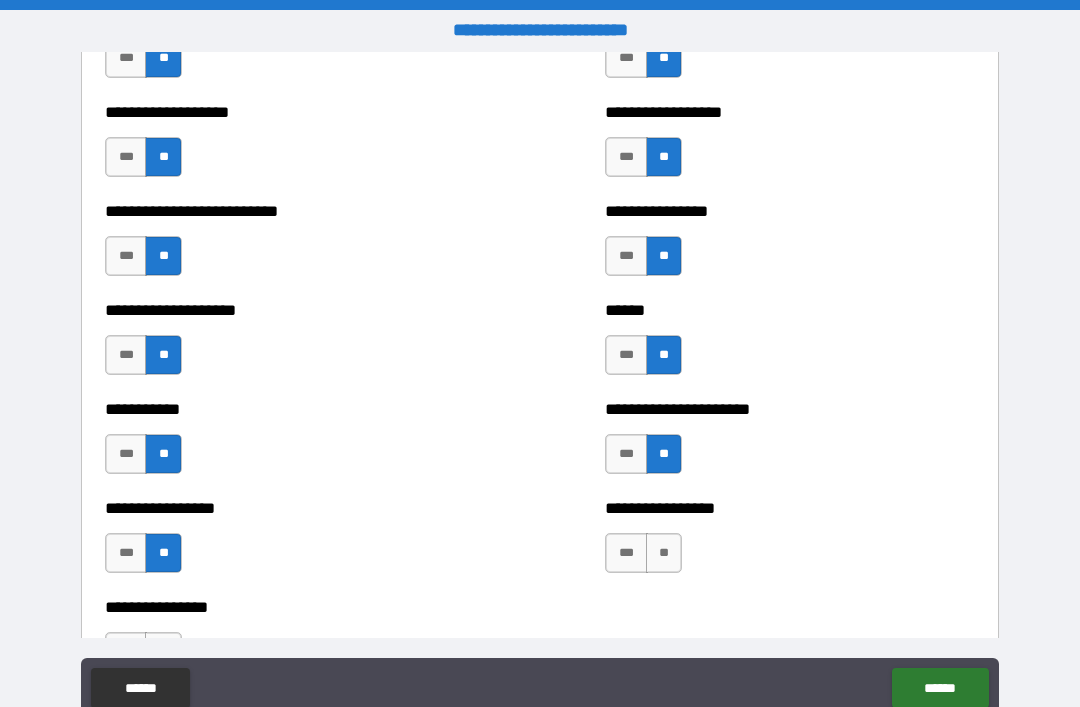 click on "**" at bounding box center (664, 553) 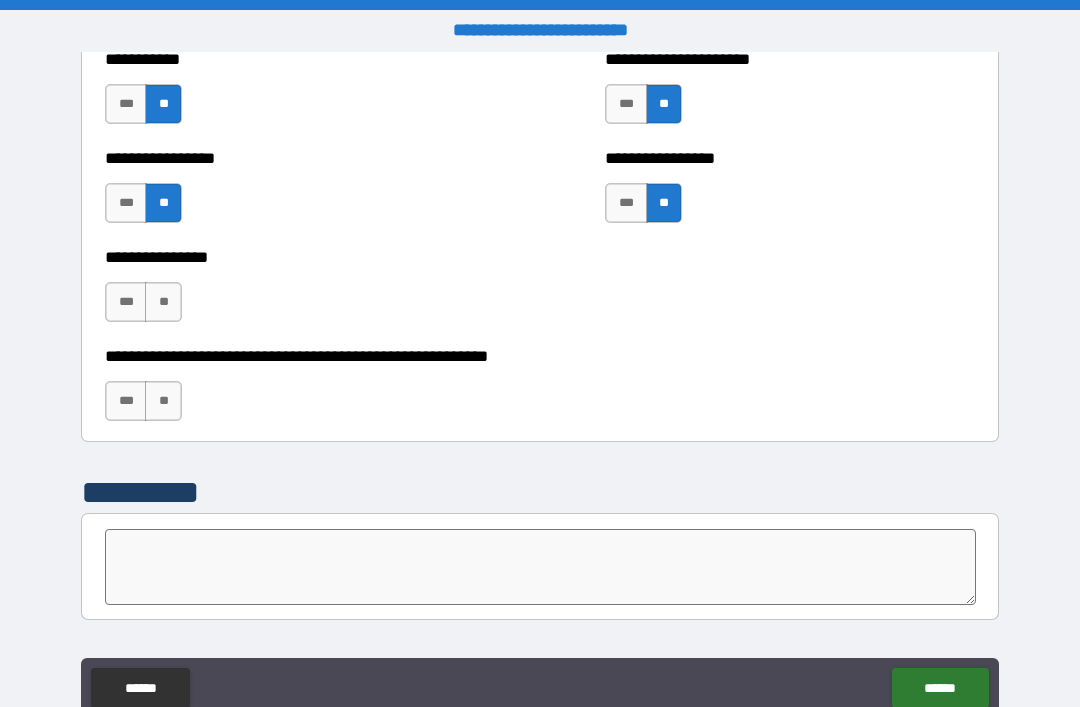 scroll, scrollTop: 6008, scrollLeft: 0, axis: vertical 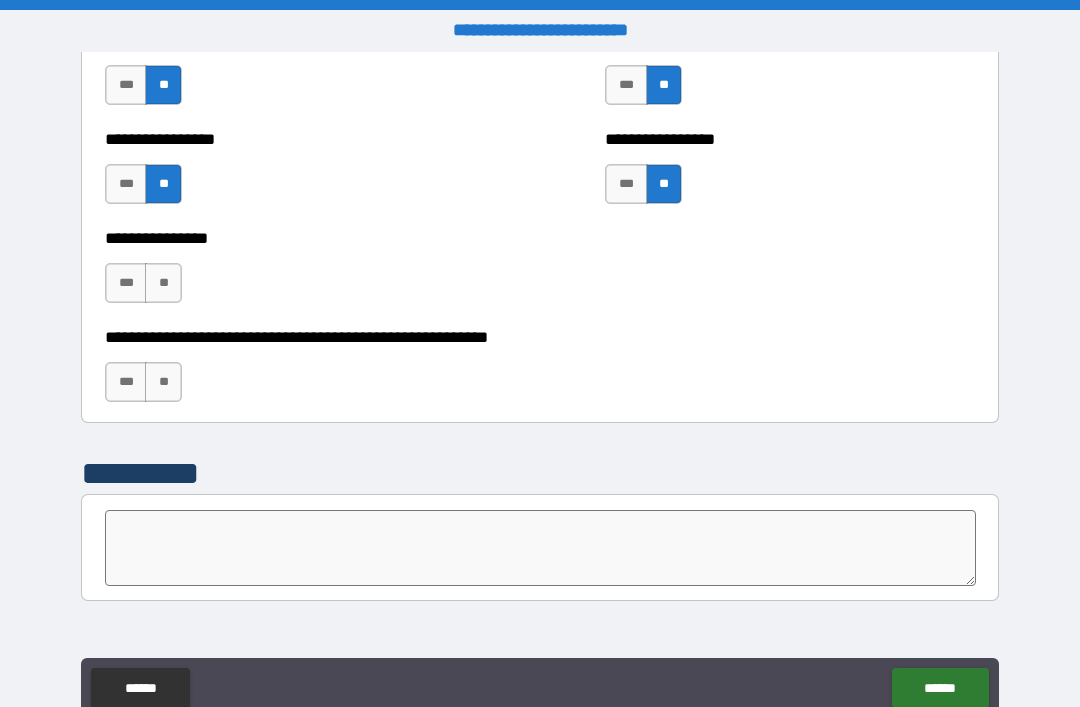 click on "**" at bounding box center [163, 283] 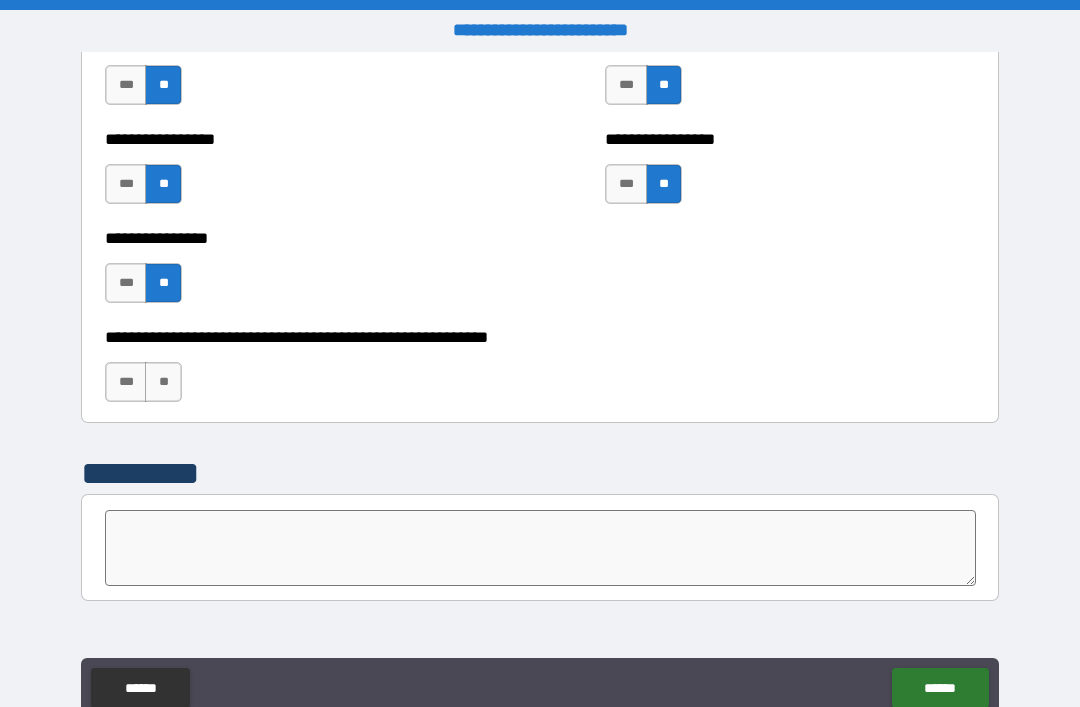 click on "**" at bounding box center (163, 382) 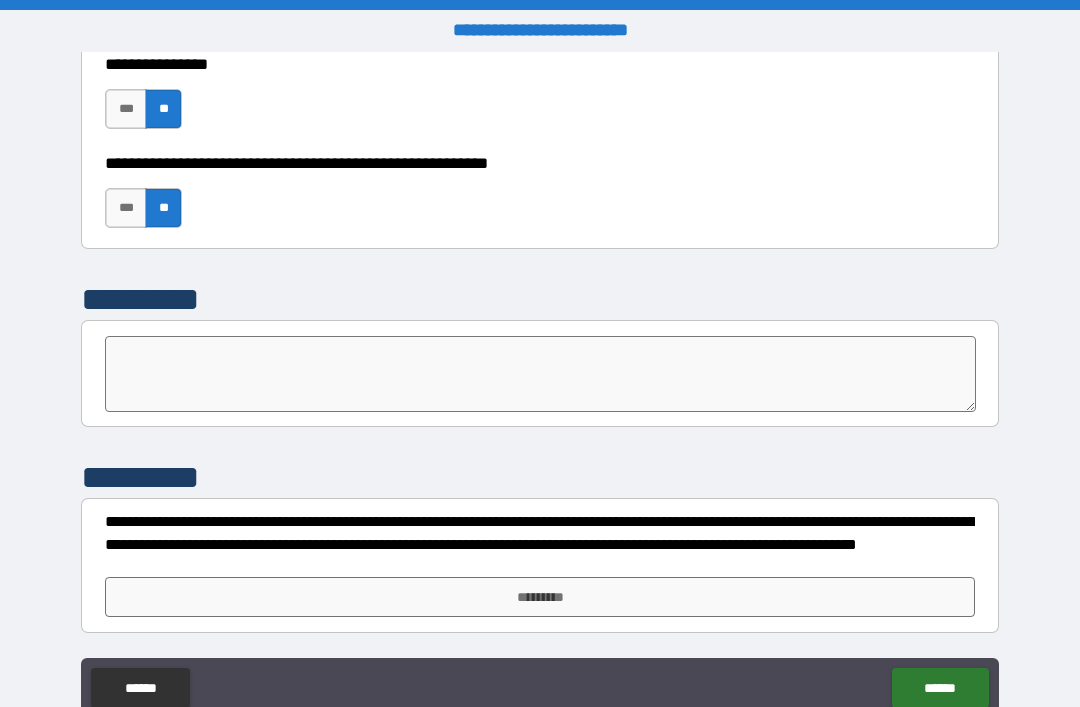 scroll, scrollTop: 6182, scrollLeft: 0, axis: vertical 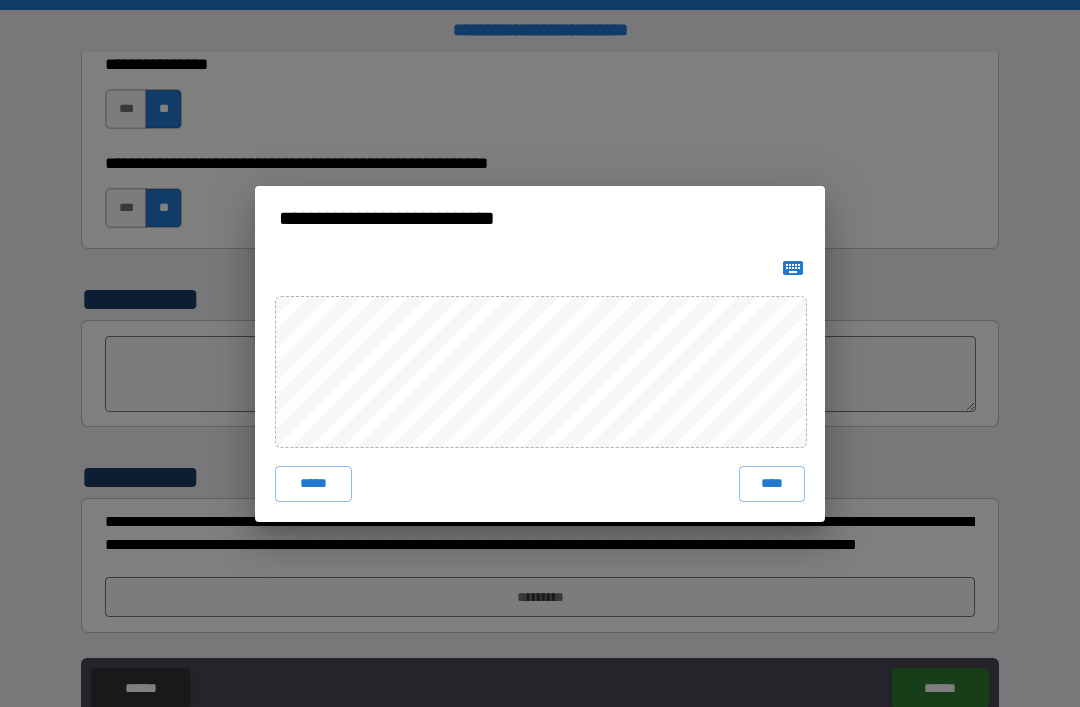 click on "**********" at bounding box center (540, 353) 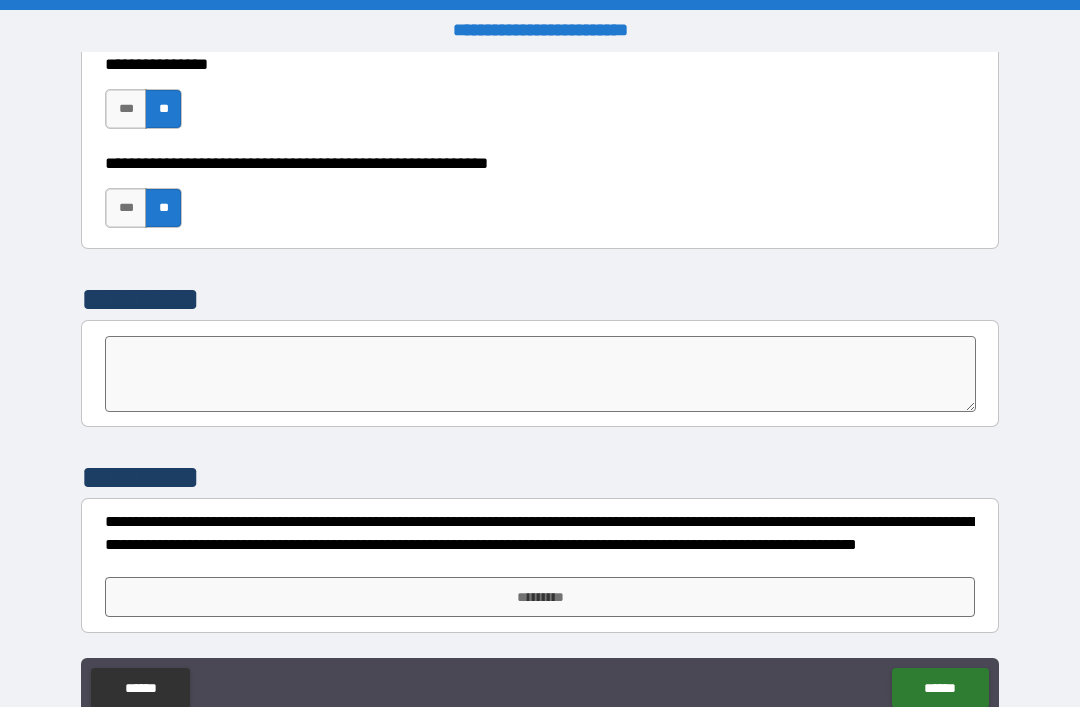 click on "*********" at bounding box center (540, 597) 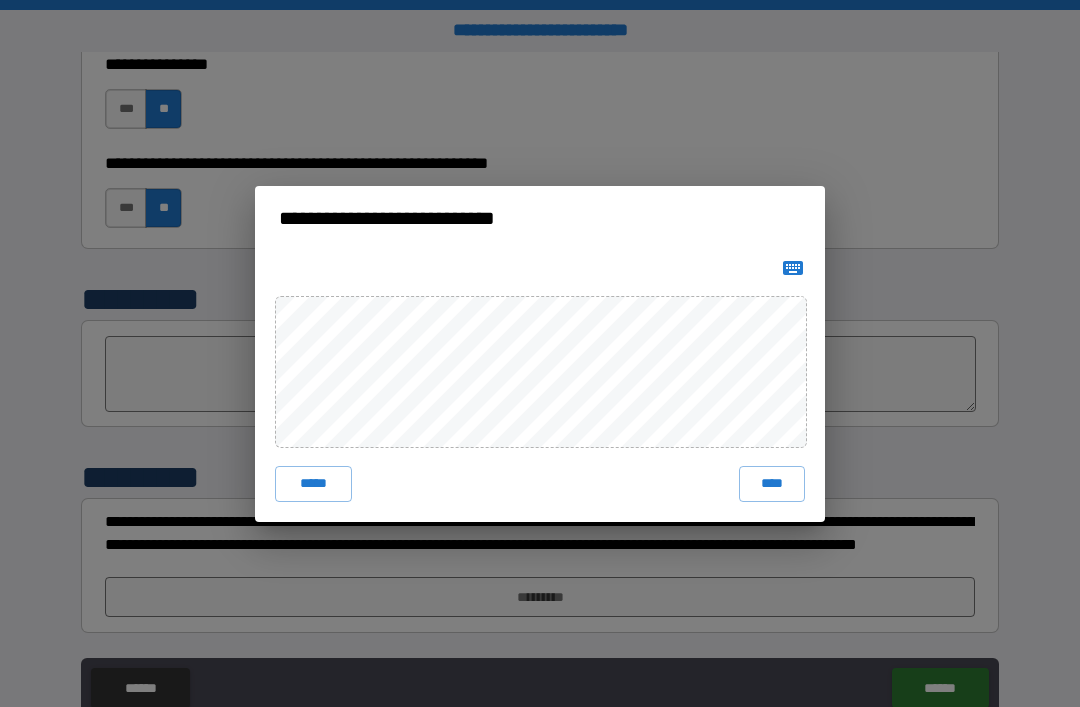click on "****" at bounding box center (772, 484) 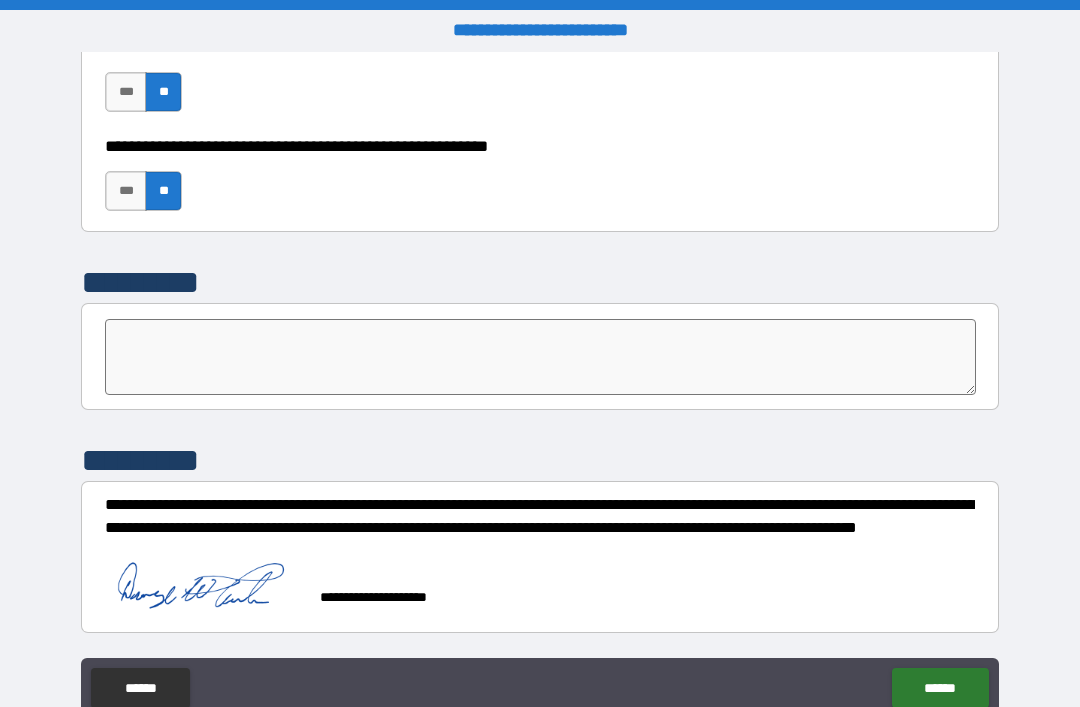 scroll, scrollTop: 6199, scrollLeft: 0, axis: vertical 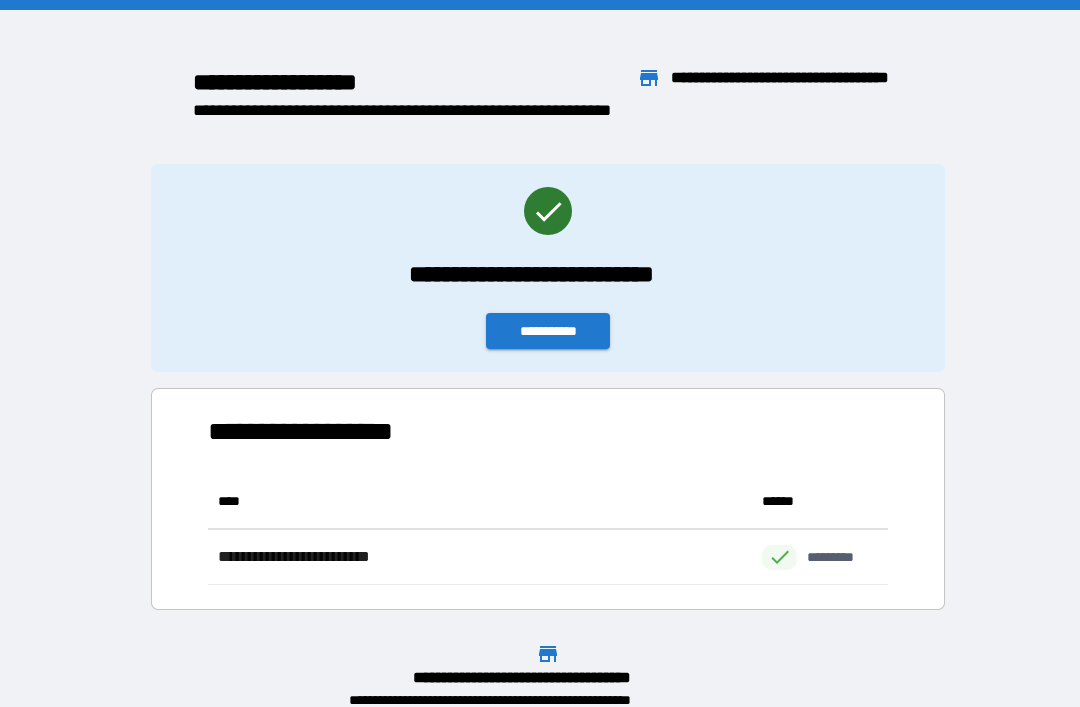 click on "**********" at bounding box center [548, 268] 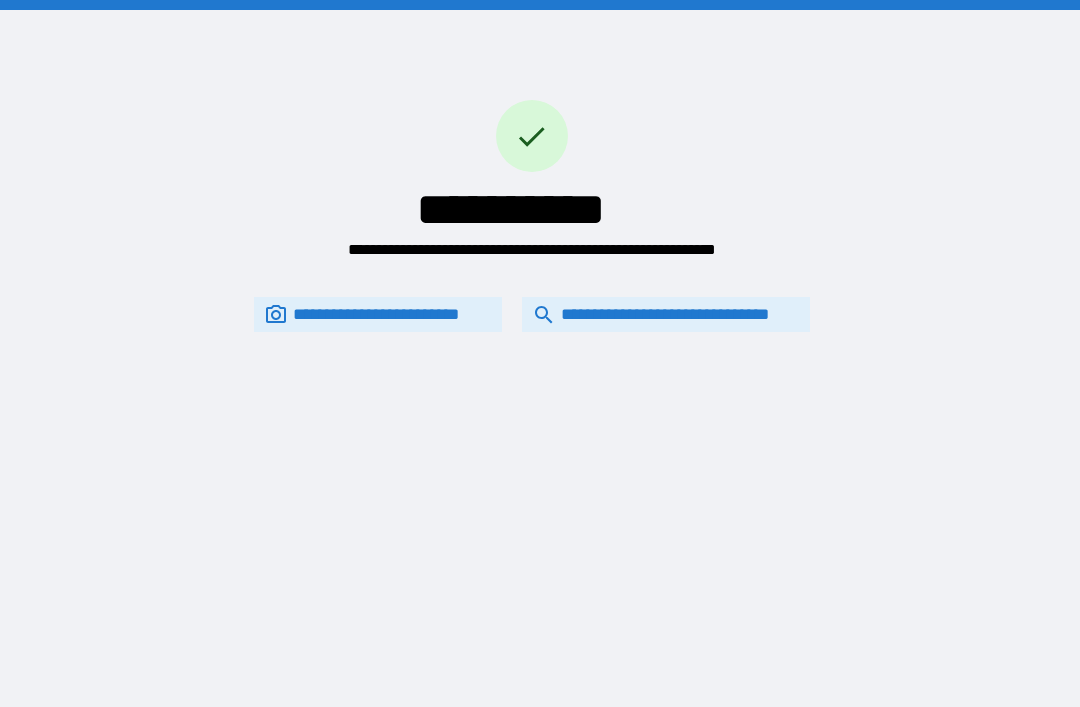 click on "**********" at bounding box center [540, 353] 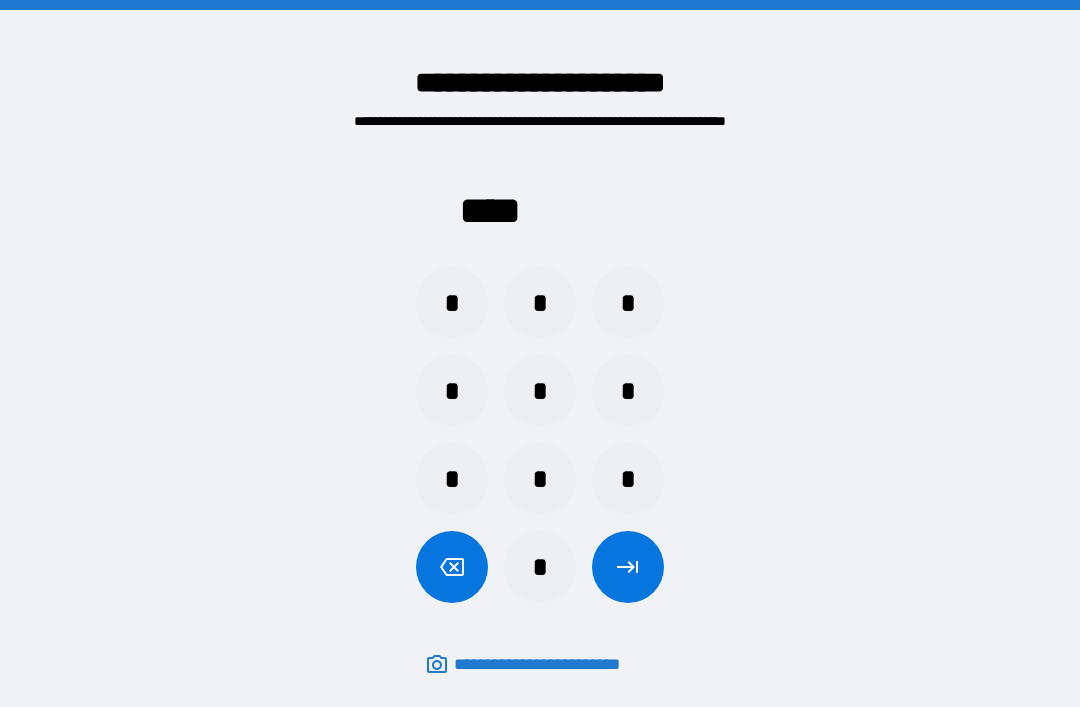 click on "*" at bounding box center (452, 391) 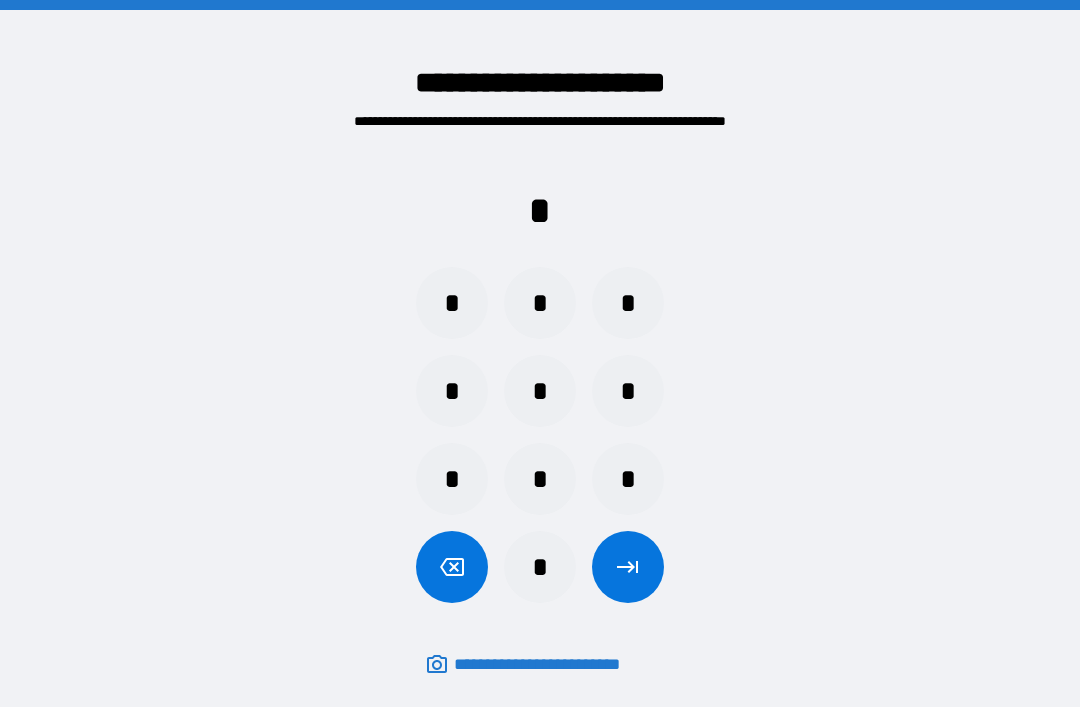 click on "*" at bounding box center (540, 391) 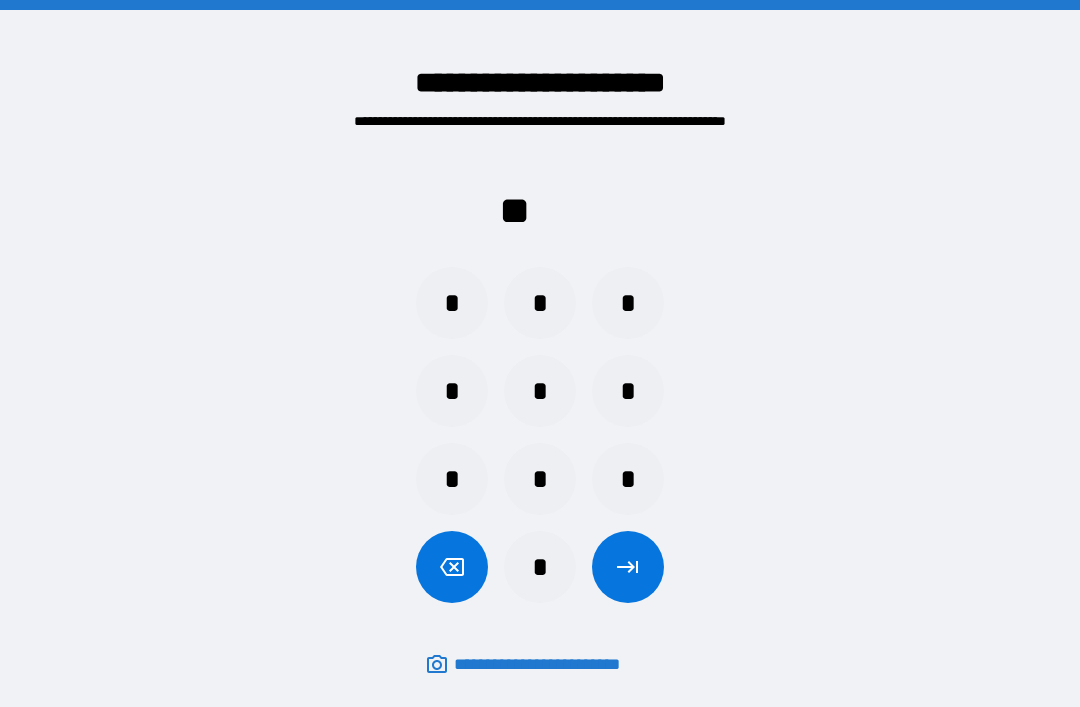 click on "*" at bounding box center [540, 567] 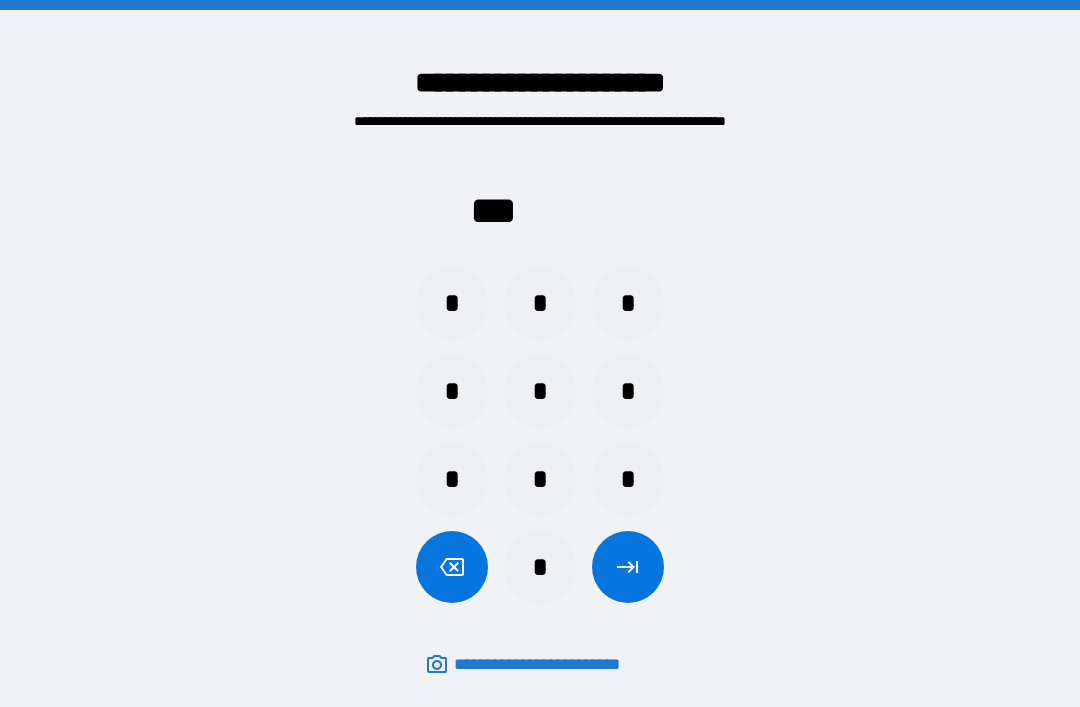 click on "*" at bounding box center [540, 567] 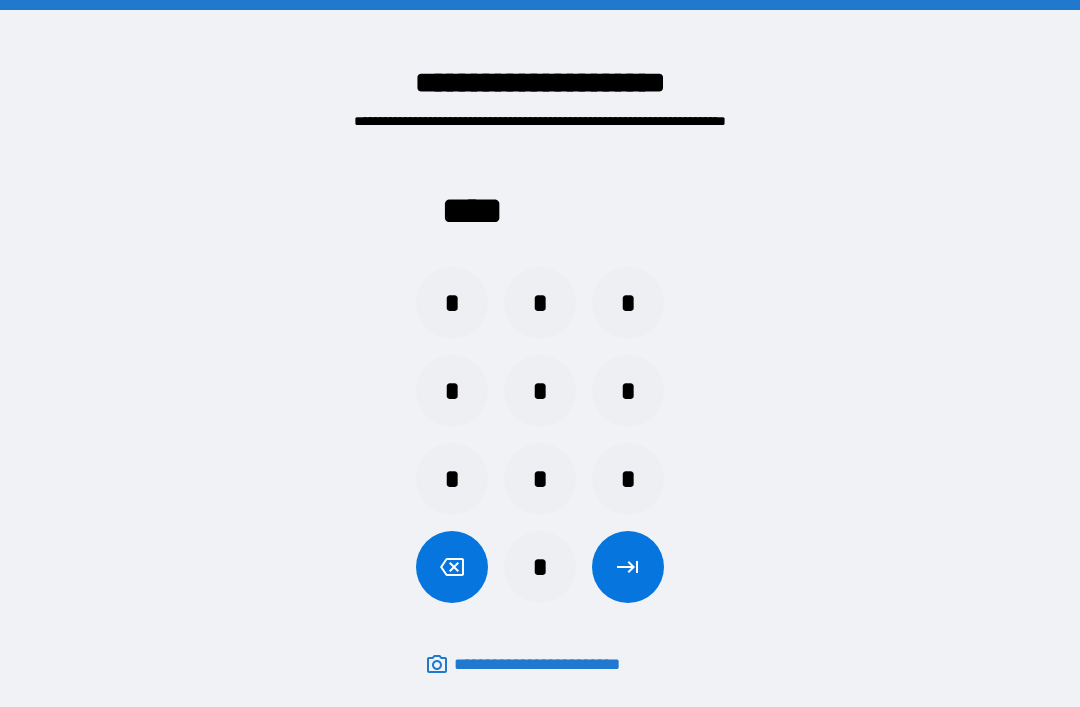 click on "**** * * * * * * * * * *" at bounding box center [540, 381] 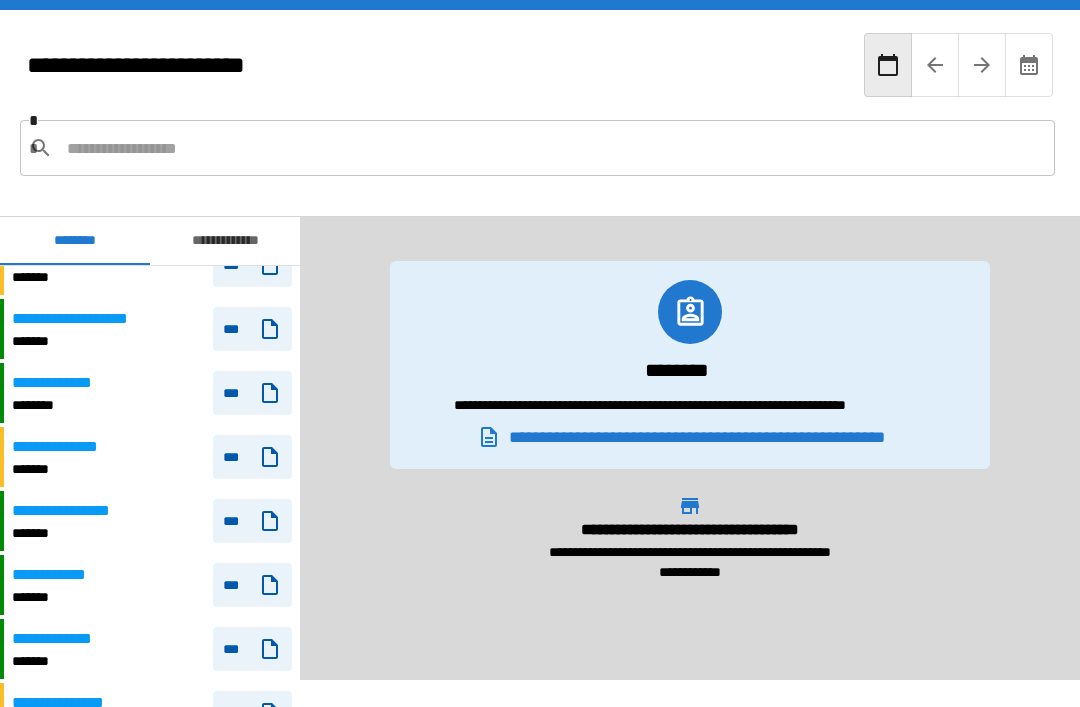 scroll, scrollTop: 331, scrollLeft: 0, axis: vertical 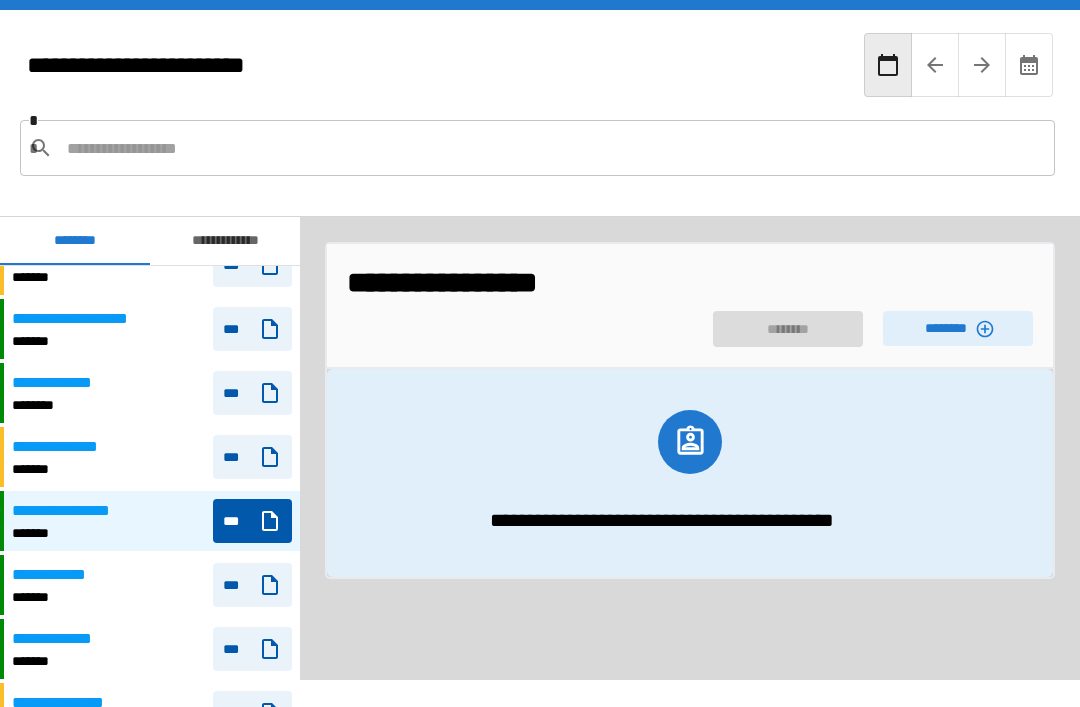 click on "********" at bounding box center (958, 328) 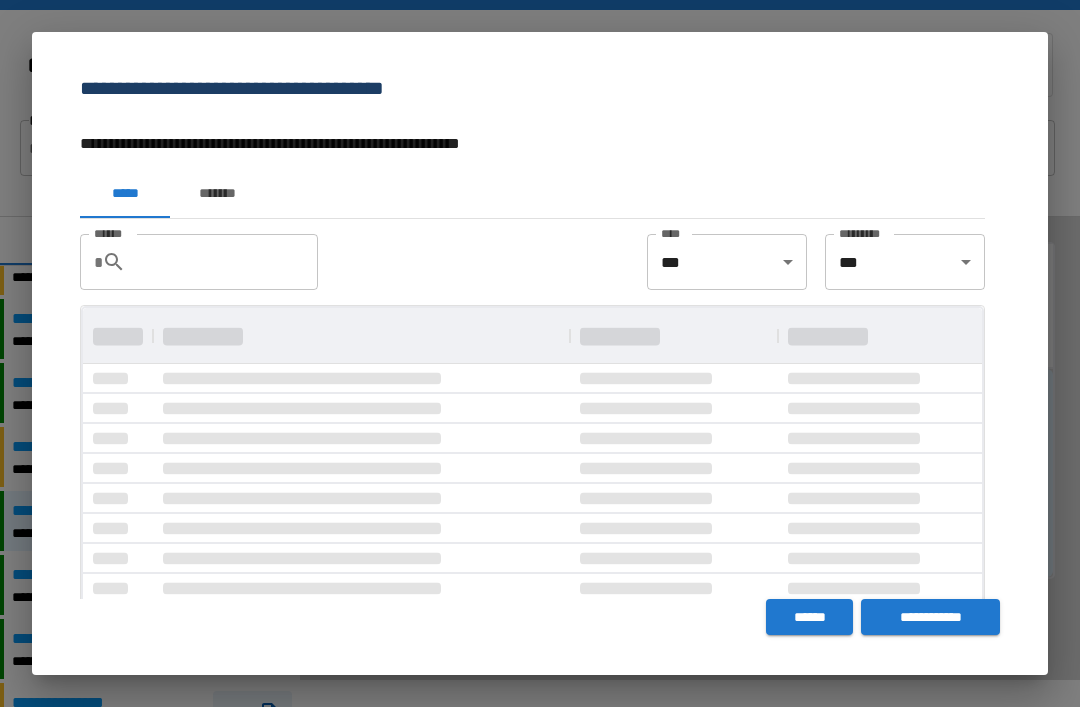 scroll, scrollTop: 0, scrollLeft: 0, axis: both 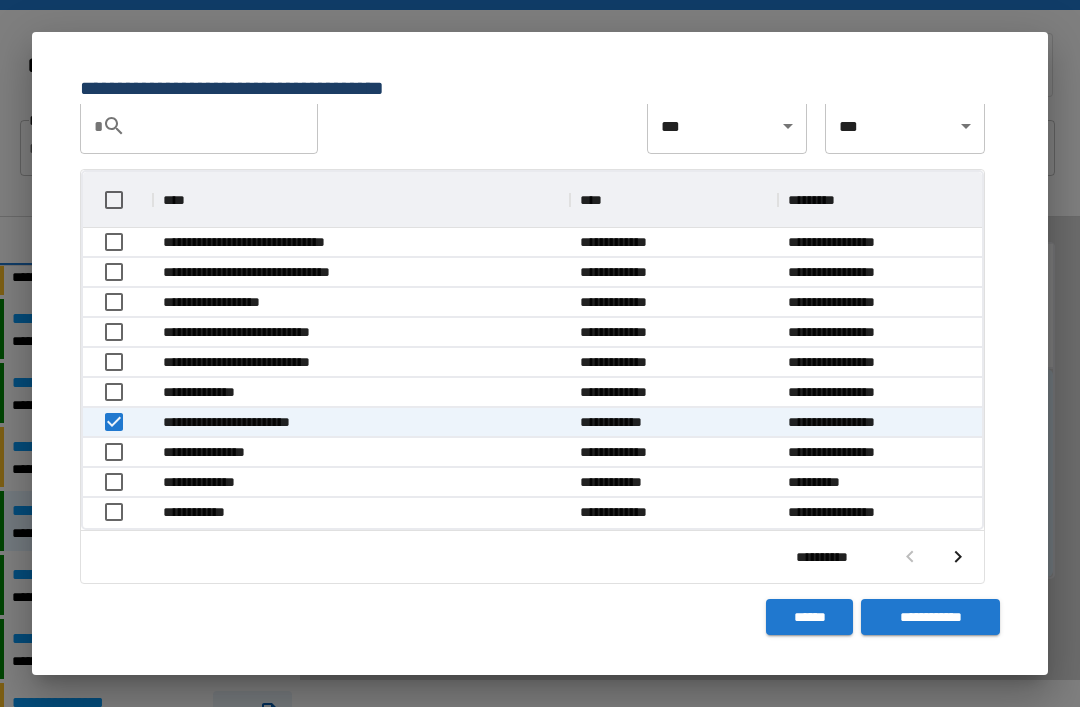 click on "**********" at bounding box center [930, 617] 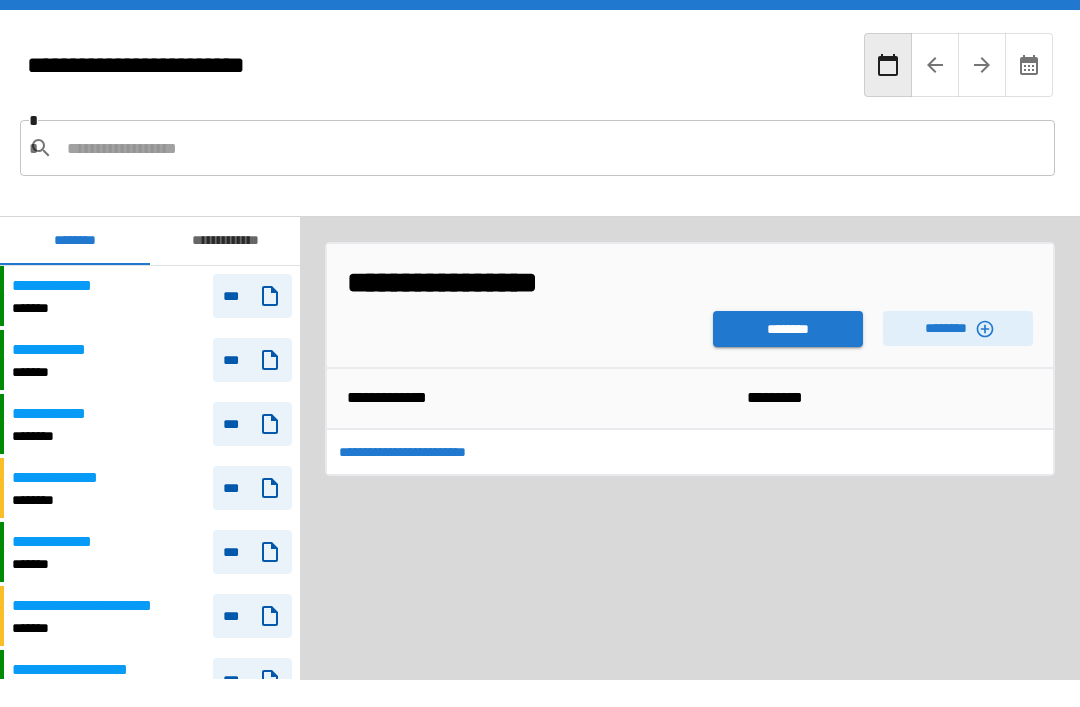 click on "********" at bounding box center (788, 329) 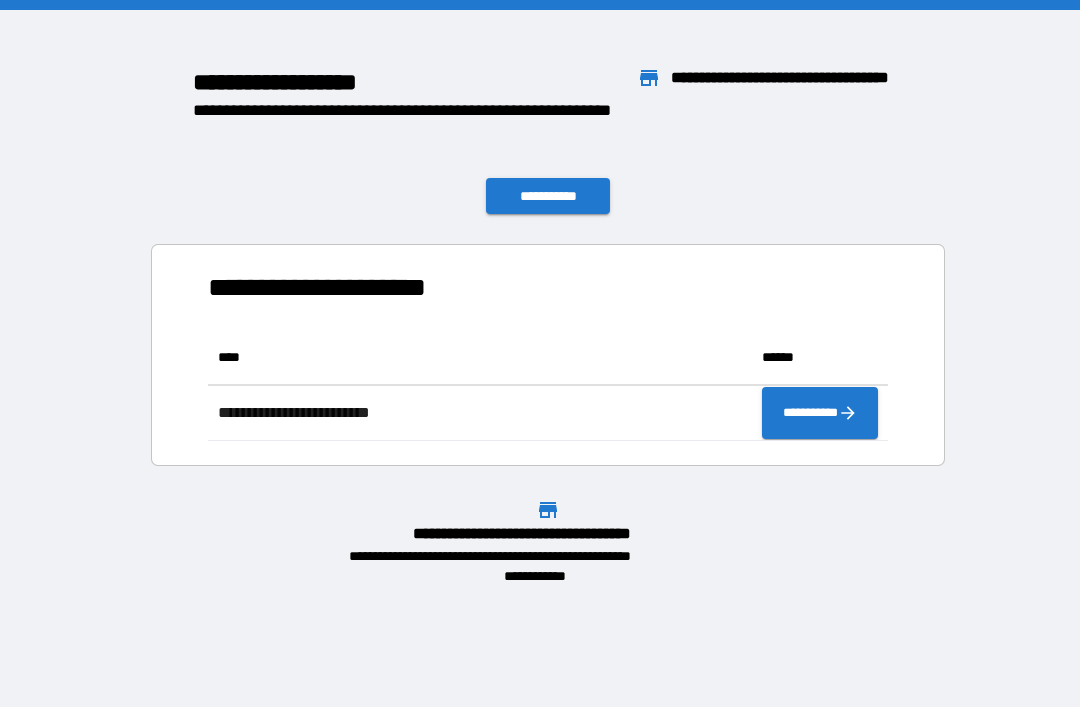 scroll, scrollTop: 1, scrollLeft: 1, axis: both 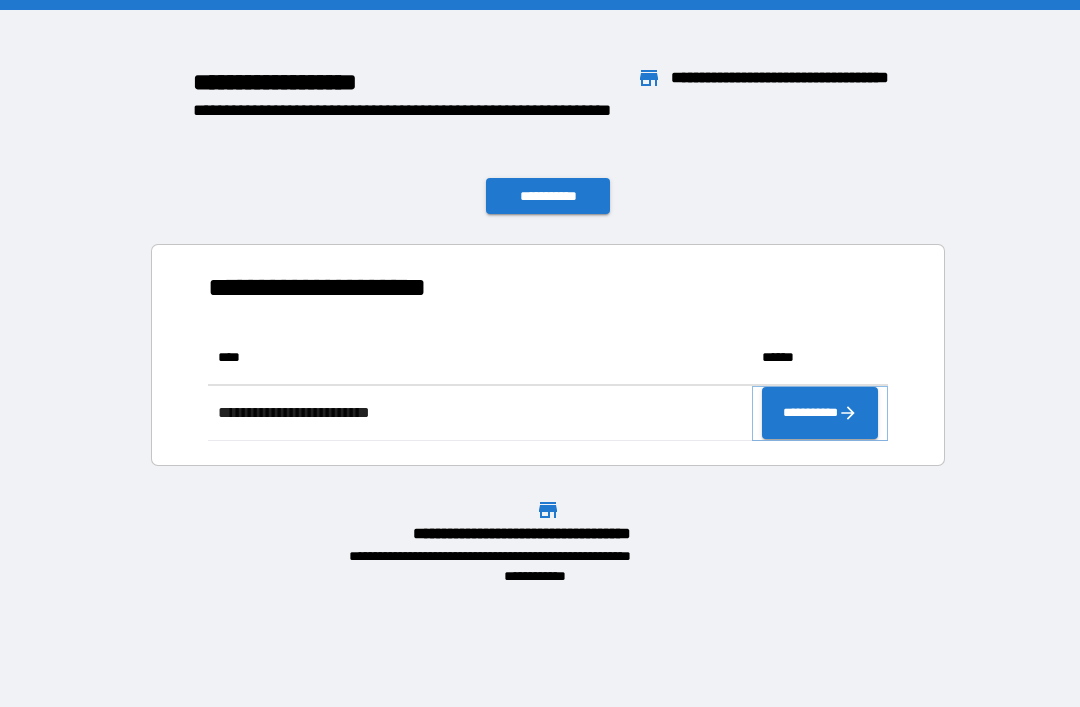 click on "**********" at bounding box center [820, 413] 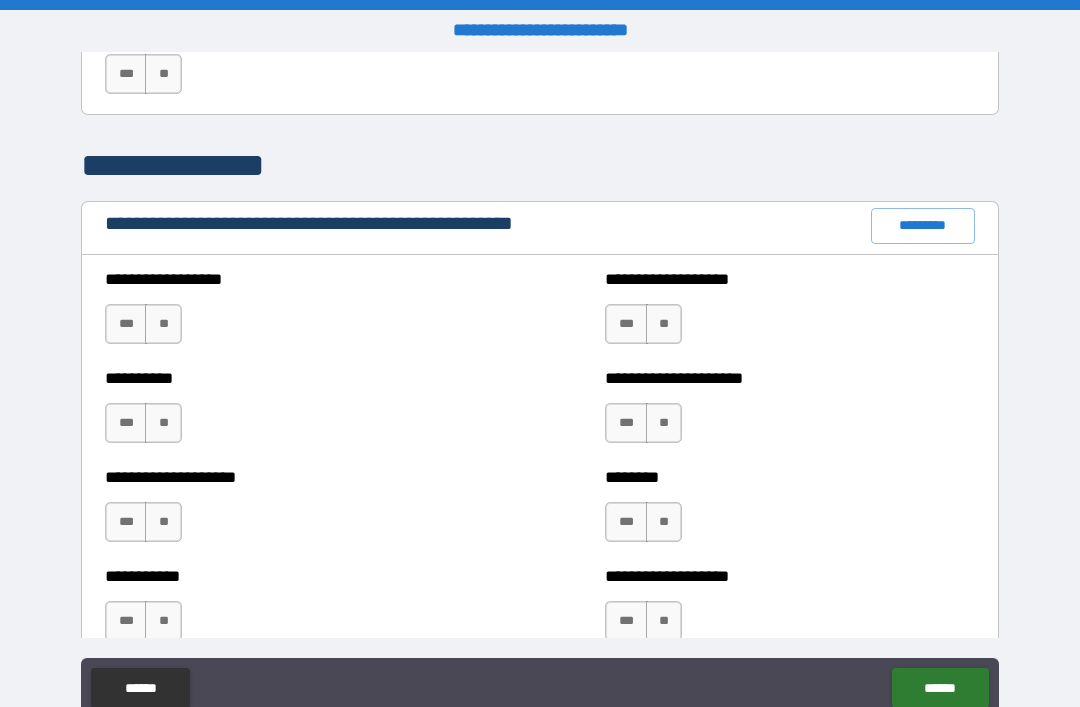 scroll, scrollTop: 2295, scrollLeft: 0, axis: vertical 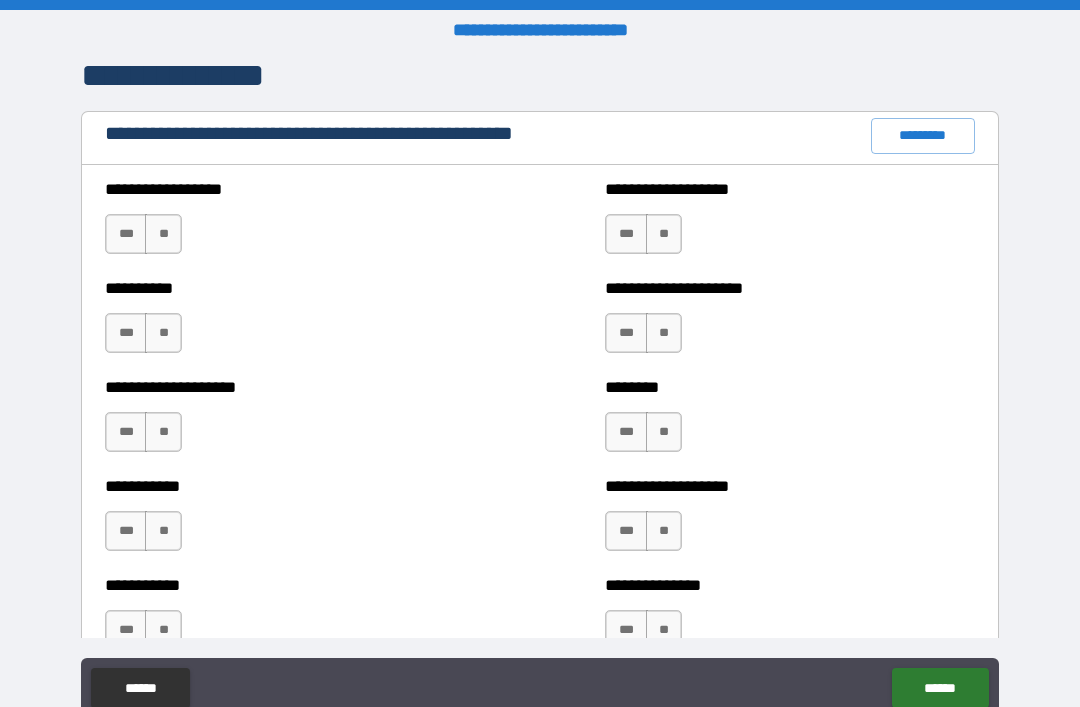 click on "*********" at bounding box center (923, 136) 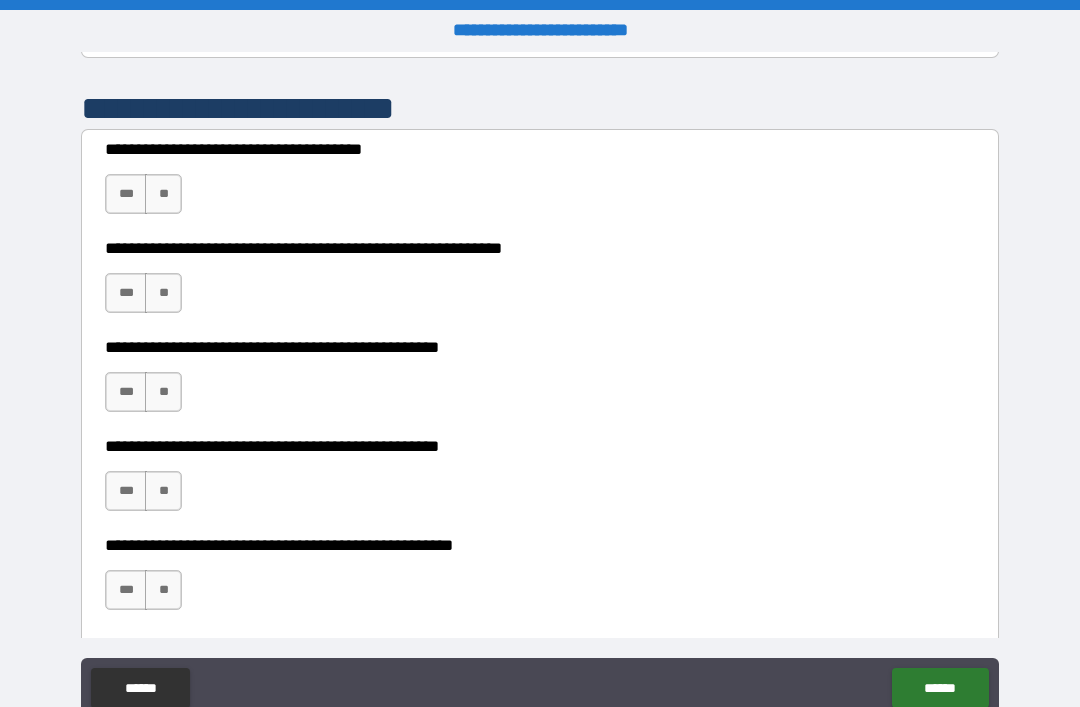 scroll, scrollTop: 396, scrollLeft: 0, axis: vertical 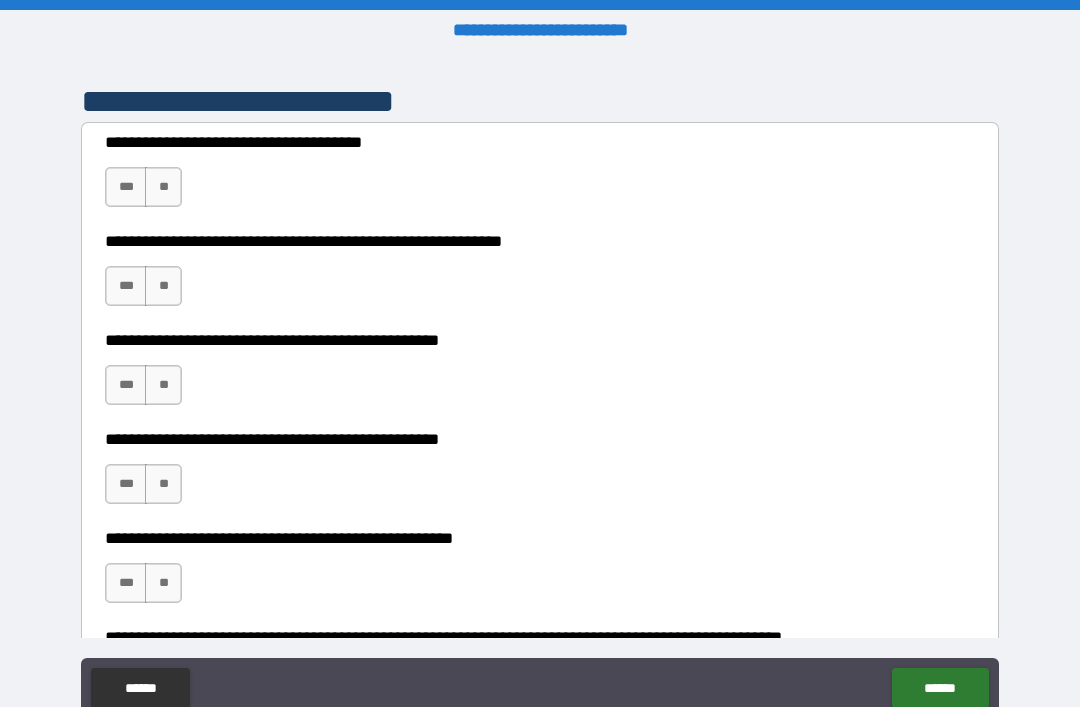 click on "**" at bounding box center [163, 187] 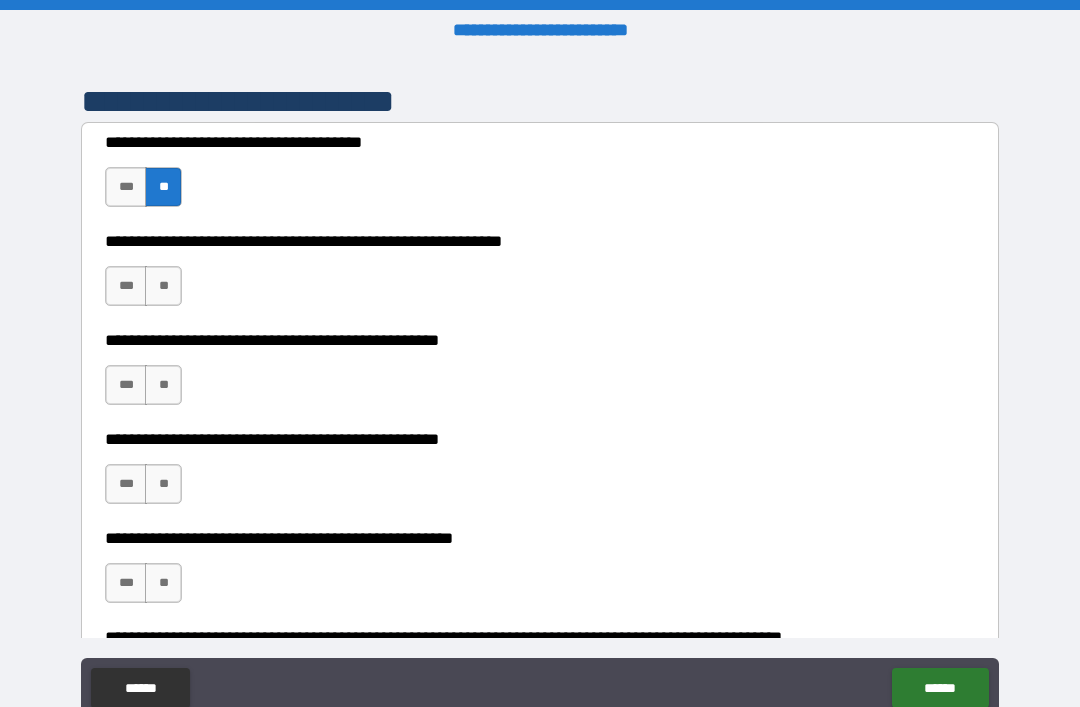 click on "**" at bounding box center [163, 286] 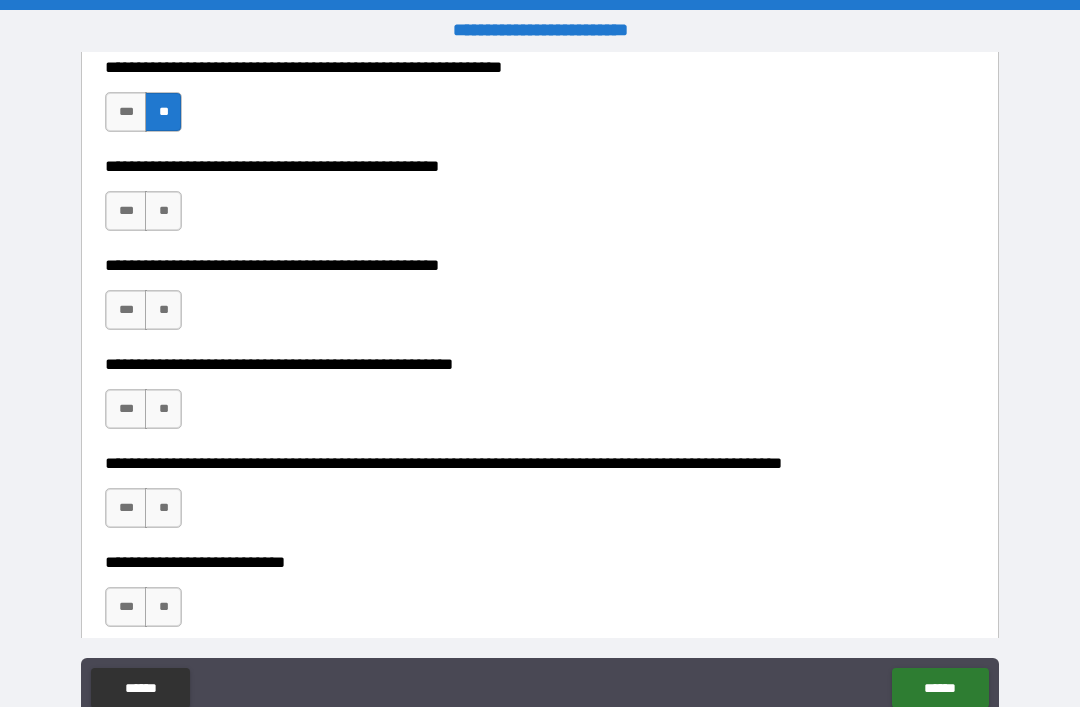 scroll, scrollTop: 572, scrollLeft: 0, axis: vertical 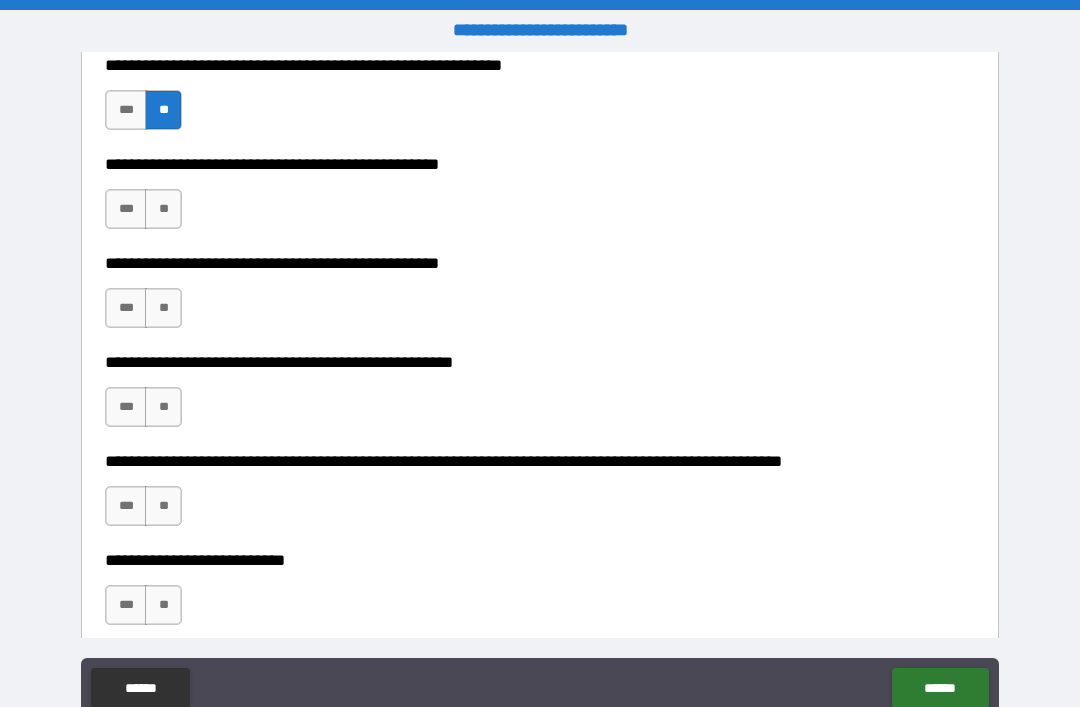click on "***" at bounding box center [126, 209] 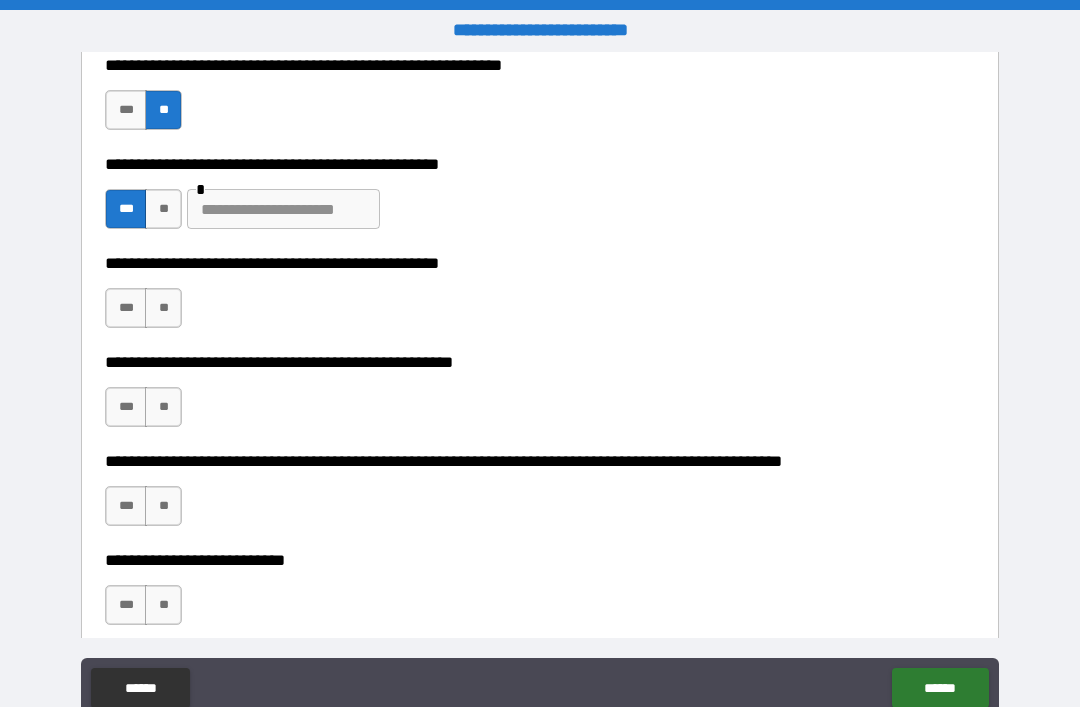 click on "**" at bounding box center [163, 308] 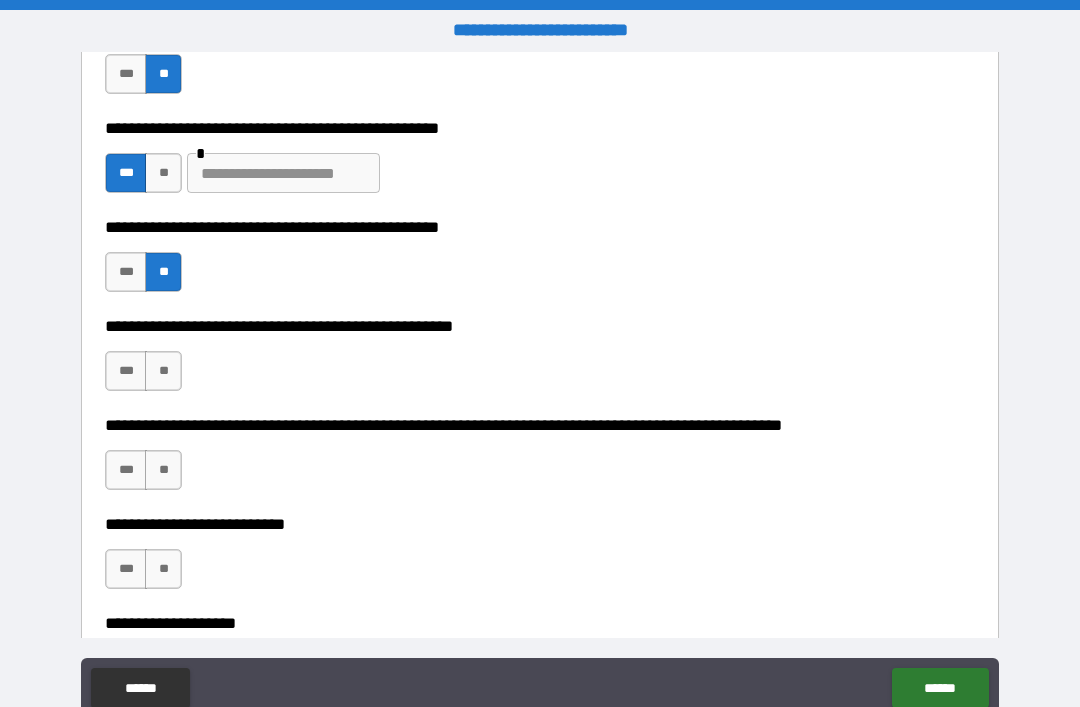 scroll, scrollTop: 601, scrollLeft: 0, axis: vertical 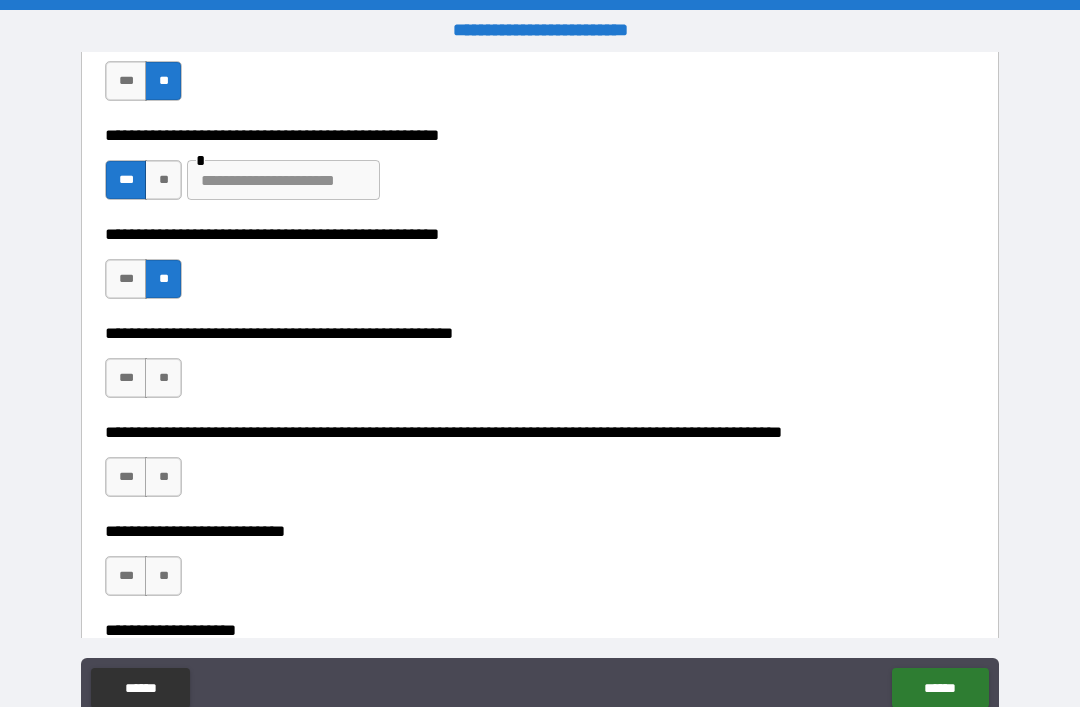 click on "**" at bounding box center (163, 180) 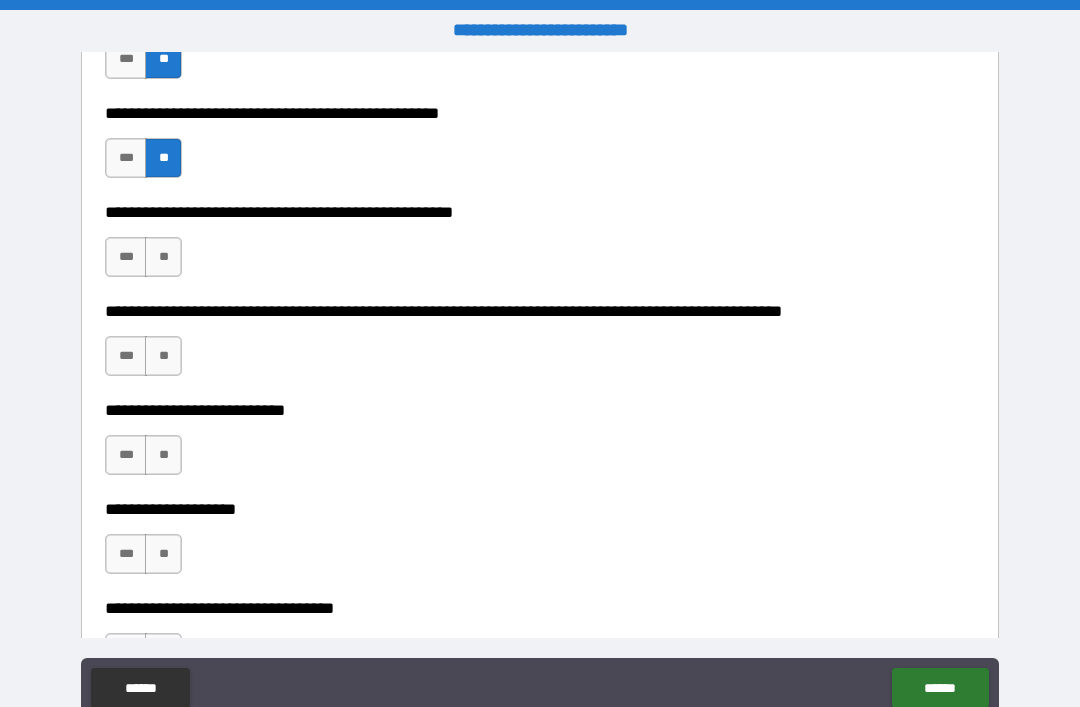 scroll, scrollTop: 723, scrollLeft: 0, axis: vertical 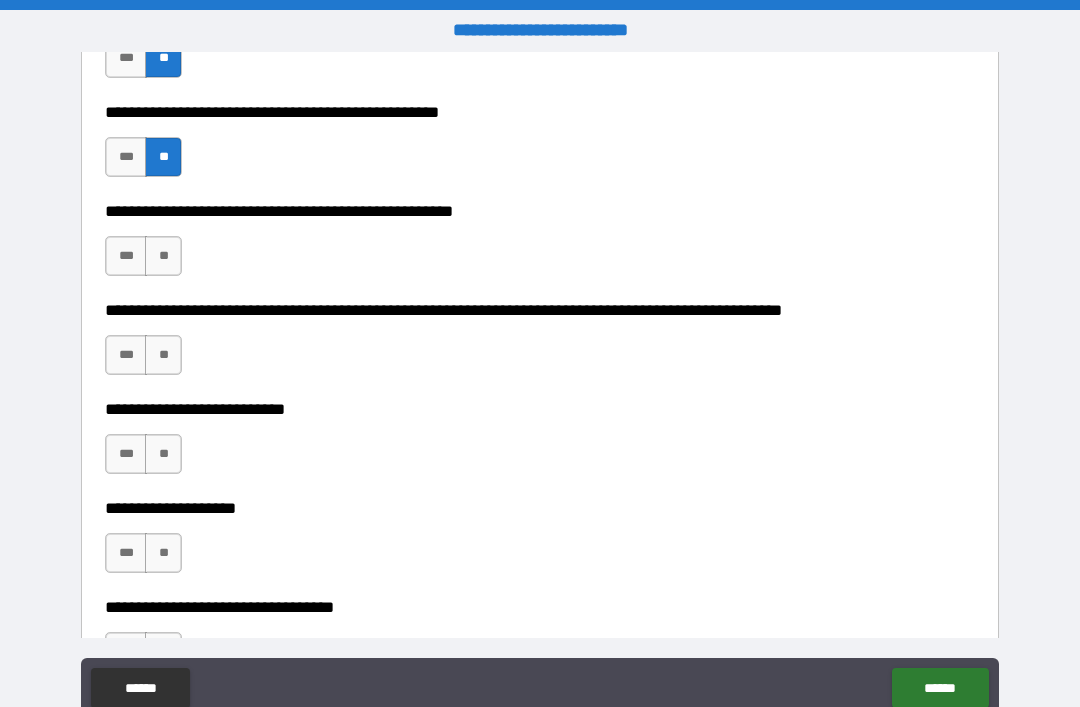 click on "**" at bounding box center [163, 256] 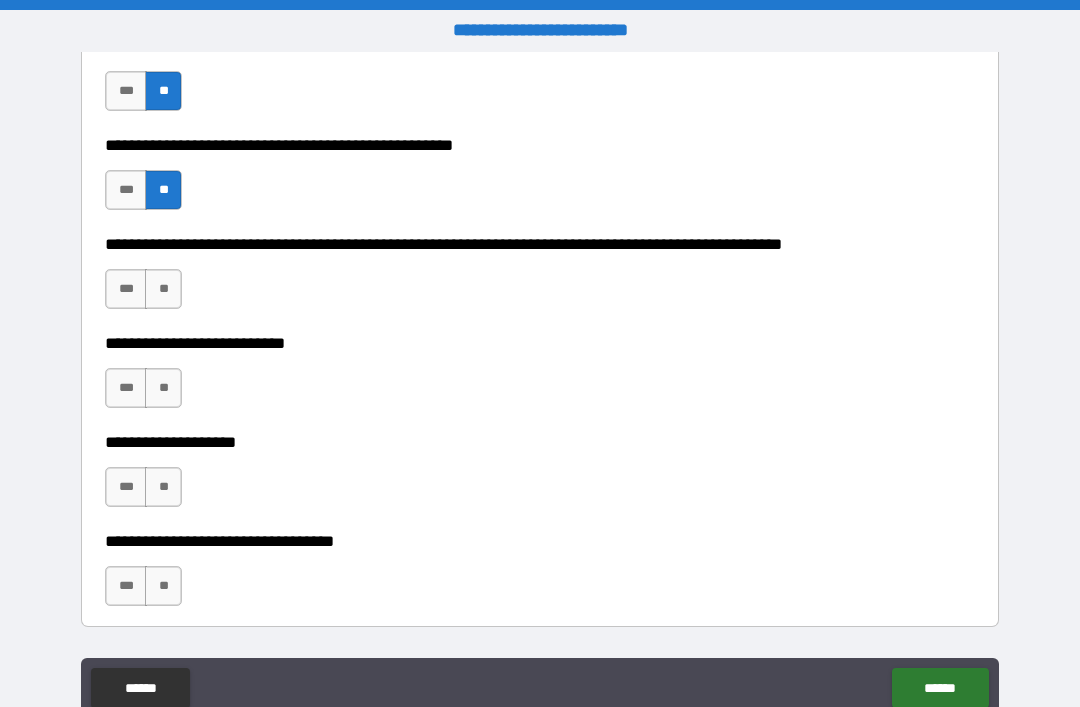 scroll, scrollTop: 790, scrollLeft: 0, axis: vertical 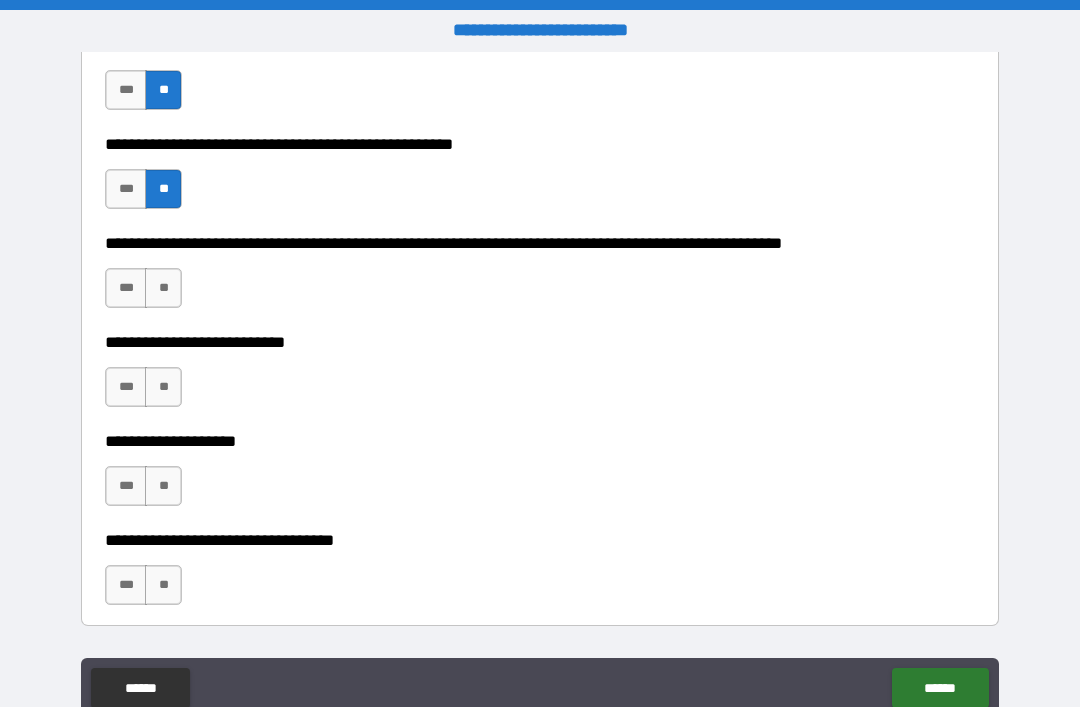 click on "**" at bounding box center [163, 288] 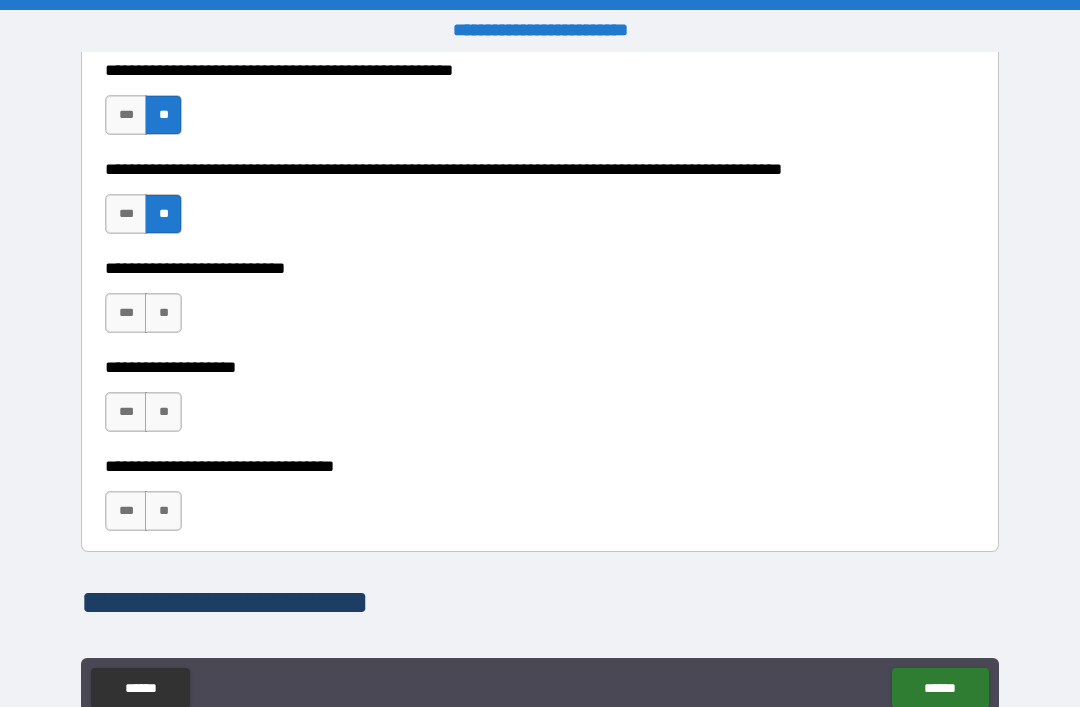 scroll, scrollTop: 868, scrollLeft: 0, axis: vertical 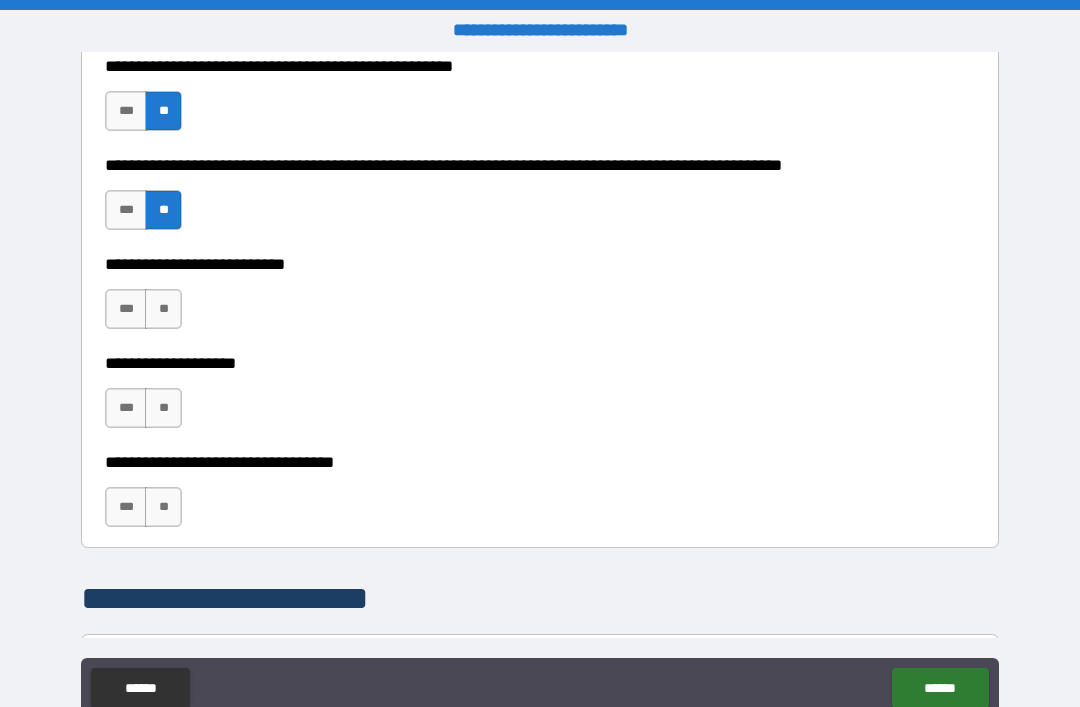 click on "**" at bounding box center [163, 309] 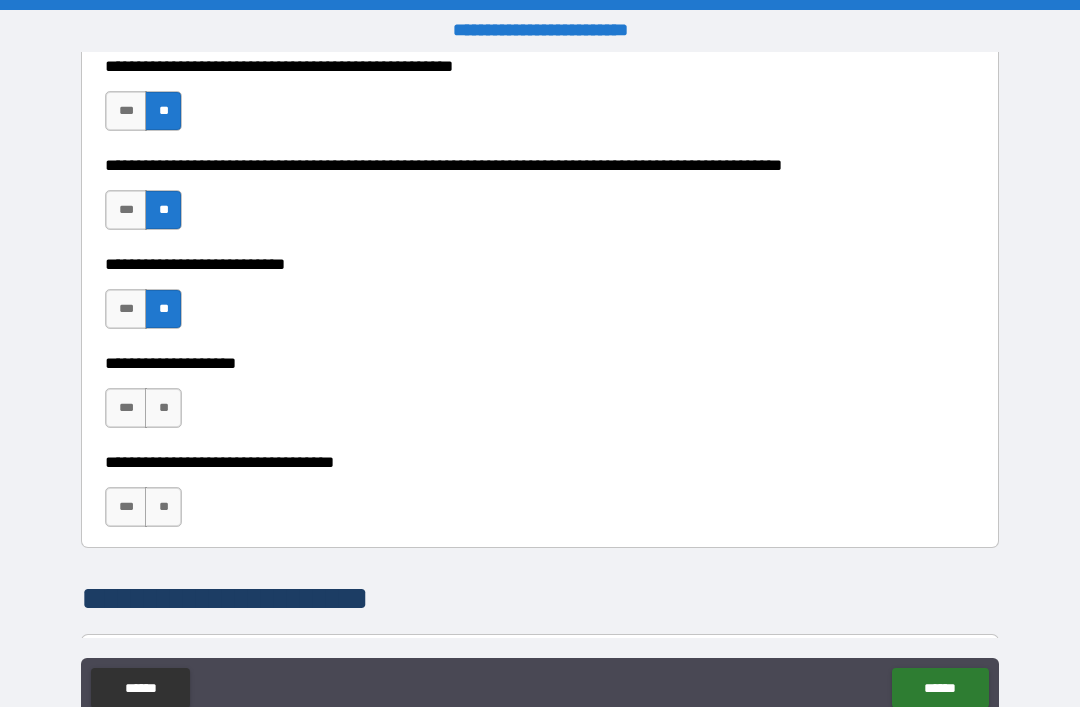 click on "**" at bounding box center [163, 408] 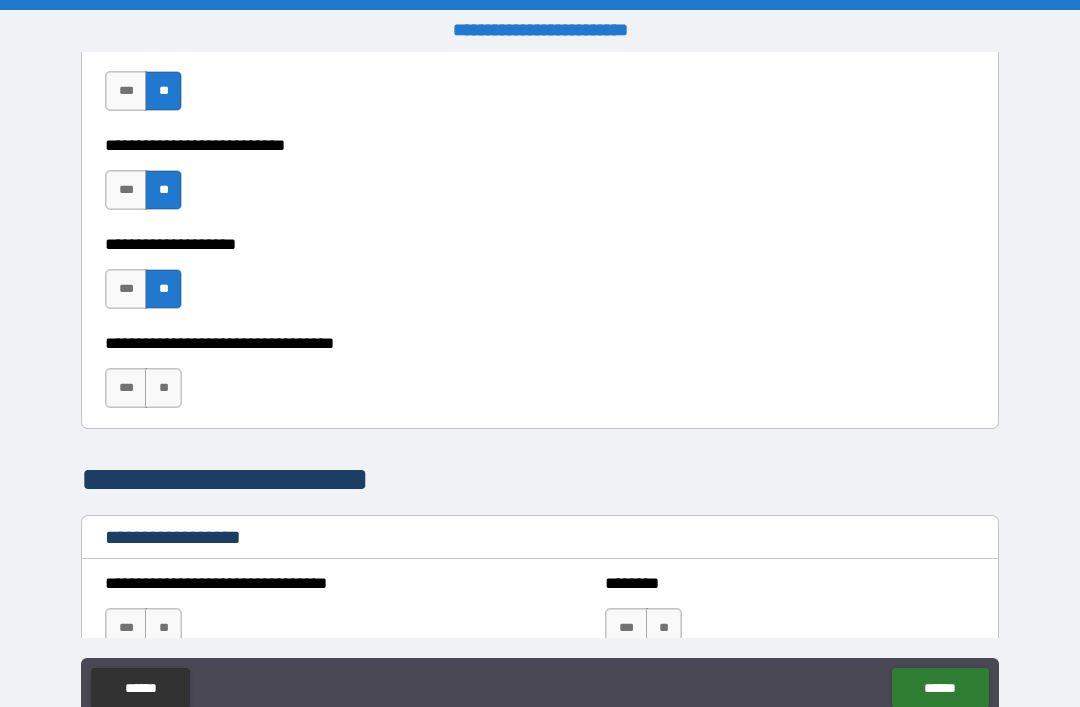 scroll, scrollTop: 993, scrollLeft: 0, axis: vertical 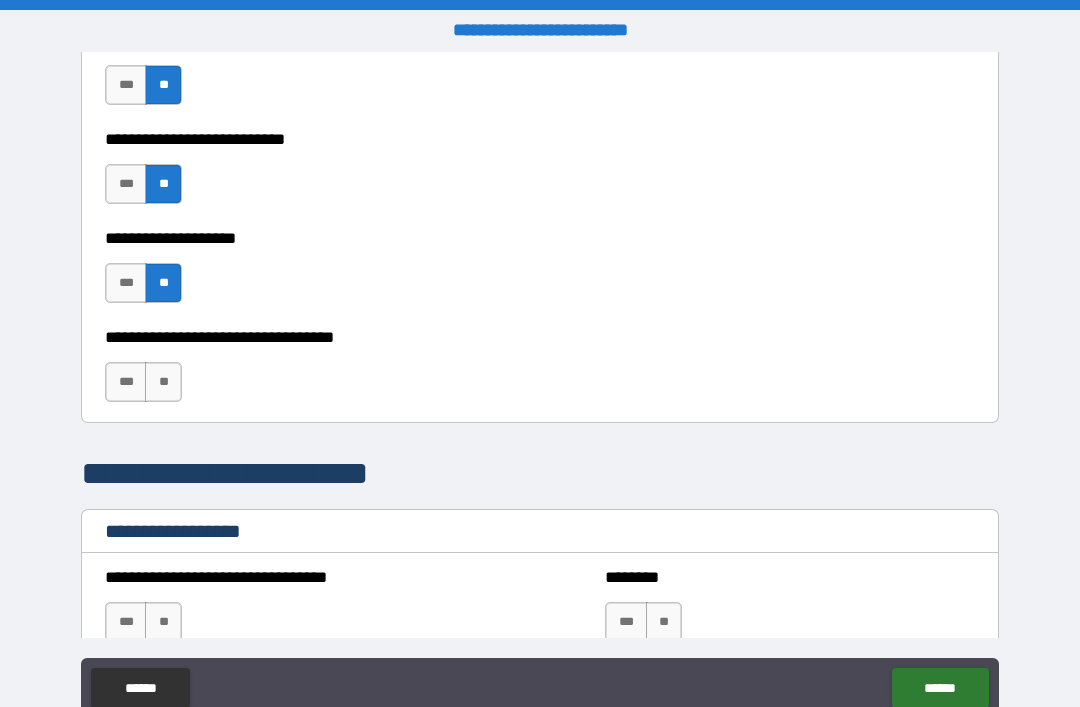 click on "**" at bounding box center [163, 382] 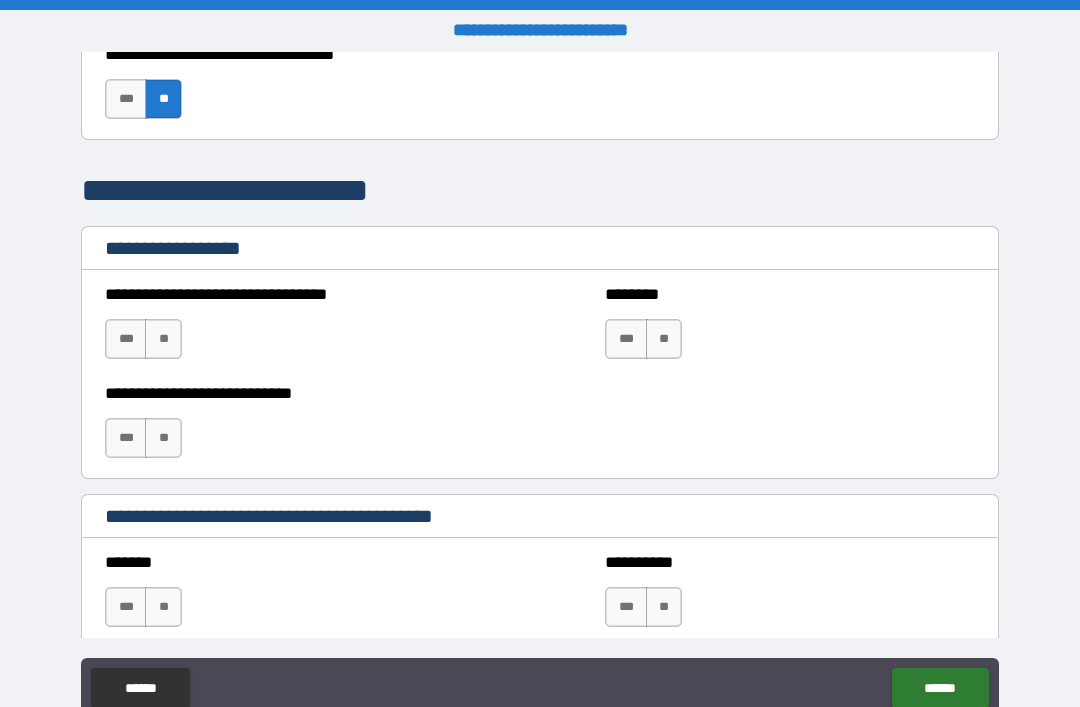 scroll, scrollTop: 1291, scrollLeft: 0, axis: vertical 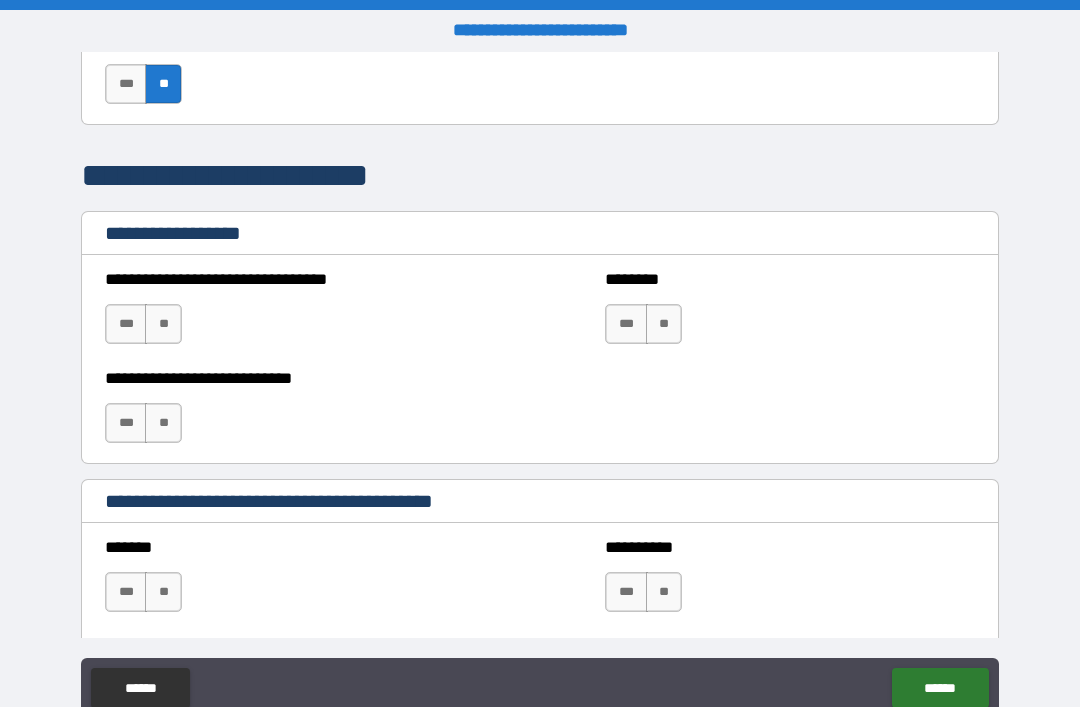 click on "**" at bounding box center (163, 324) 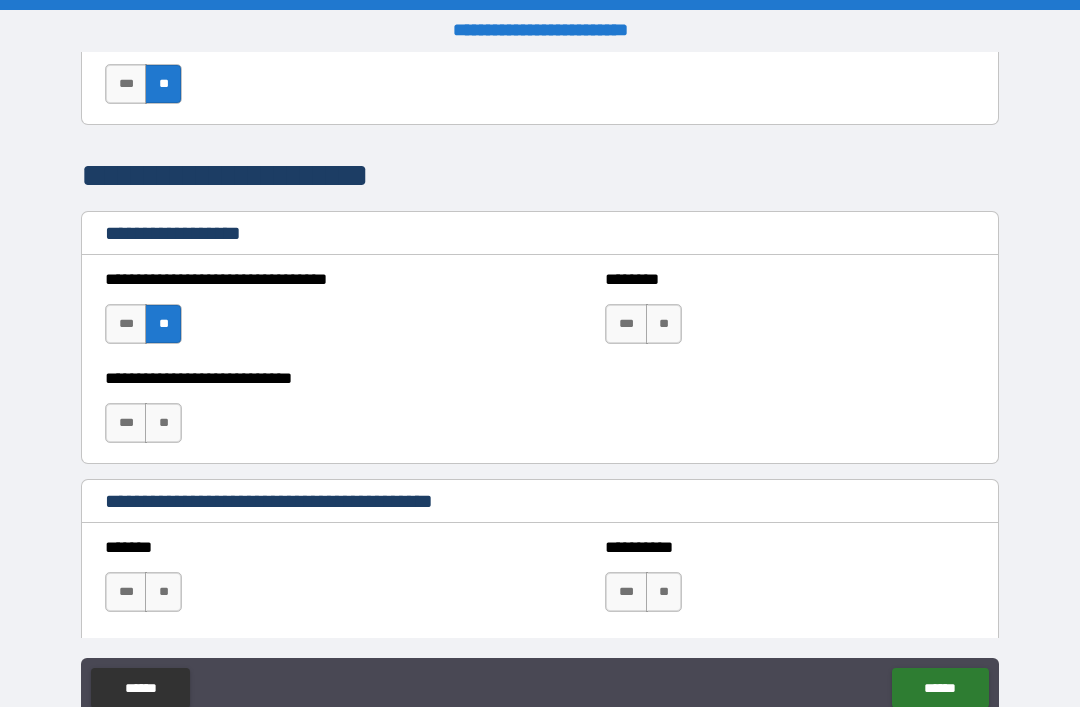 click on "**" at bounding box center (664, 324) 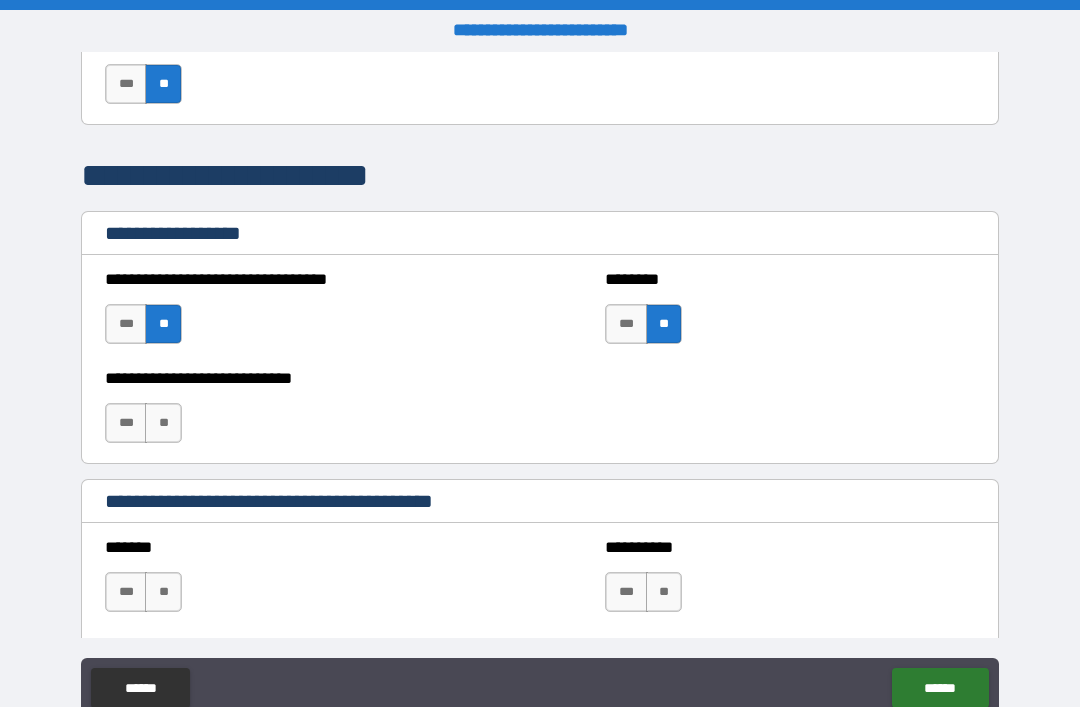 click on "**" at bounding box center (163, 423) 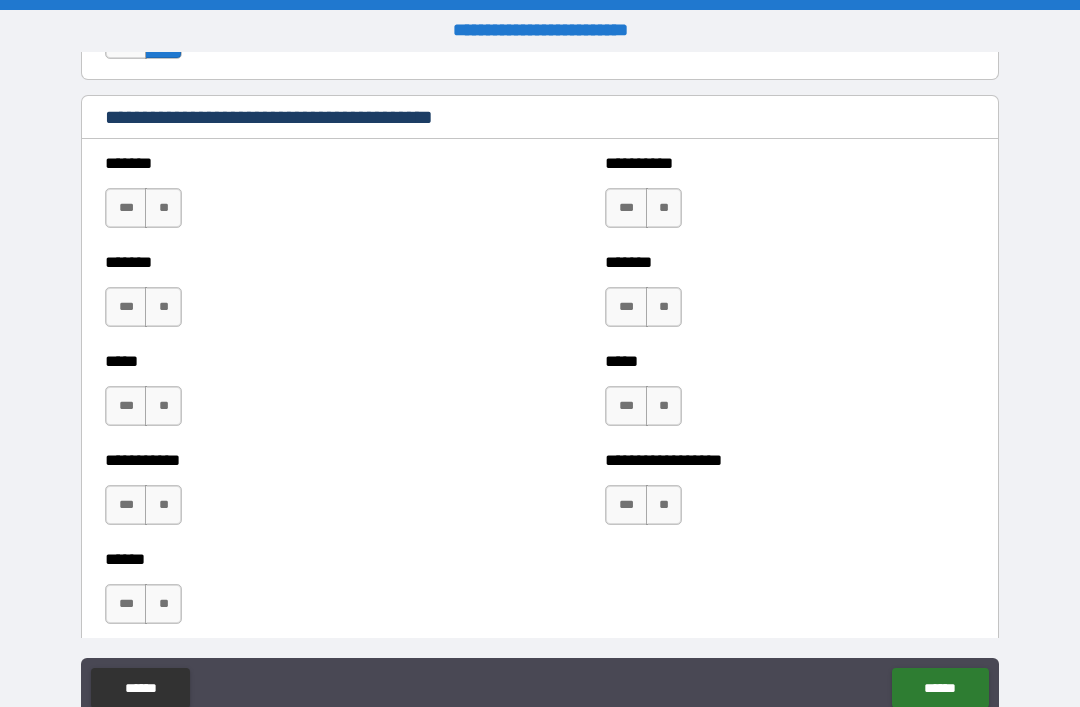 scroll, scrollTop: 1659, scrollLeft: 0, axis: vertical 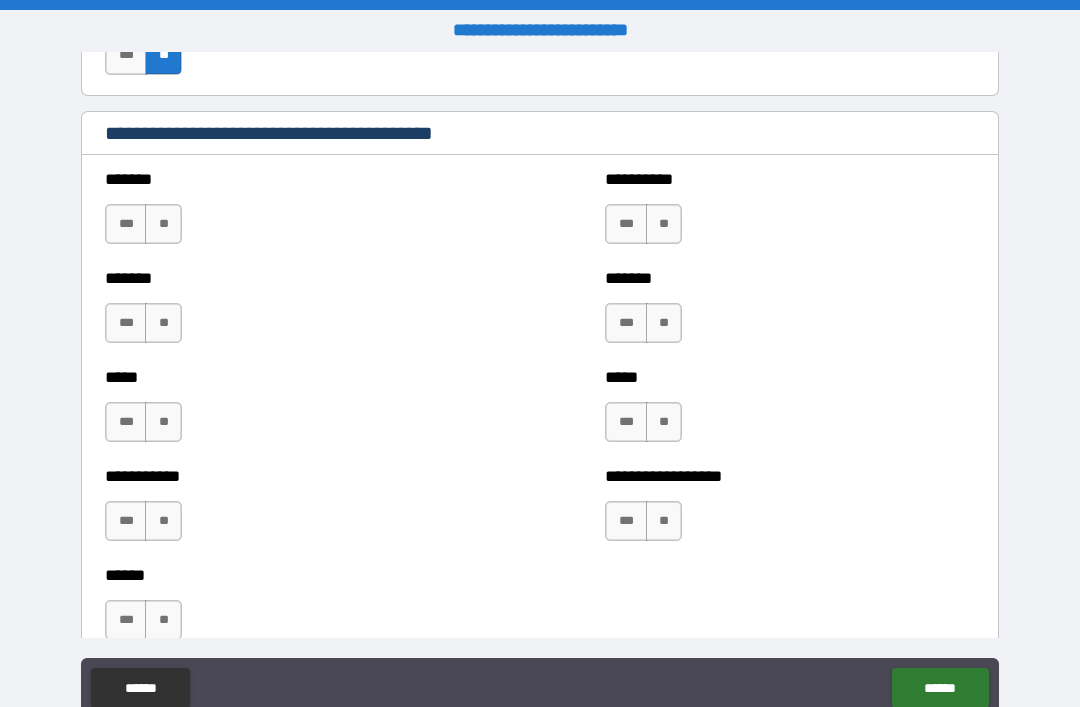 click on "**" at bounding box center [163, 224] 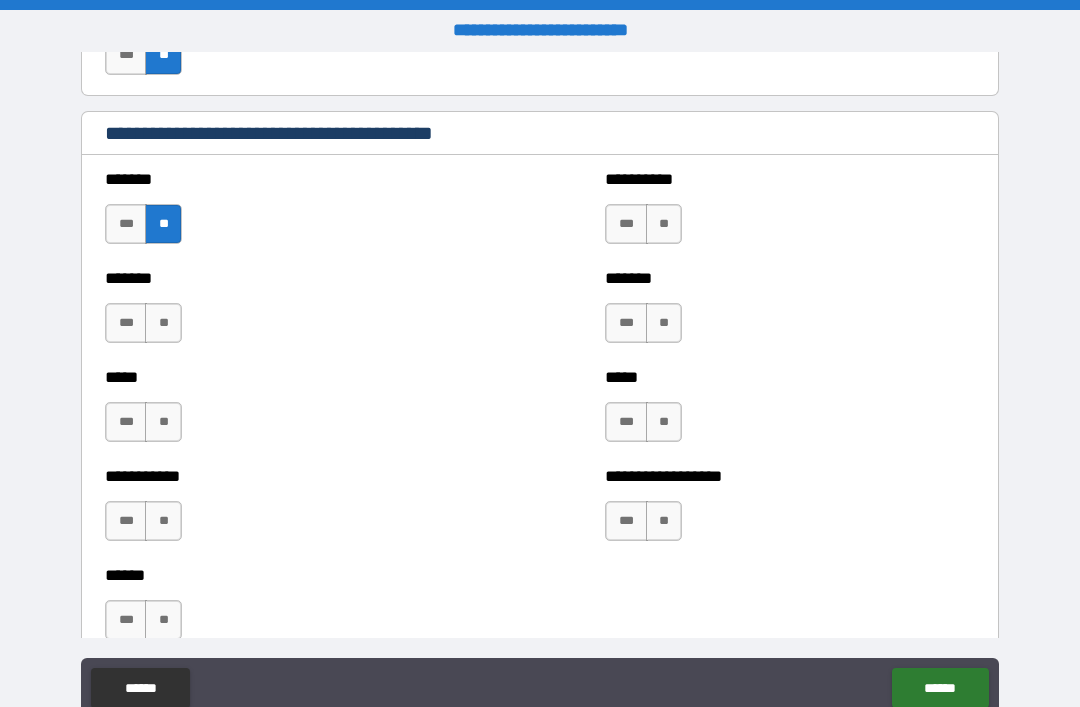 click on "**" at bounding box center (664, 224) 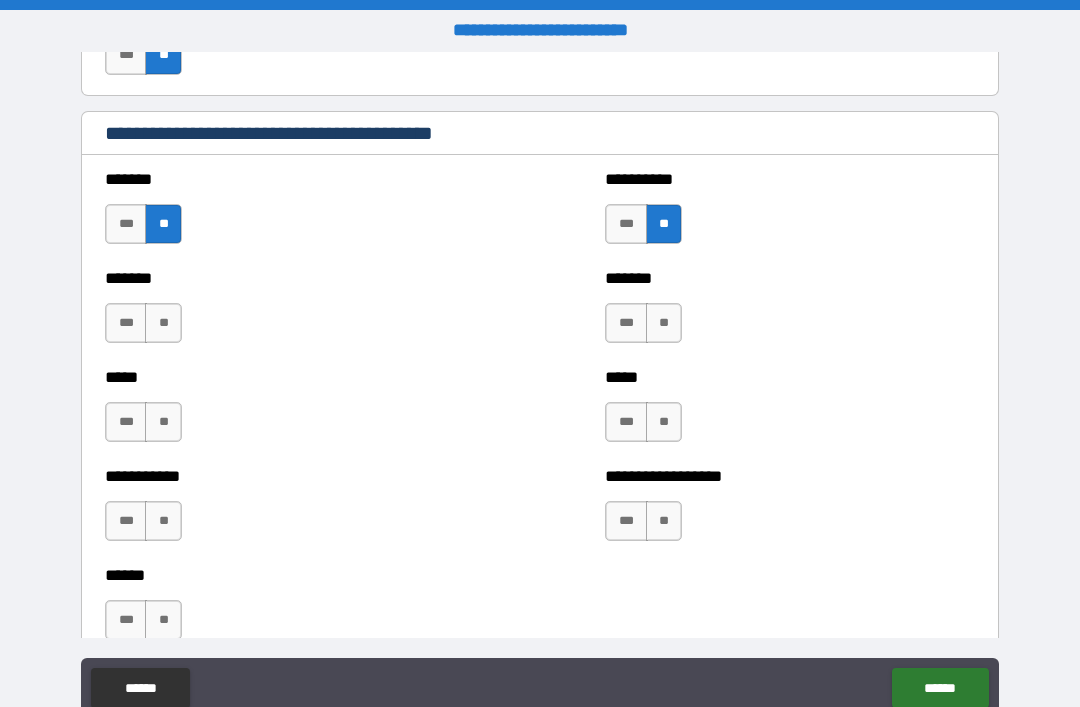 click on "**" at bounding box center [664, 323] 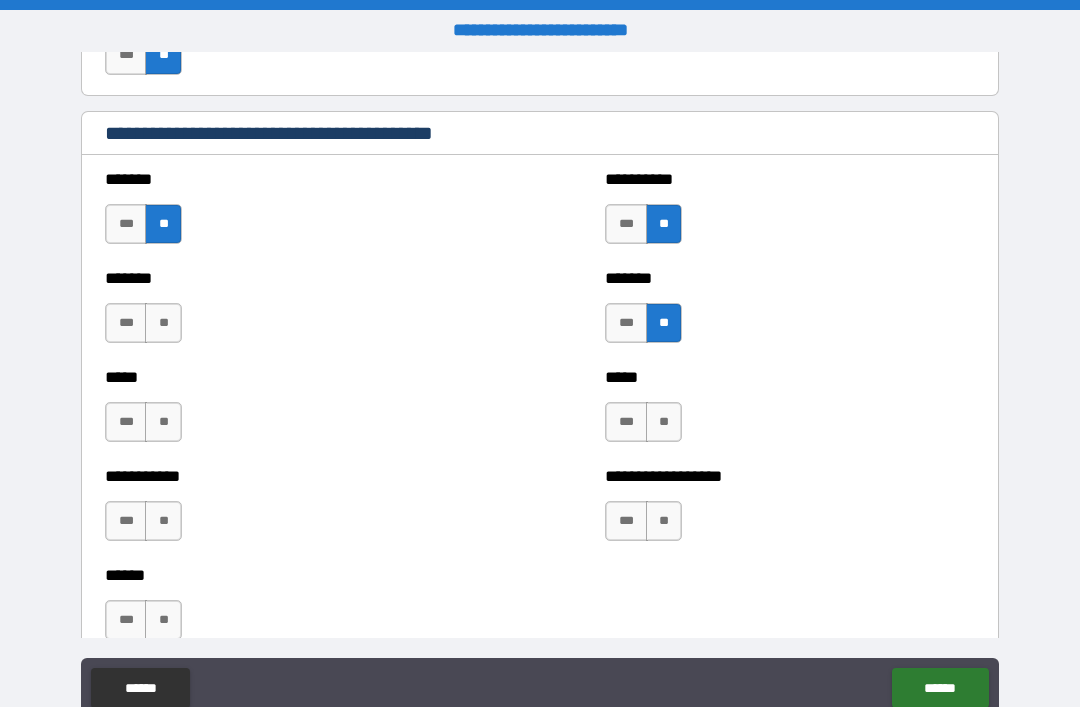 click on "**" at bounding box center [163, 323] 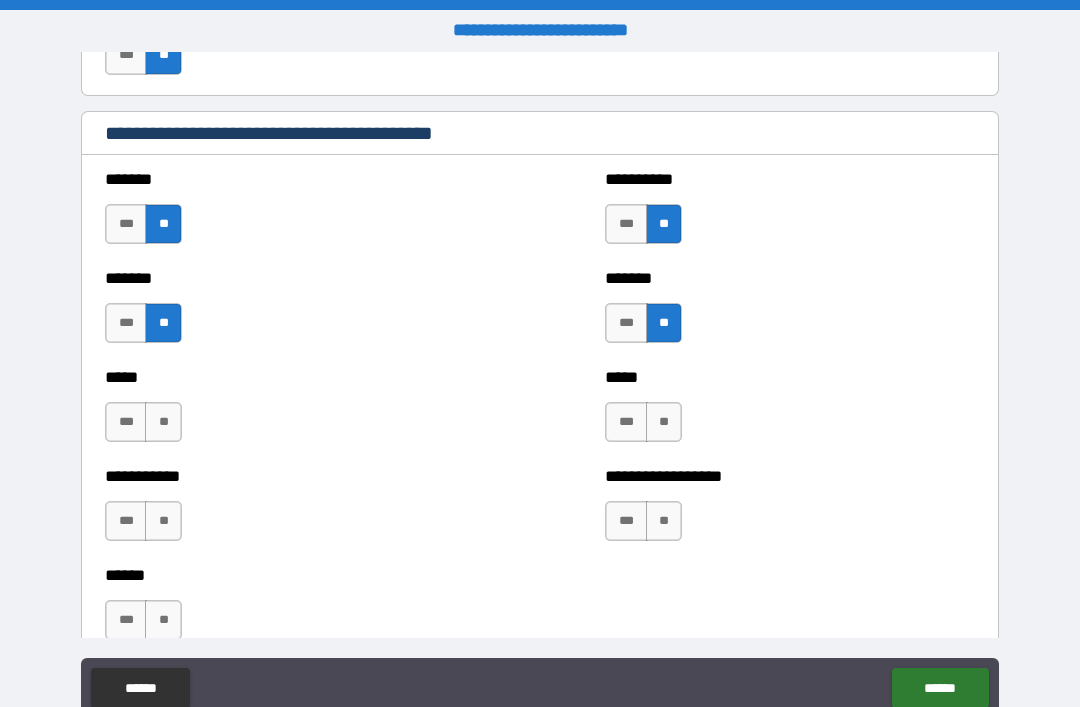 click on "**" at bounding box center (664, 422) 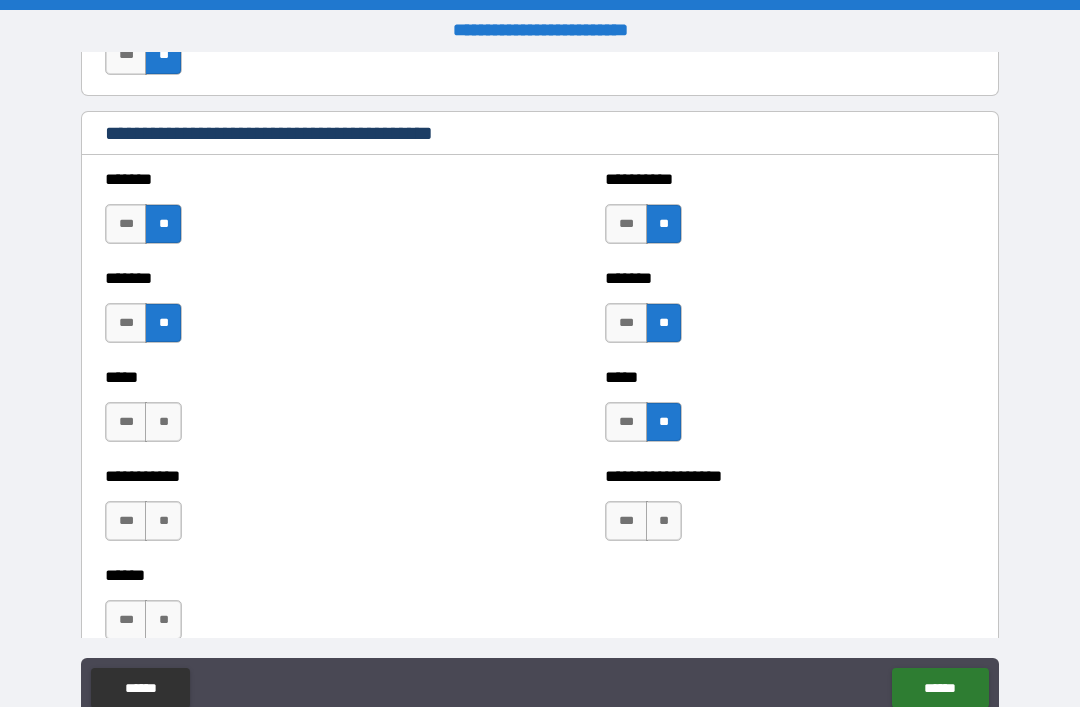 scroll, scrollTop: 1657, scrollLeft: 0, axis: vertical 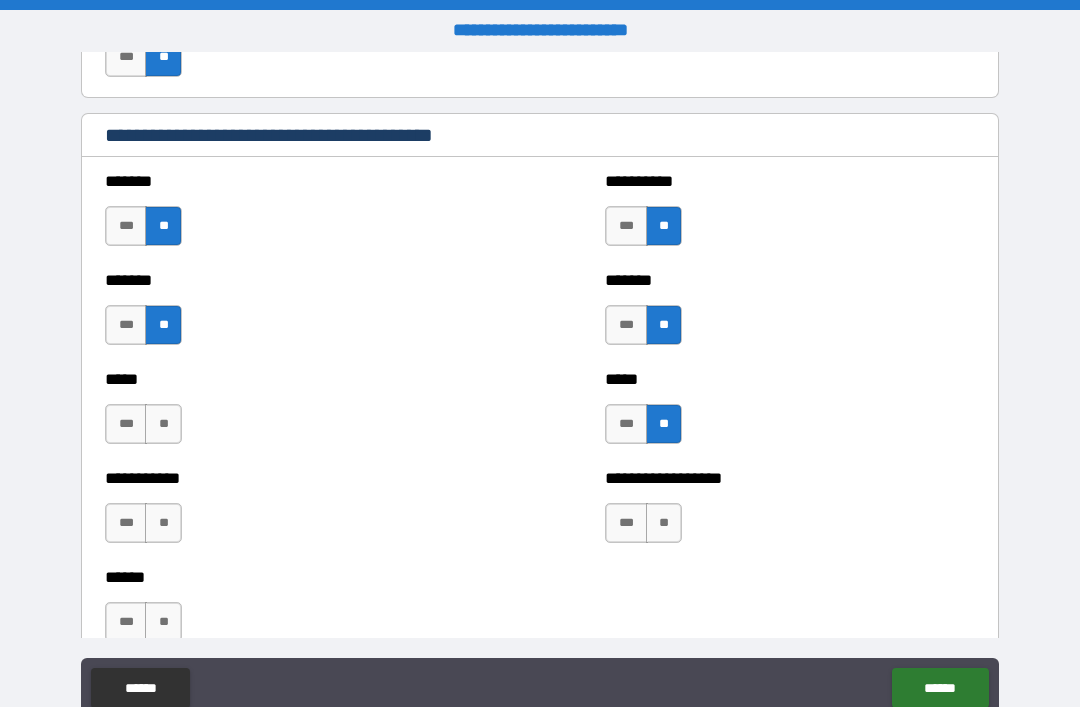 click on "**" at bounding box center [664, 523] 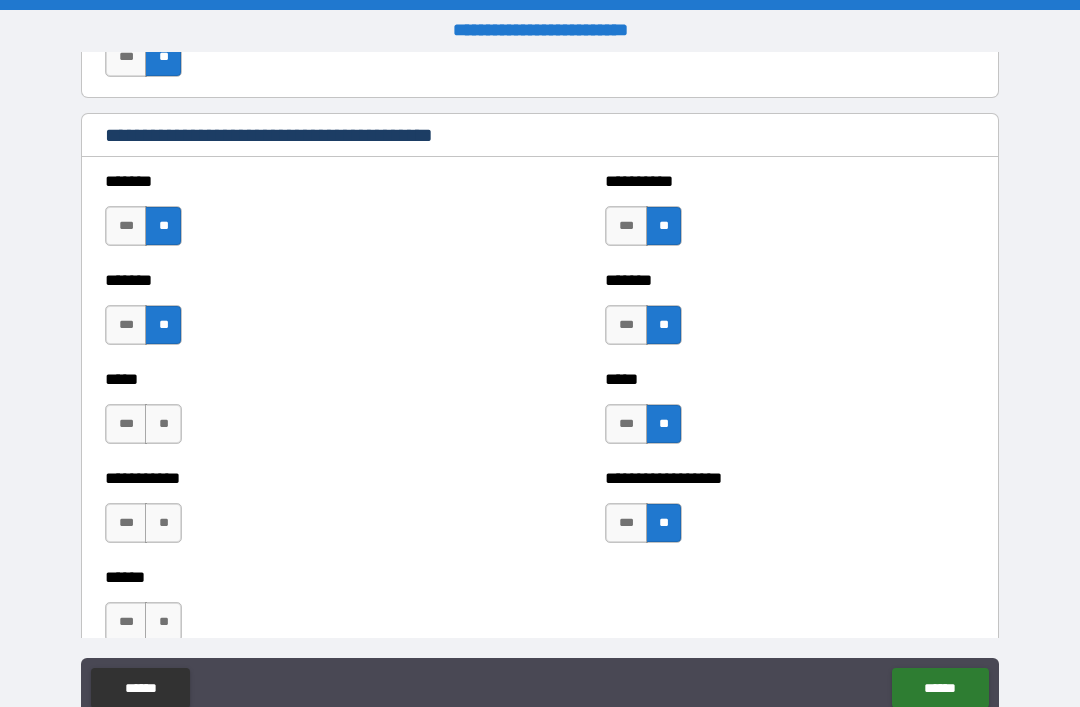 click on "**" at bounding box center (163, 424) 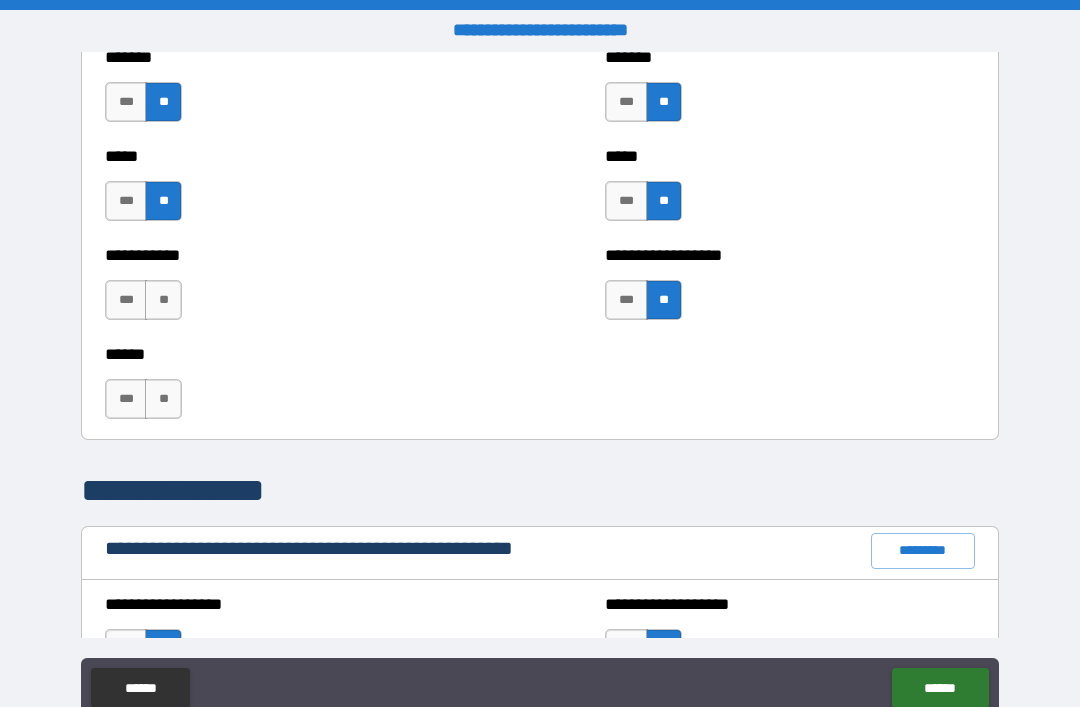 scroll, scrollTop: 1892, scrollLeft: 0, axis: vertical 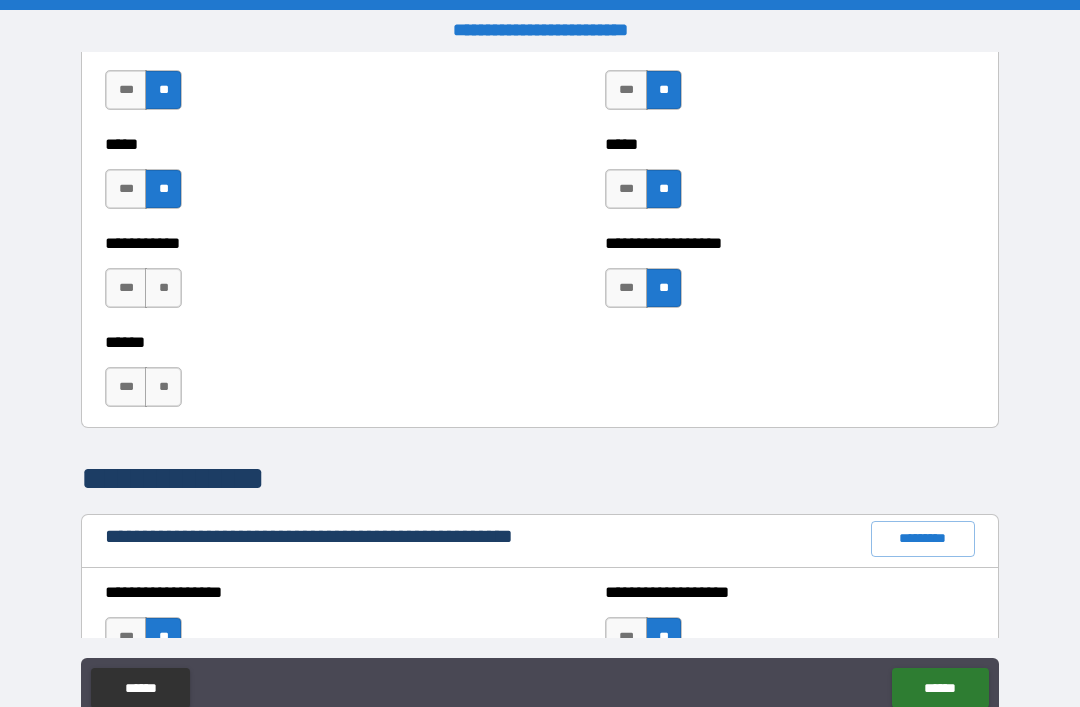 click on "**" at bounding box center (163, 288) 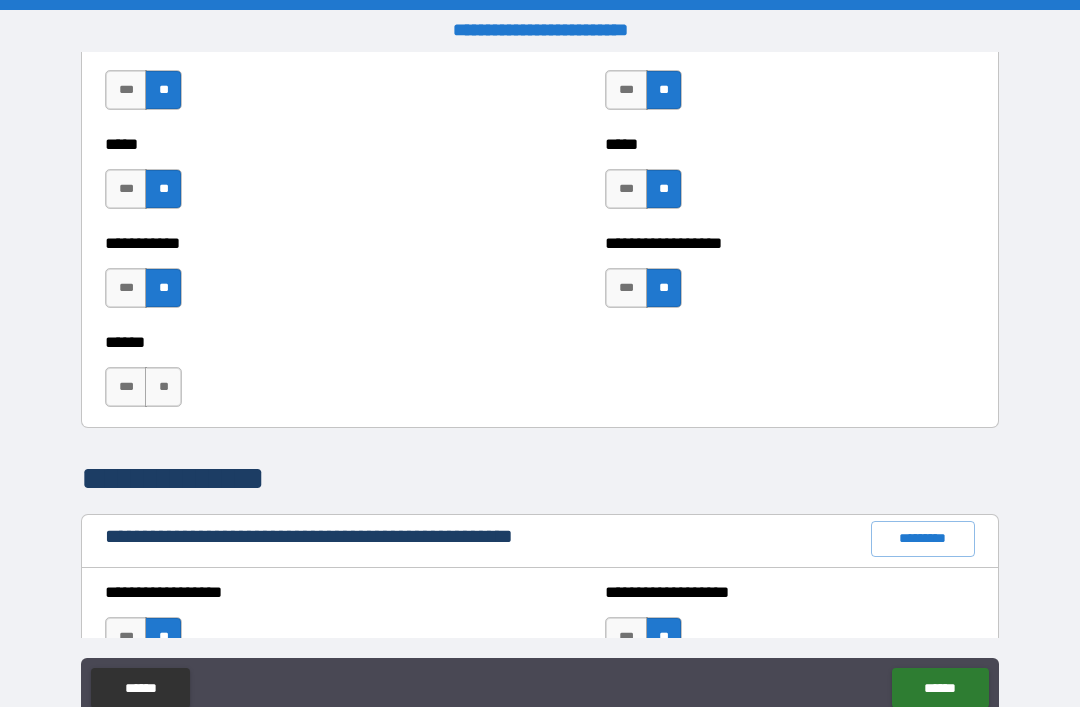 click on "**" at bounding box center (163, 387) 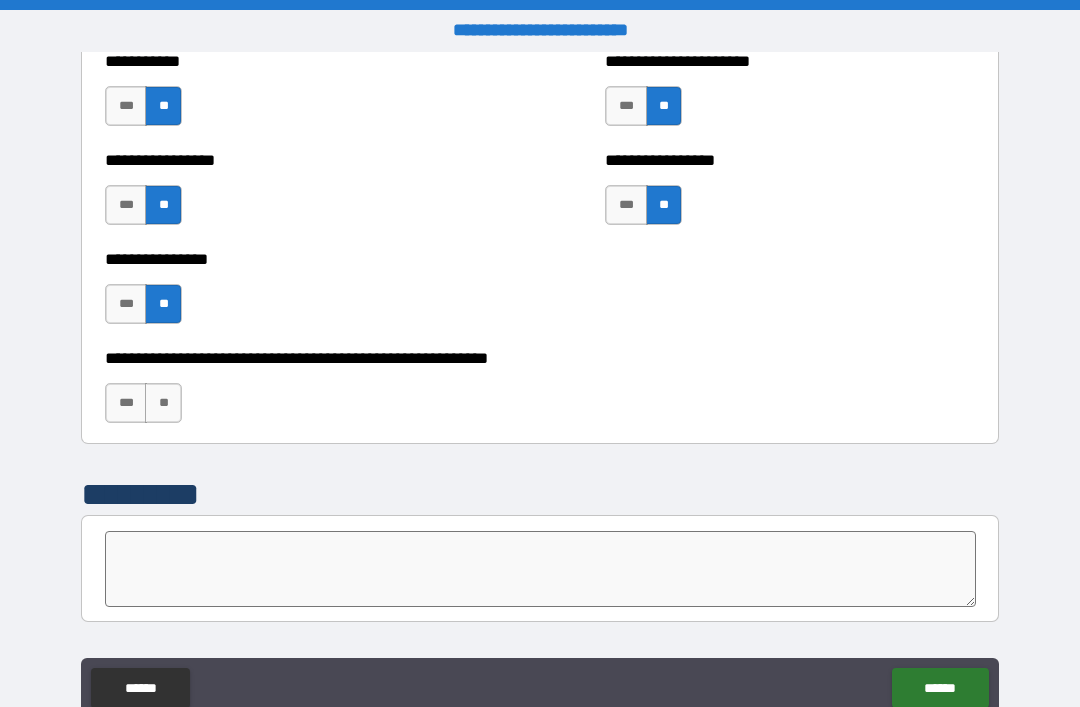 scroll, scrollTop: 5989, scrollLeft: 0, axis: vertical 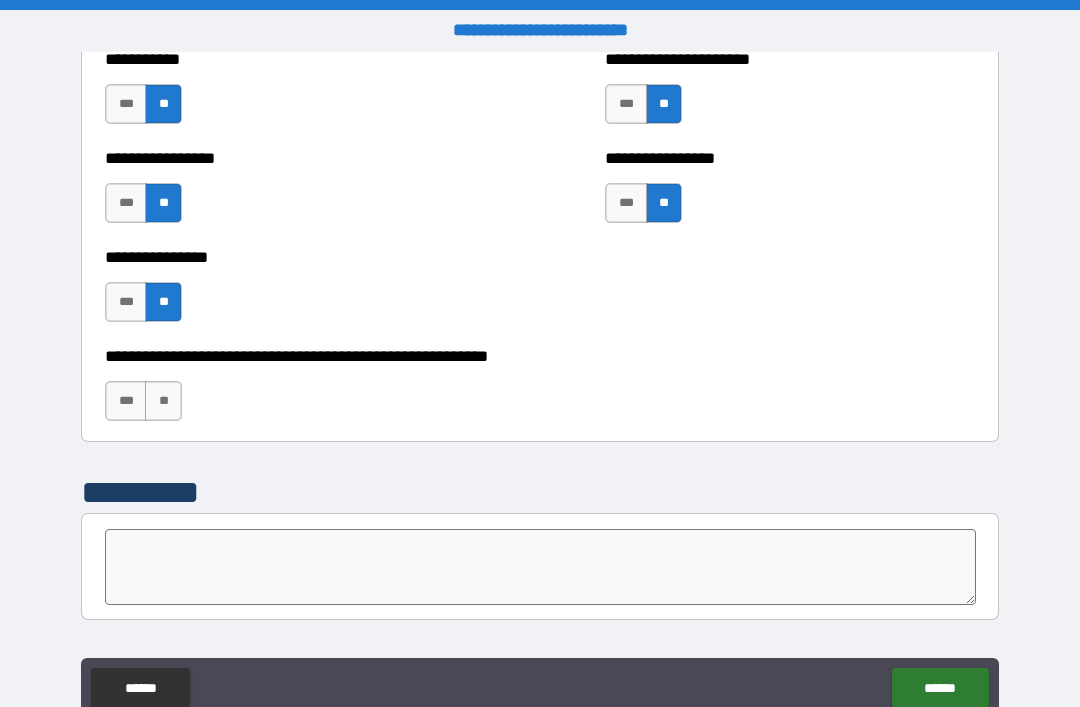 click on "**" at bounding box center (163, 401) 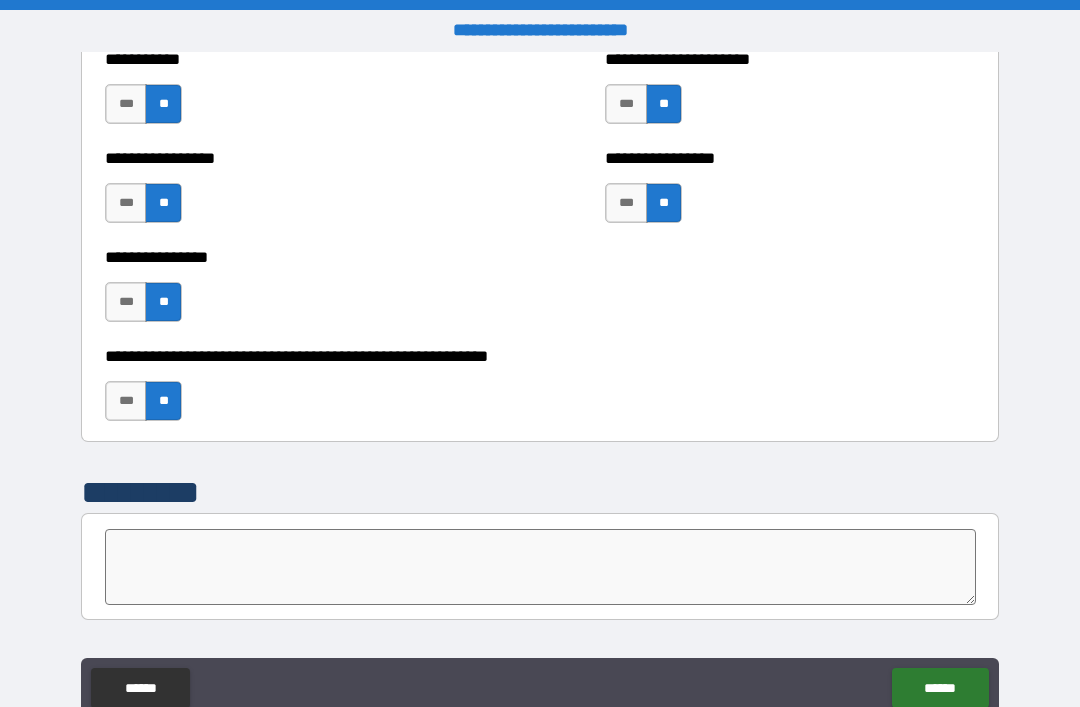 click on "******" at bounding box center [940, 688] 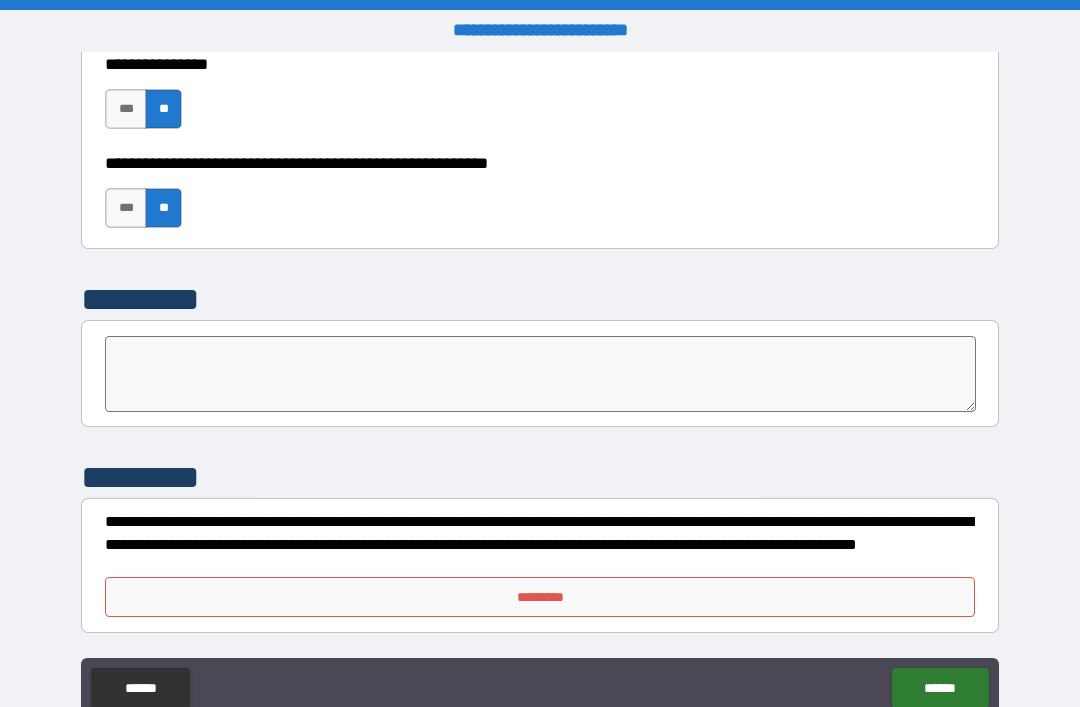 scroll, scrollTop: 6182, scrollLeft: 0, axis: vertical 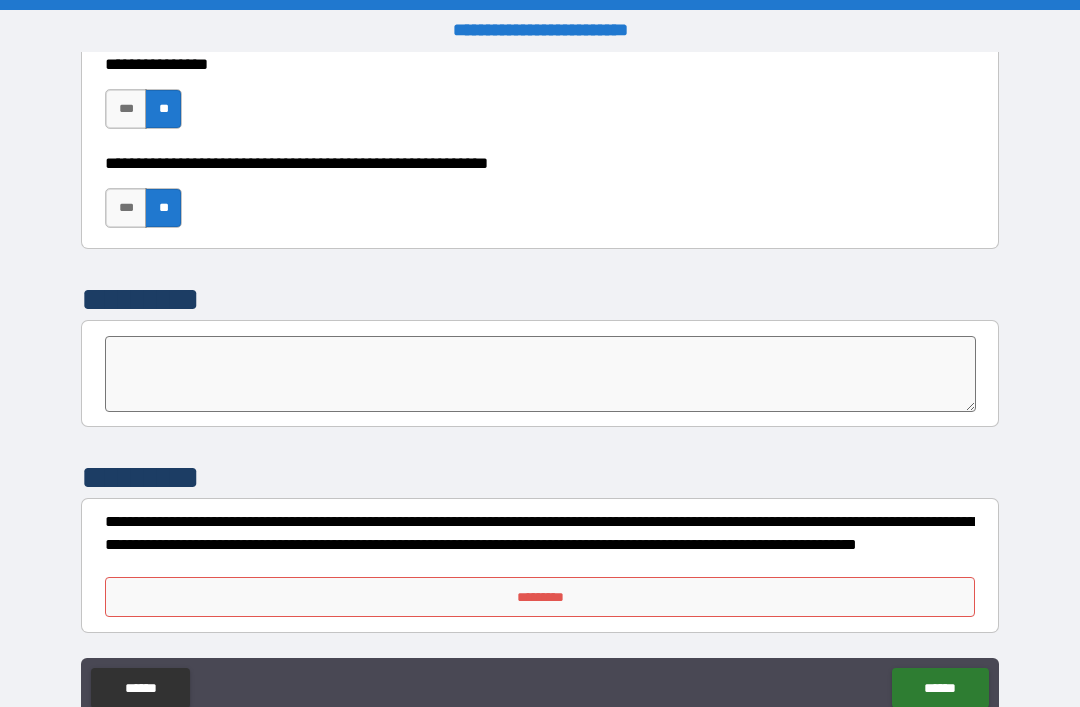 click on "*********" at bounding box center (540, 597) 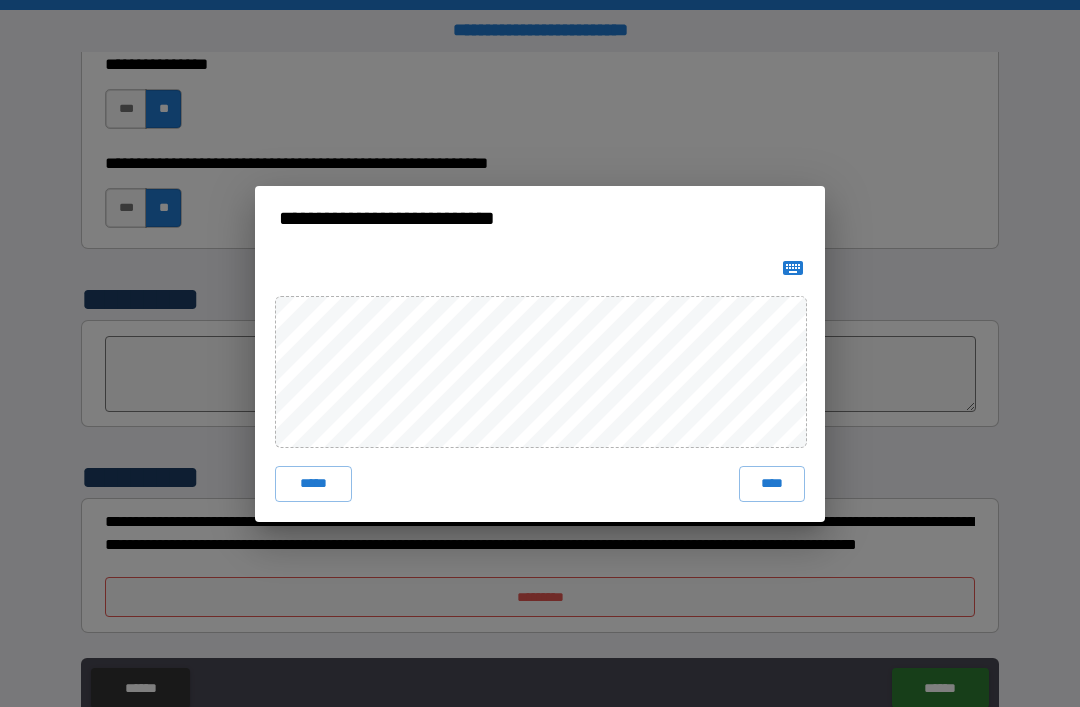 click on "****" at bounding box center [772, 484] 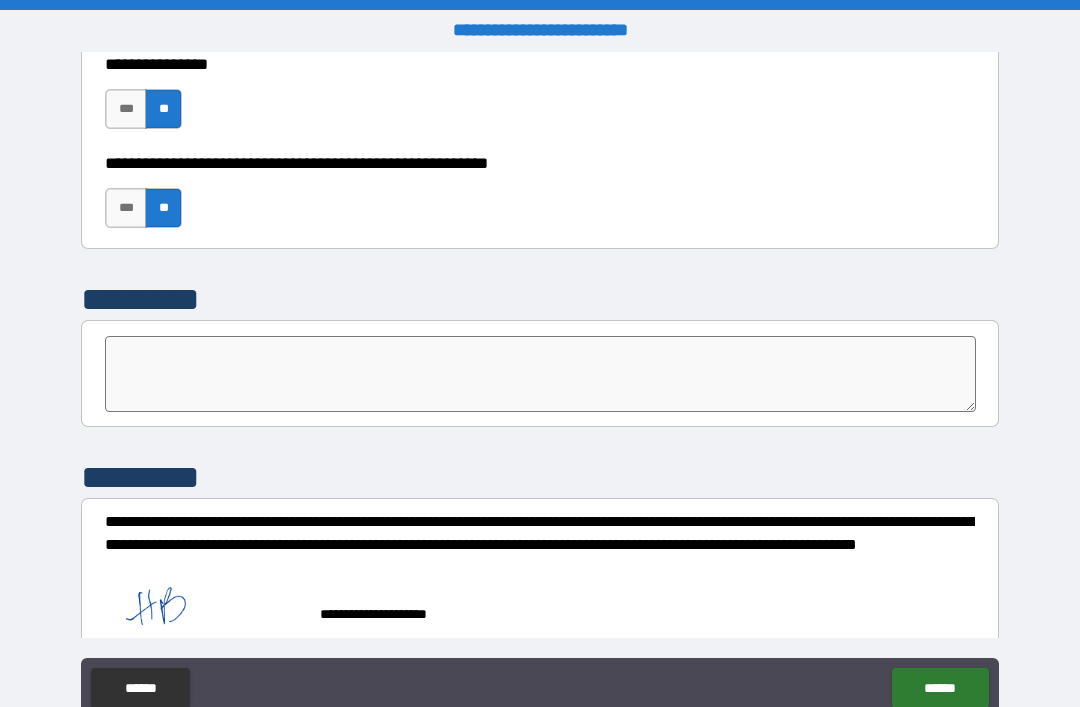 scroll, scrollTop: 6172, scrollLeft: 0, axis: vertical 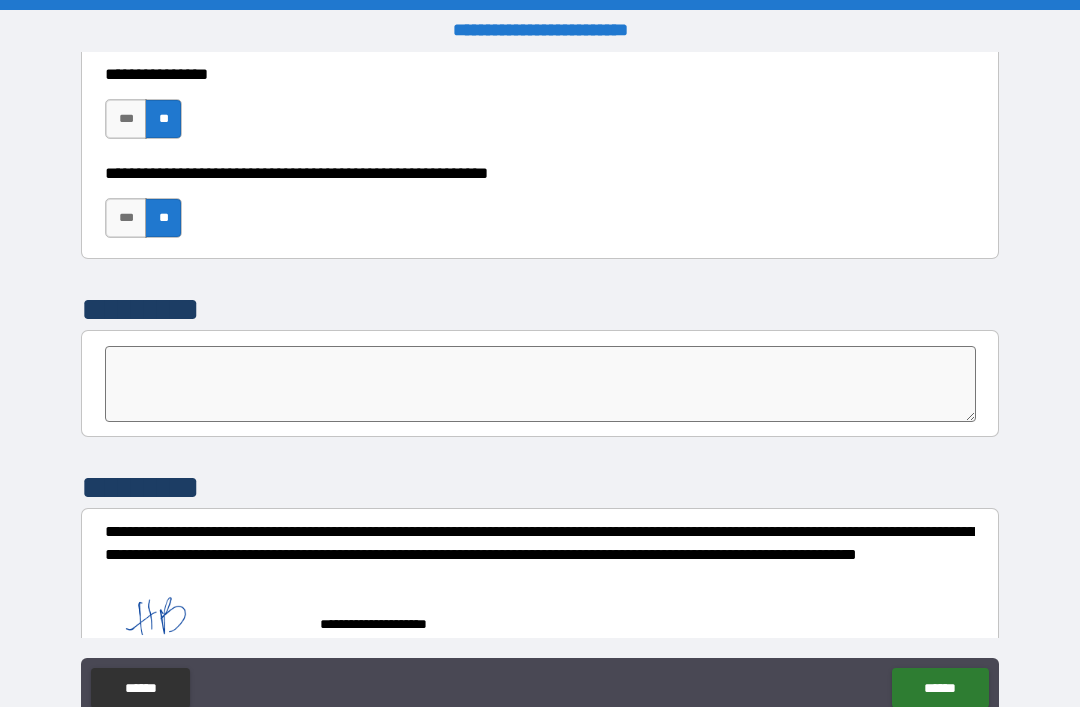 click on "******" at bounding box center [940, 688] 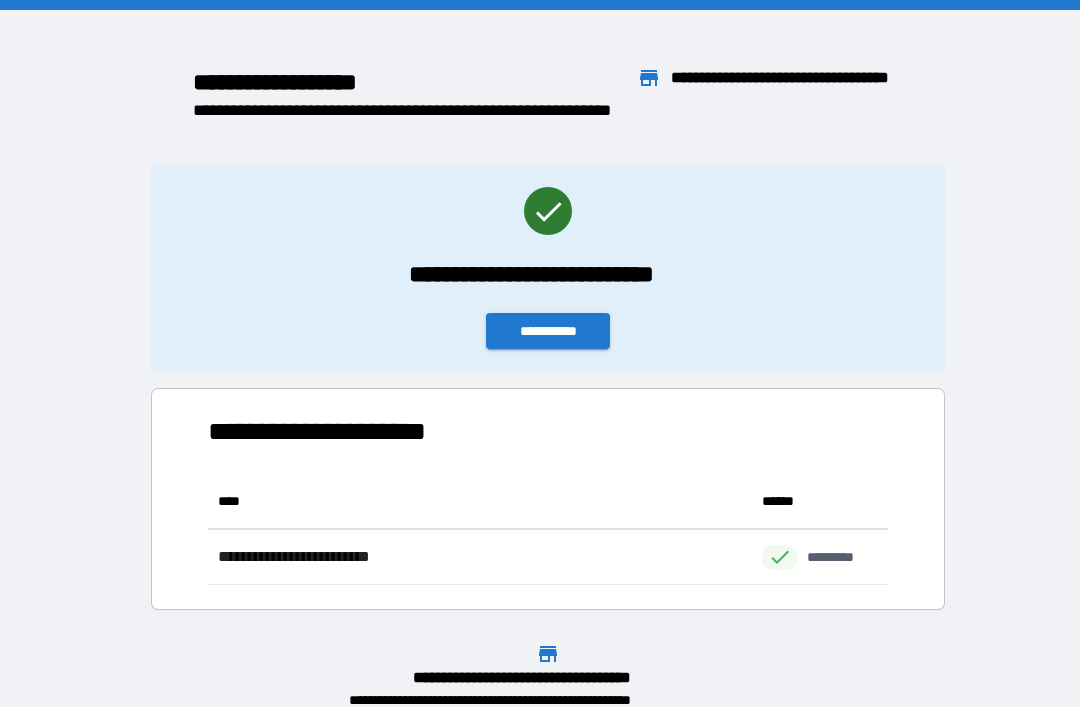 scroll, scrollTop: 111, scrollLeft: 680, axis: both 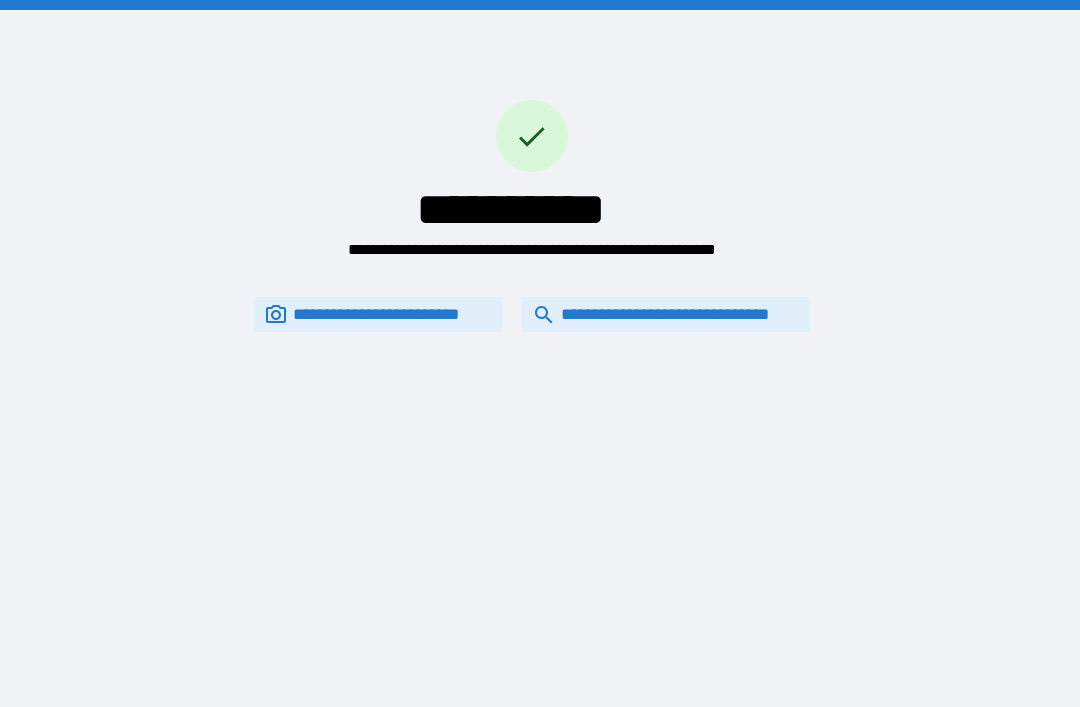 click on "**********" at bounding box center [666, 314] 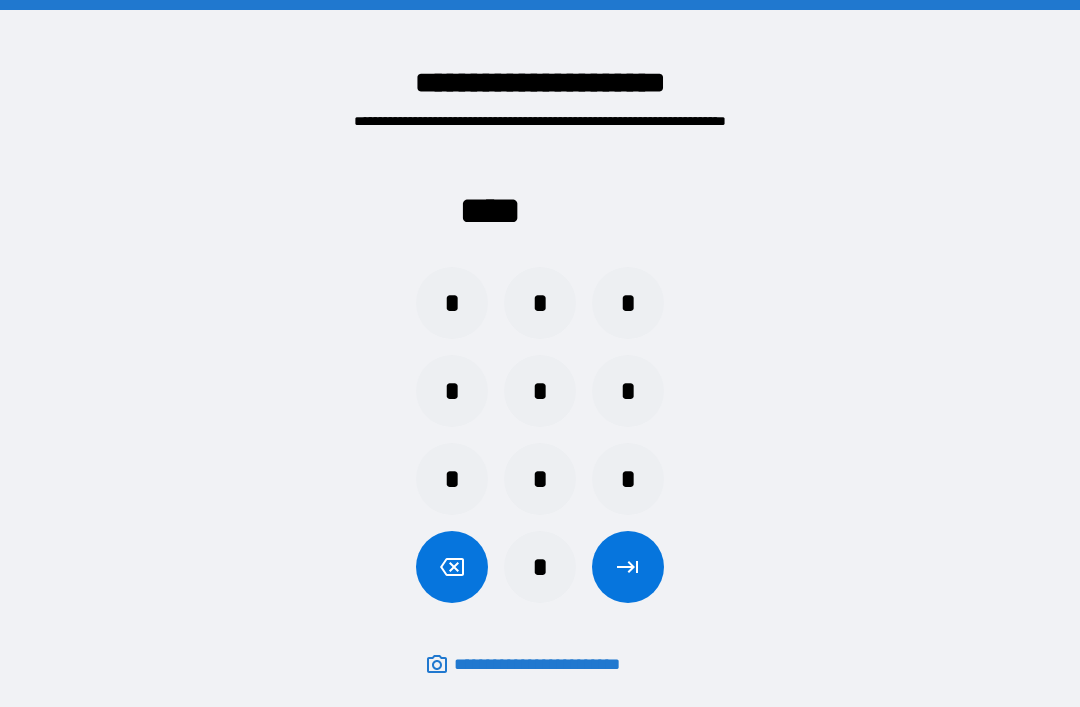 click on "*" at bounding box center [540, 391] 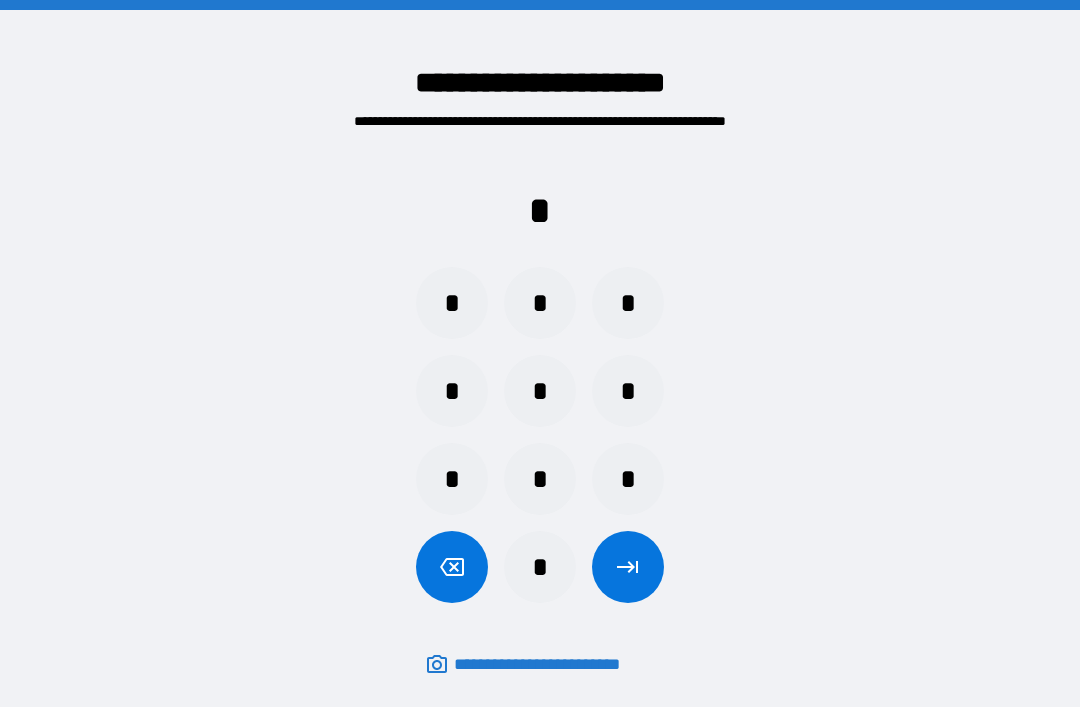 click on "*" at bounding box center (540, 567) 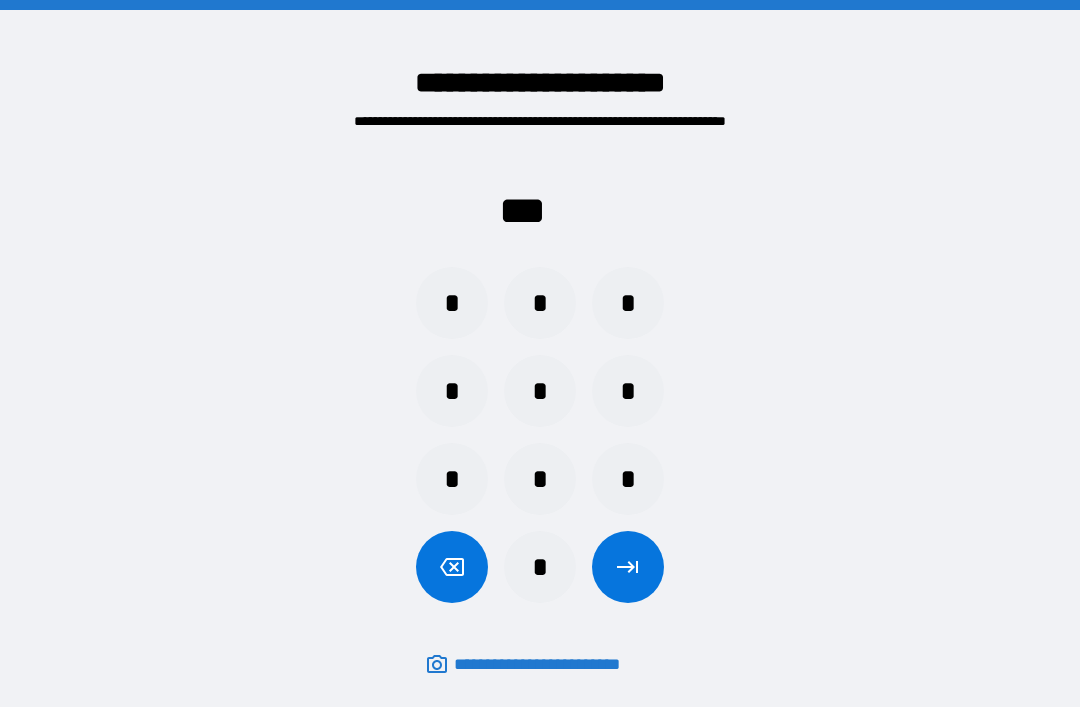 click on "*" at bounding box center (540, 567) 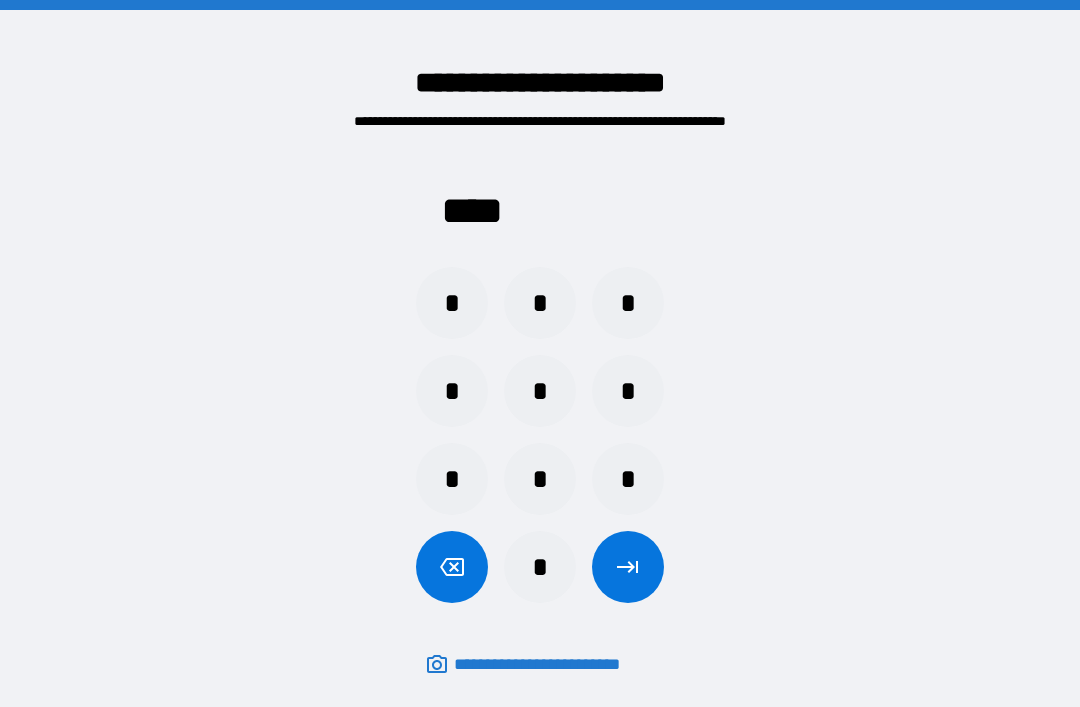 click at bounding box center (628, 567) 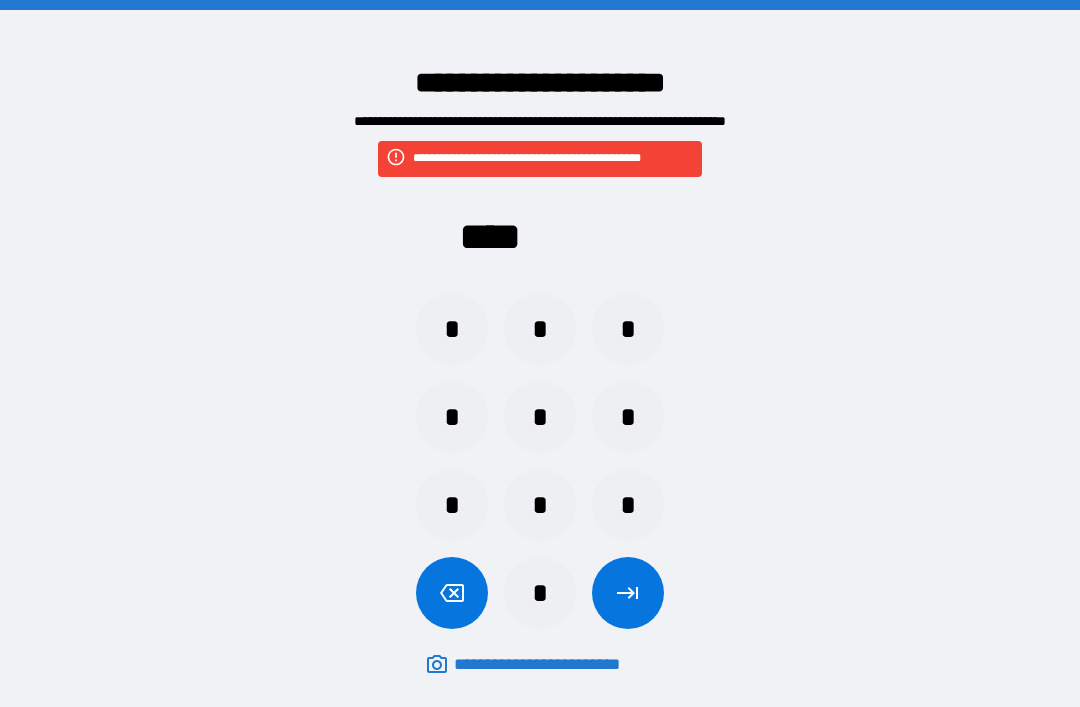 click on "*" at bounding box center [452, 417] 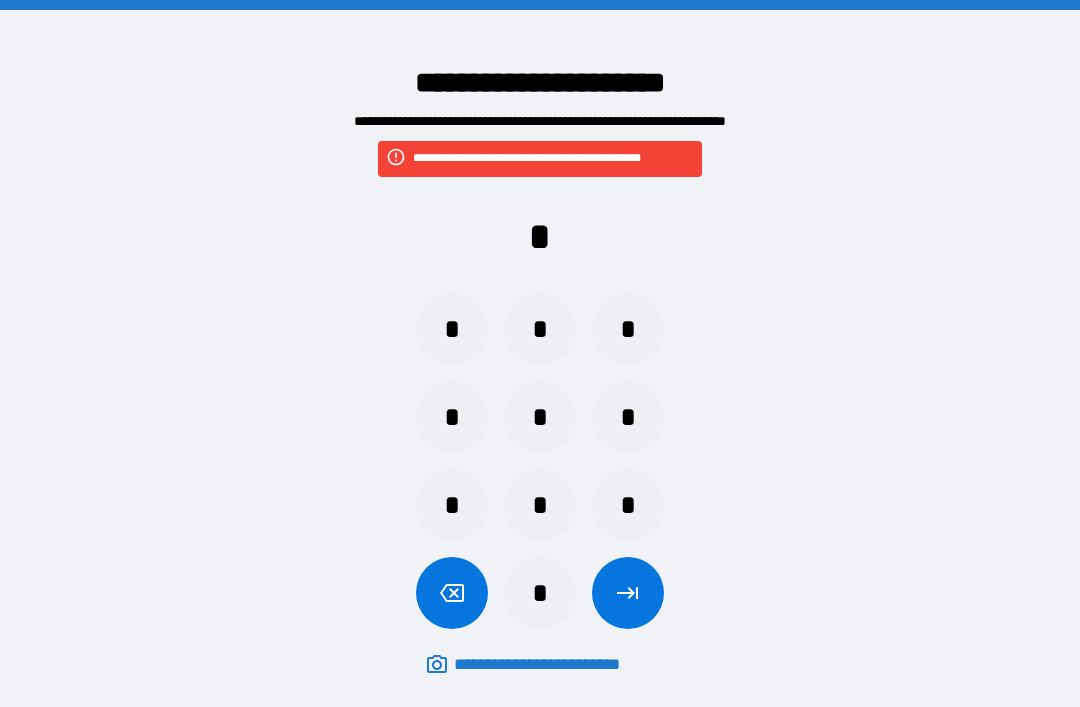 click on "*" at bounding box center [540, 417] 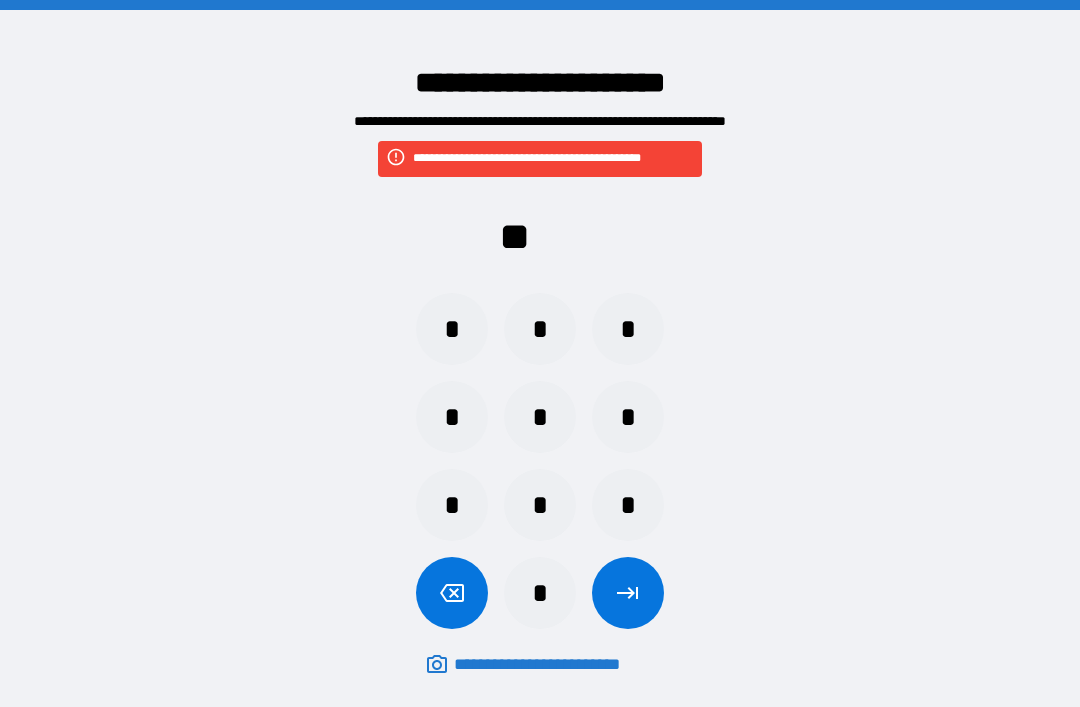 click on "*" at bounding box center [540, 593] 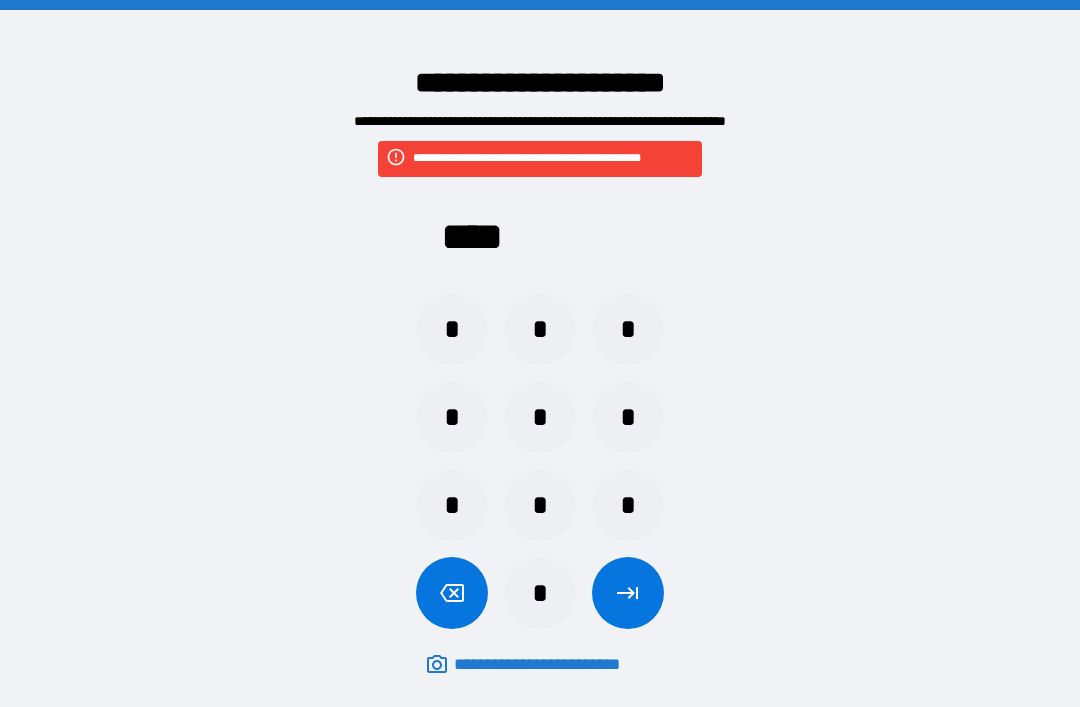 click at bounding box center (628, 593) 